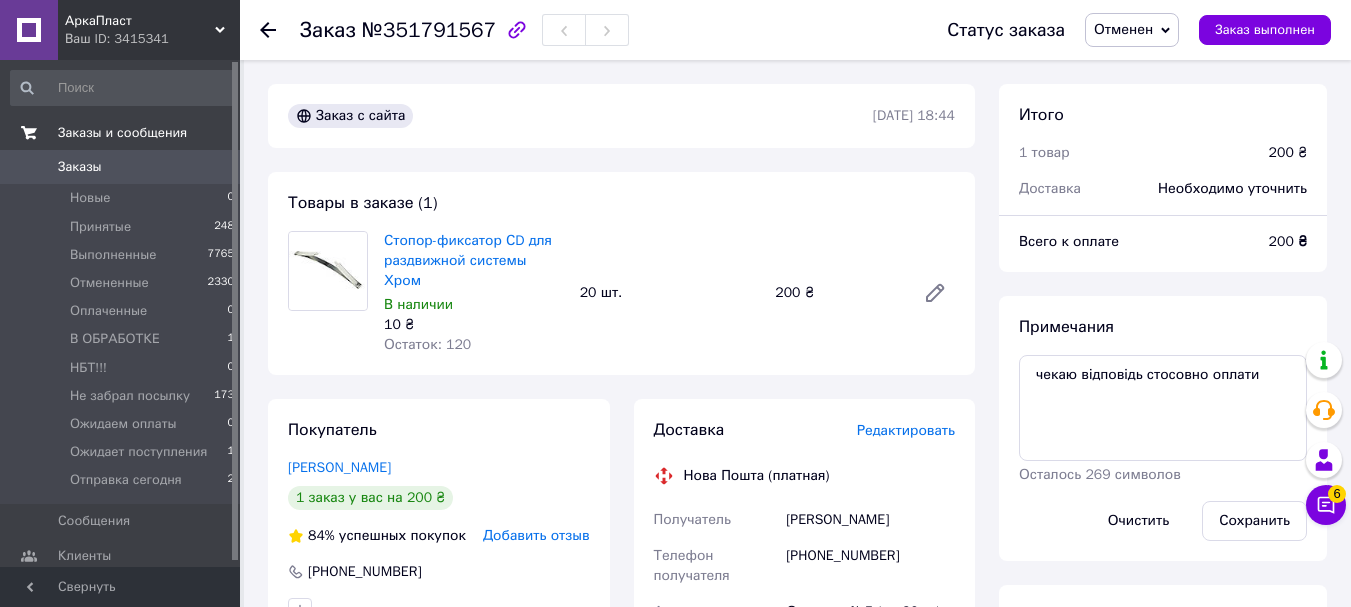scroll, scrollTop: 0, scrollLeft: 0, axis: both 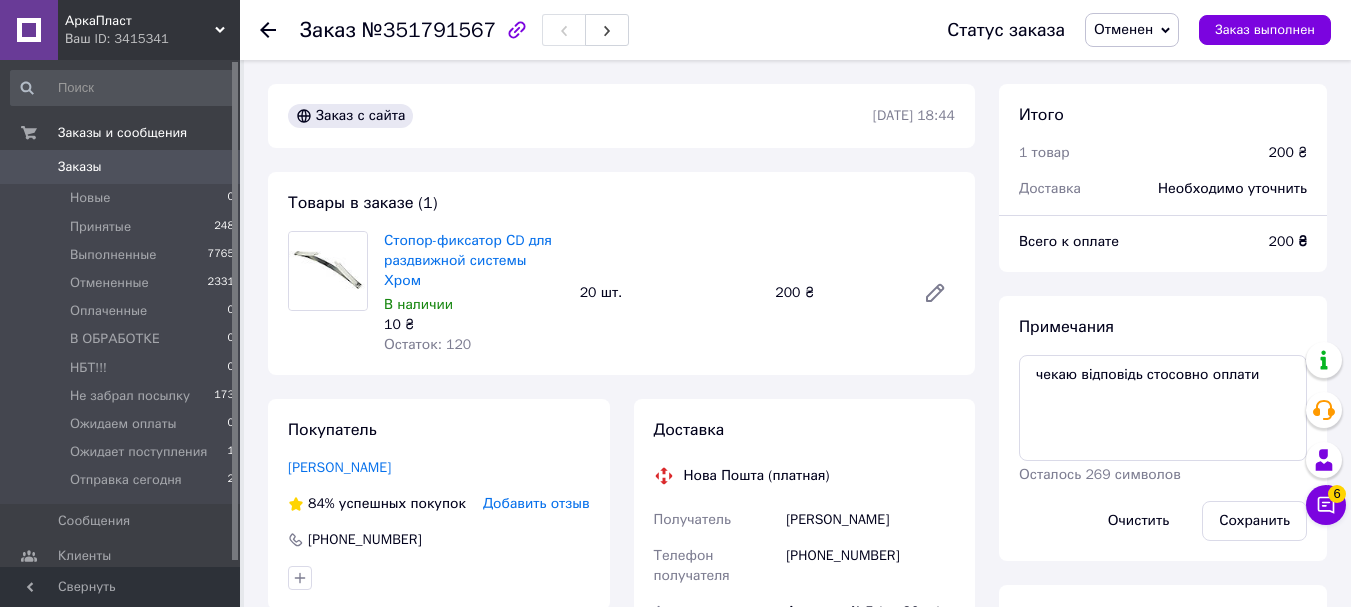 click on "Ваш ID: 3415341" at bounding box center (152, 39) 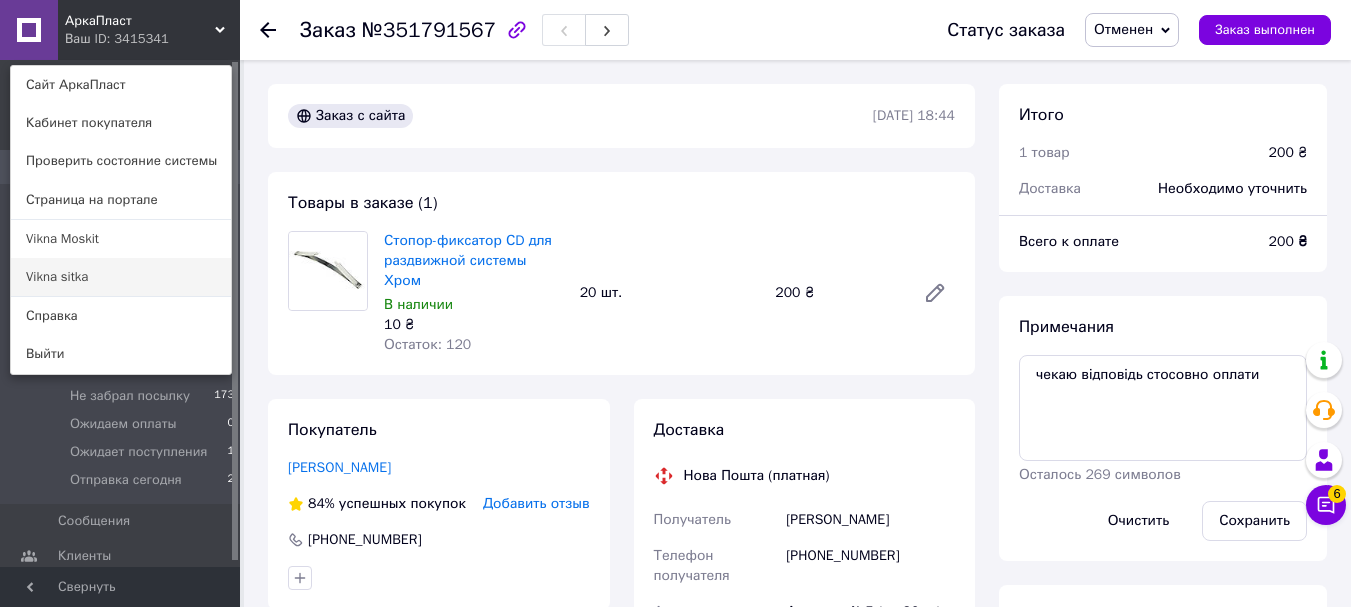 click on "Vikna sitka" at bounding box center (121, 277) 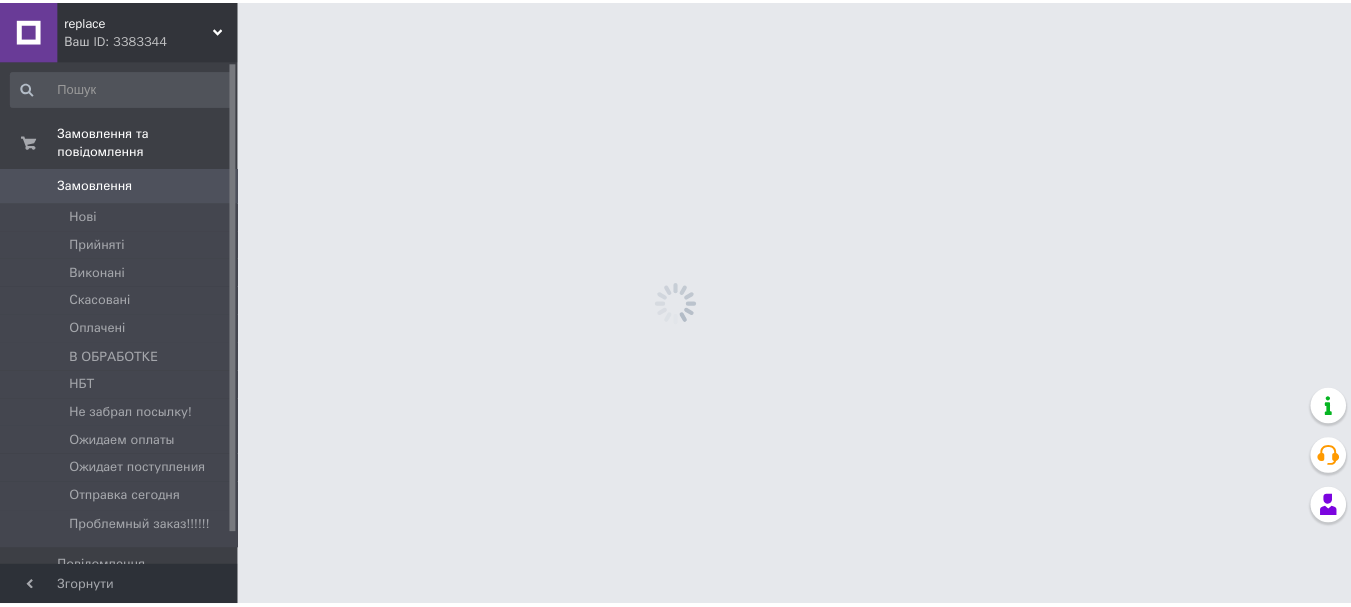 scroll, scrollTop: 0, scrollLeft: 0, axis: both 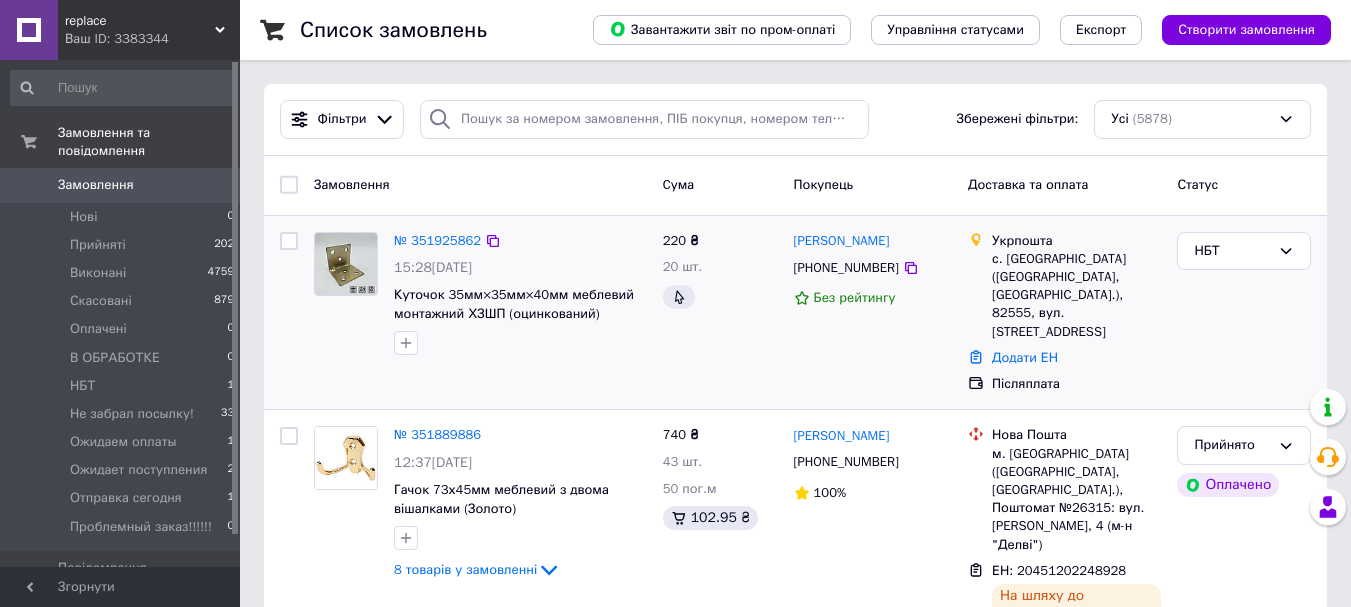 drag, startPoint x: 900, startPoint y: 272, endPoint x: 880, endPoint y: 240, distance: 37.735924 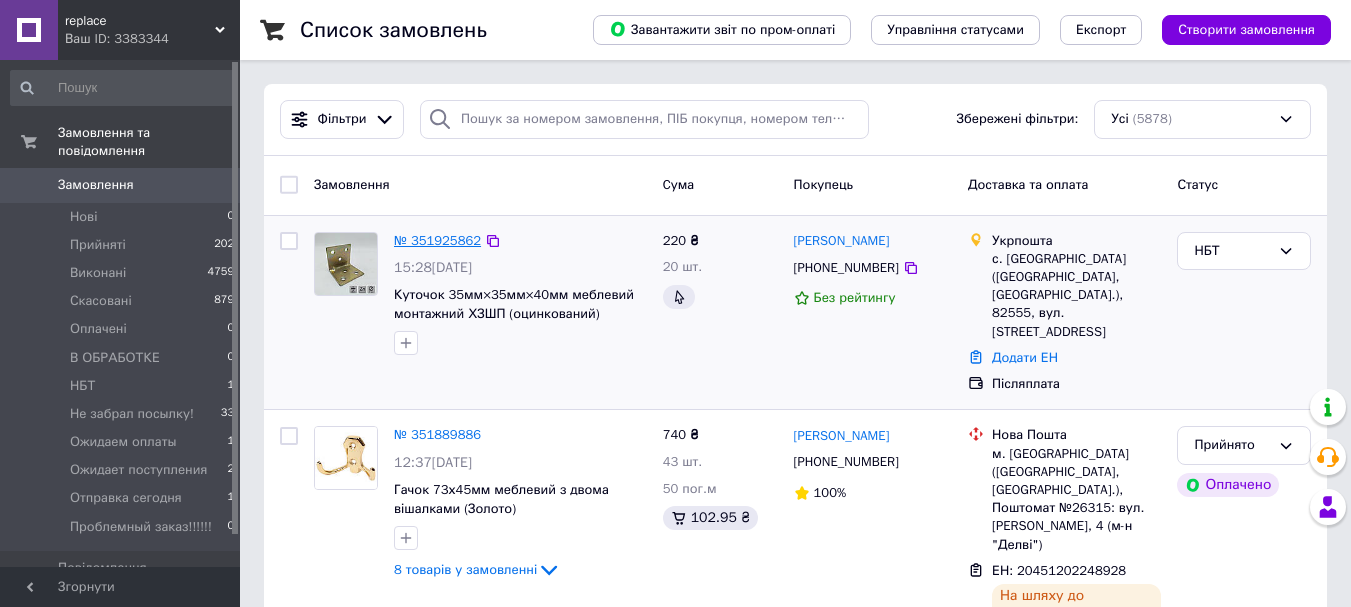 click on "№ 351925862" at bounding box center [437, 240] 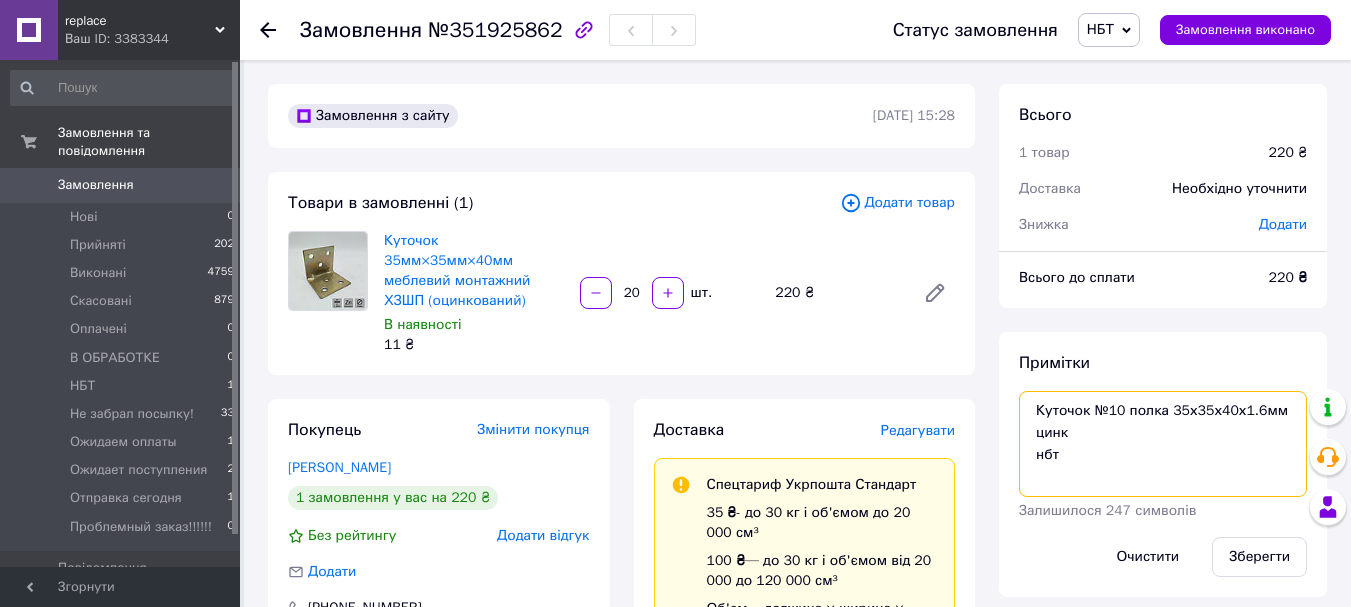 drag, startPoint x: 1175, startPoint y: 435, endPoint x: 1081, endPoint y: 413, distance: 96.540146 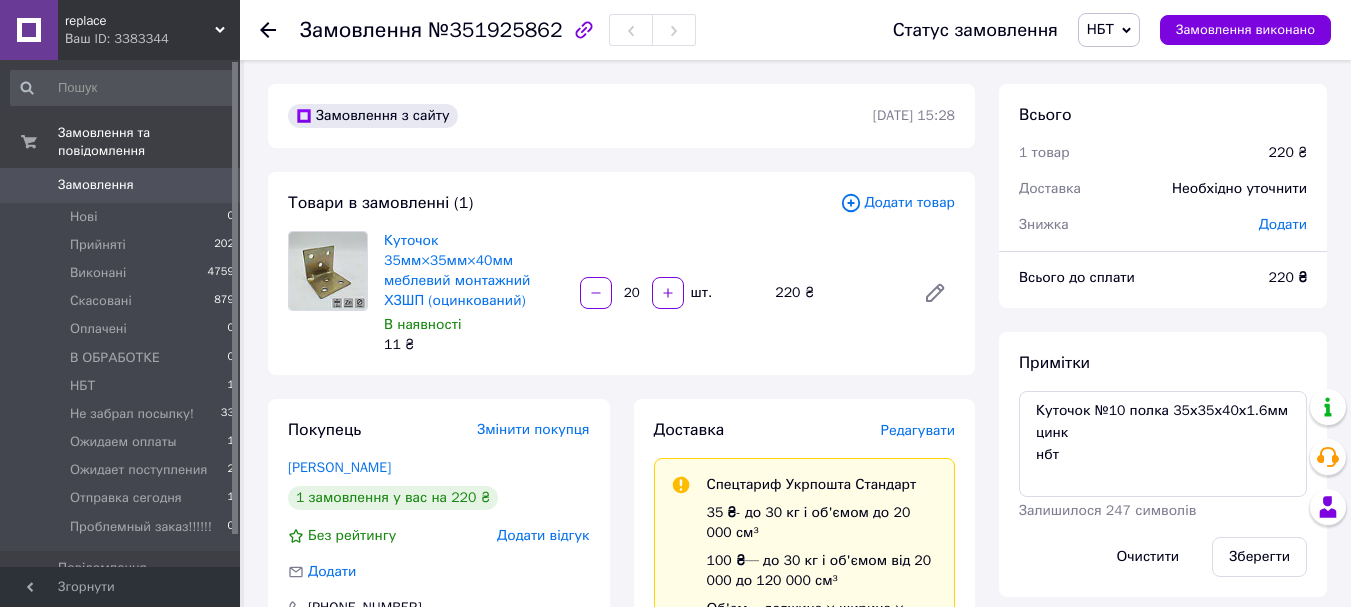 click on "№351925862" at bounding box center [495, 30] 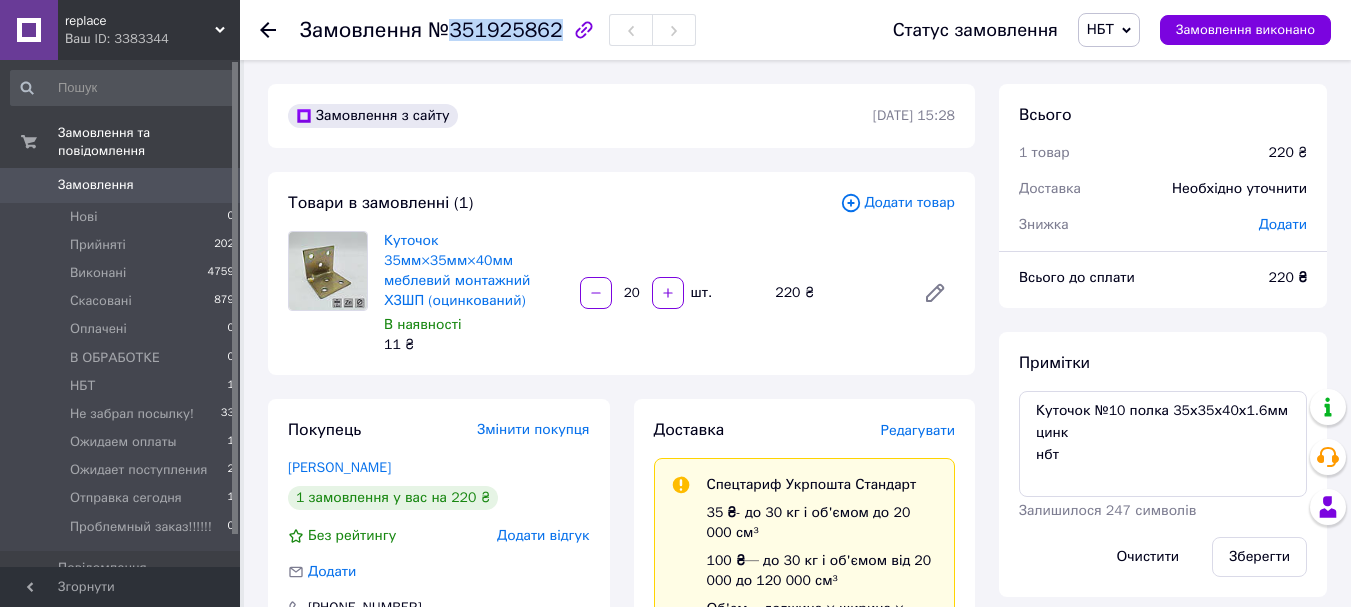 click on "№351925862" at bounding box center [495, 30] 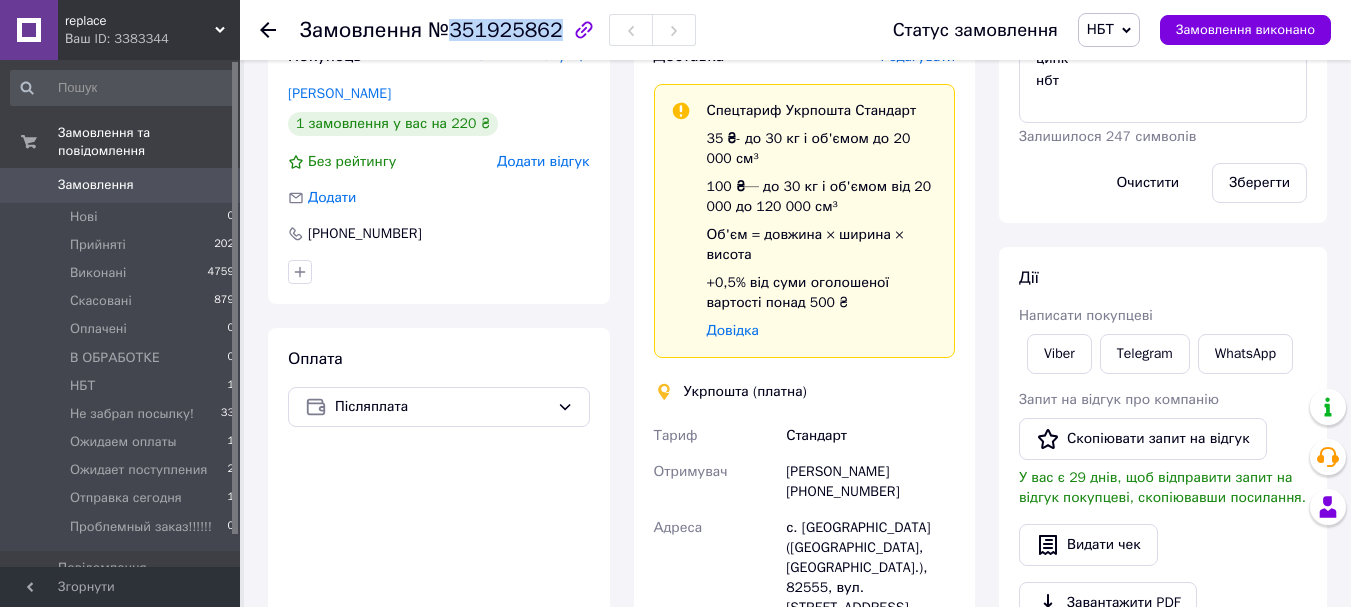 scroll, scrollTop: 400, scrollLeft: 0, axis: vertical 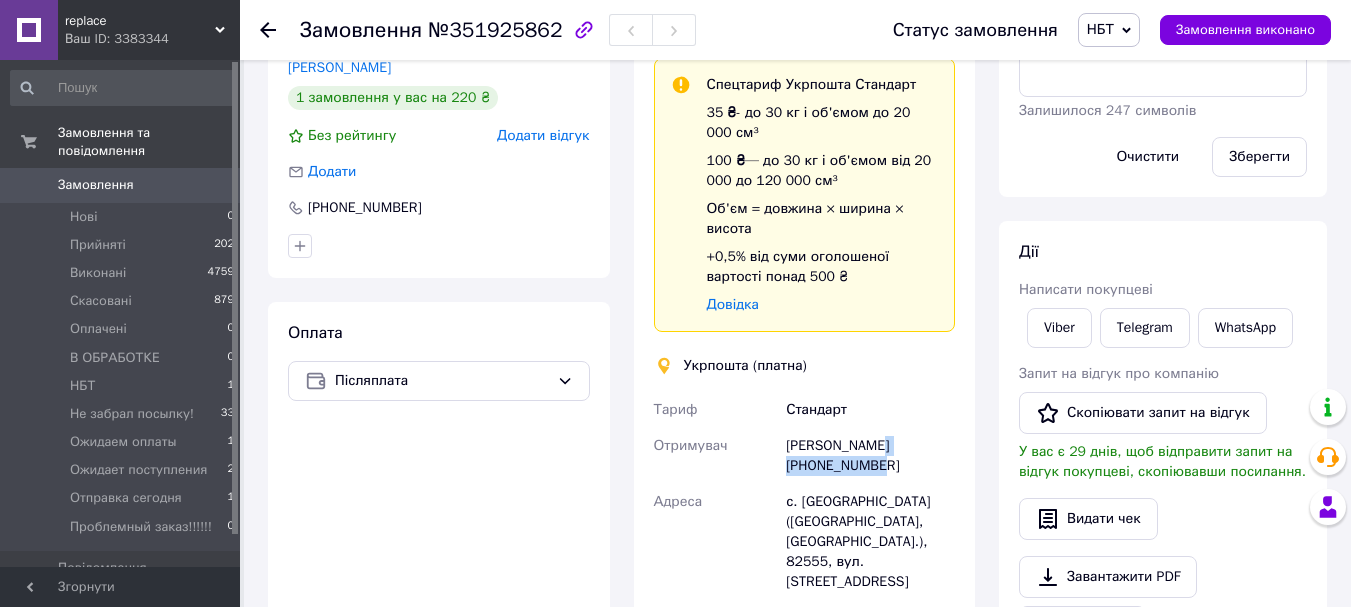 click on "Іван Малетич +380969876610" at bounding box center (870, 456) 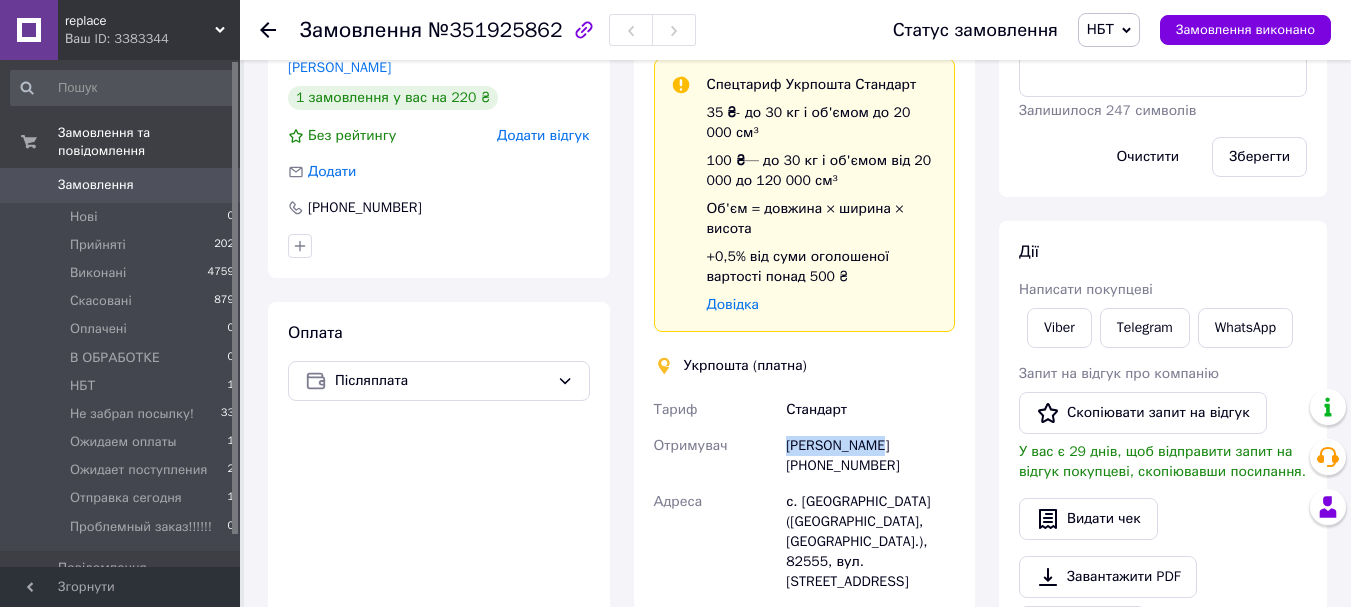 drag, startPoint x: 859, startPoint y: 426, endPoint x: 770, endPoint y: 427, distance: 89.005615 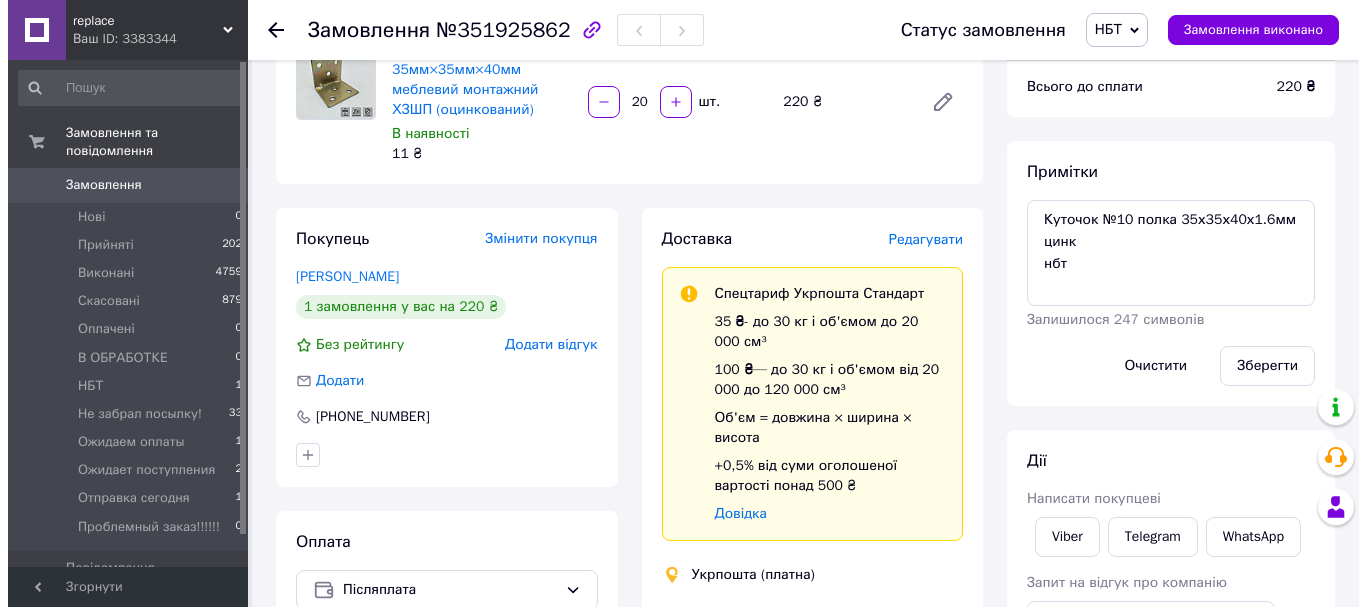scroll, scrollTop: 0, scrollLeft: 0, axis: both 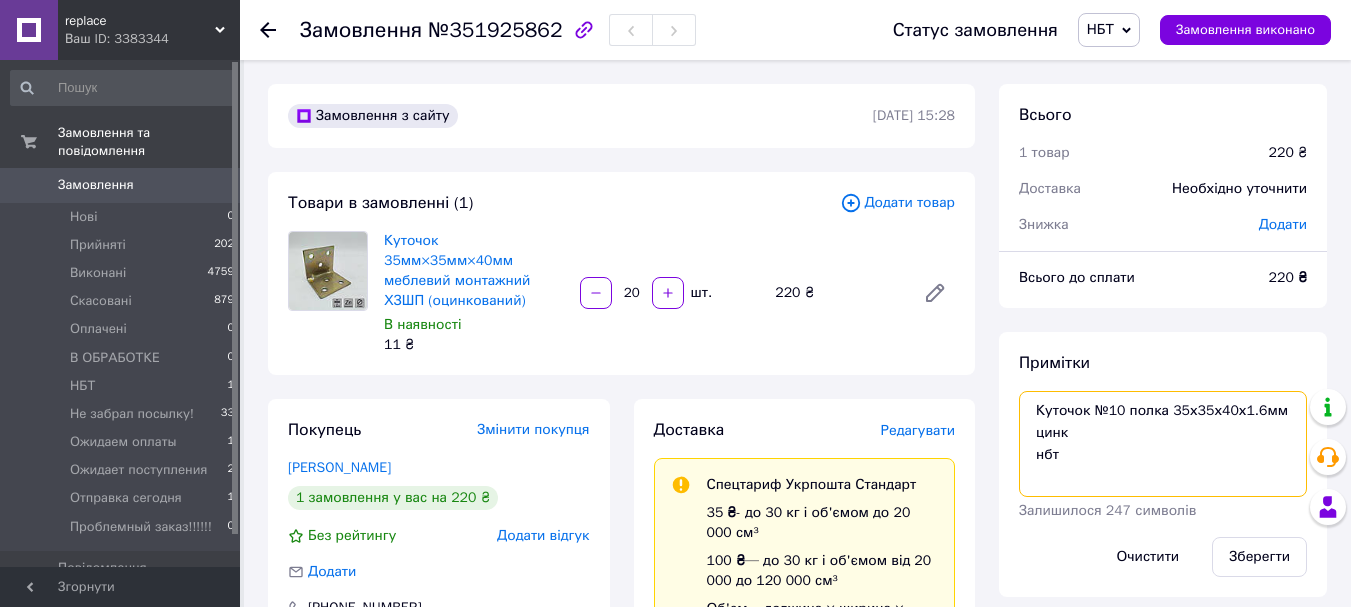 drag, startPoint x: 1026, startPoint y: 441, endPoint x: 998, endPoint y: 370, distance: 76.321686 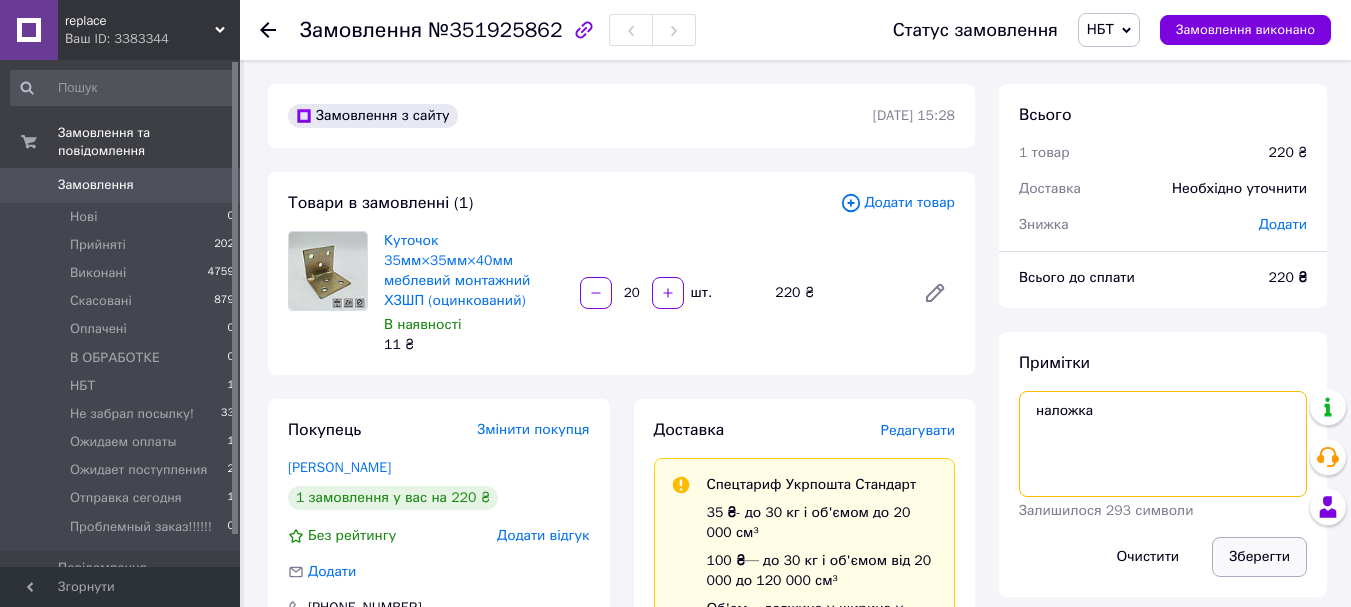 type on "наложка" 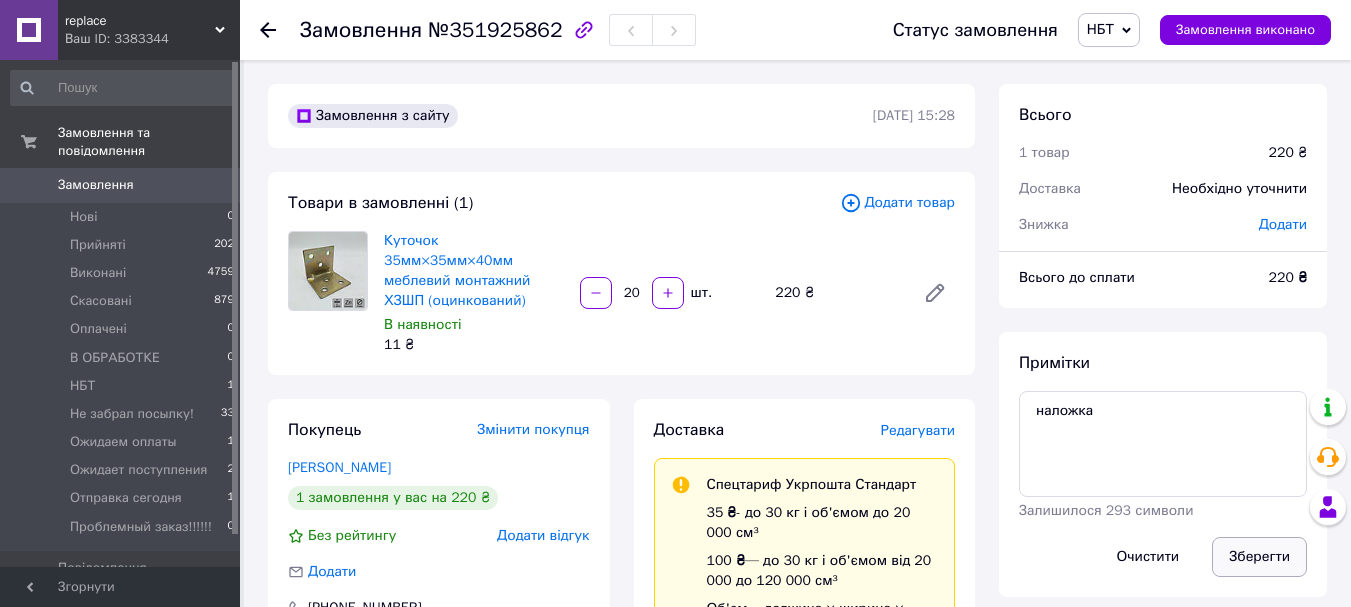 click on "Зберегти" at bounding box center [1259, 557] 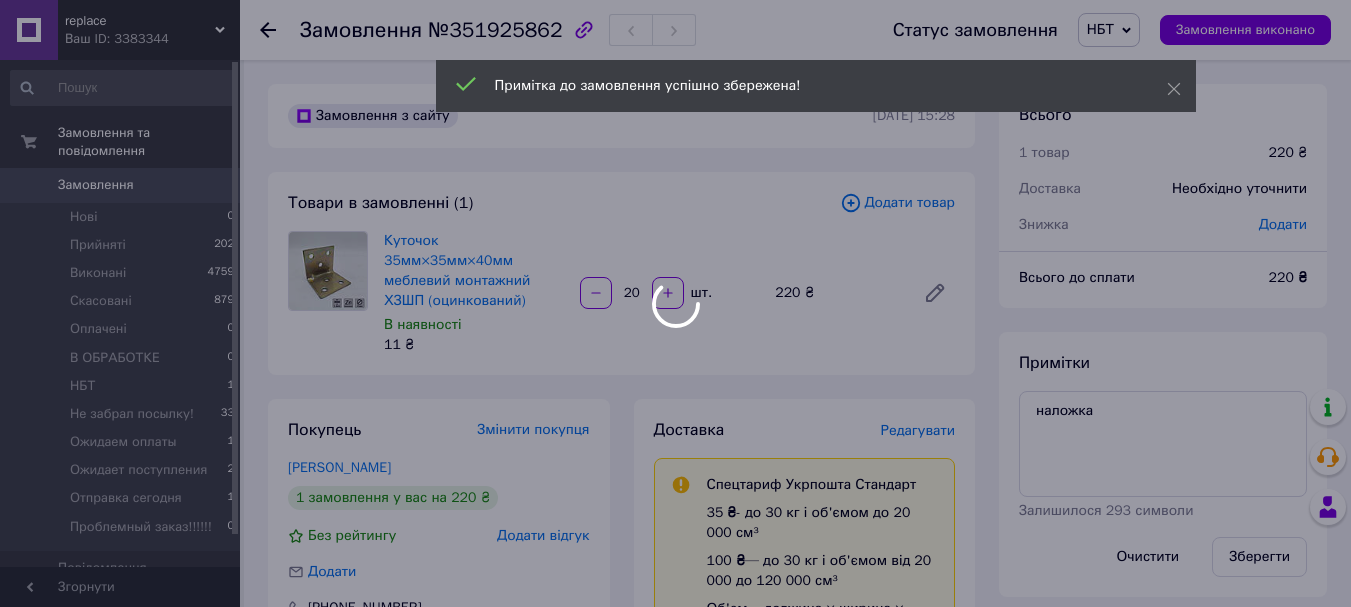 click at bounding box center (675, 303) 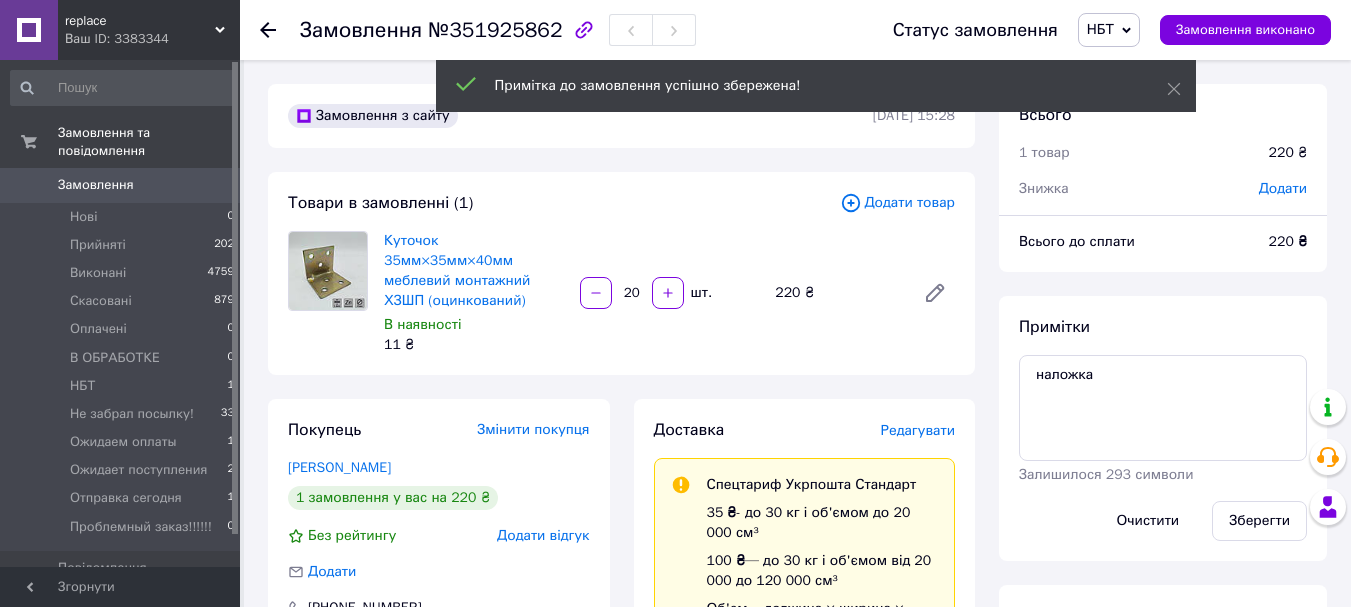 click on "Редагувати" at bounding box center [918, 430] 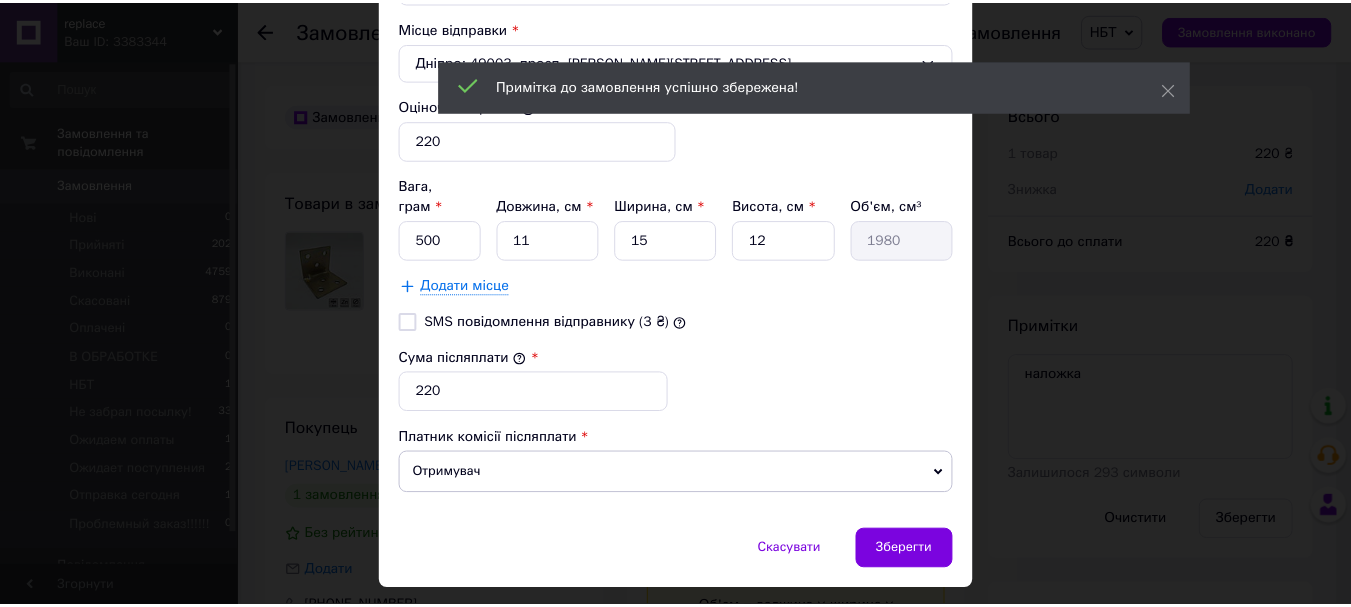 scroll, scrollTop: 806, scrollLeft: 0, axis: vertical 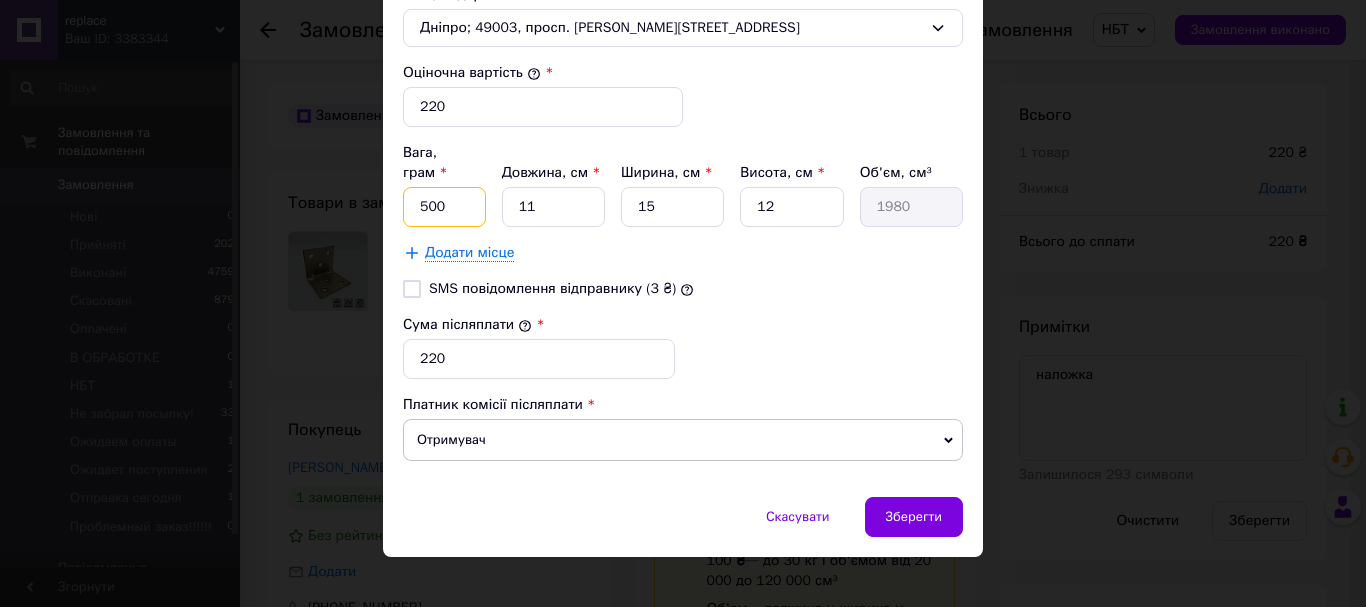click on "500" at bounding box center (444, 207) 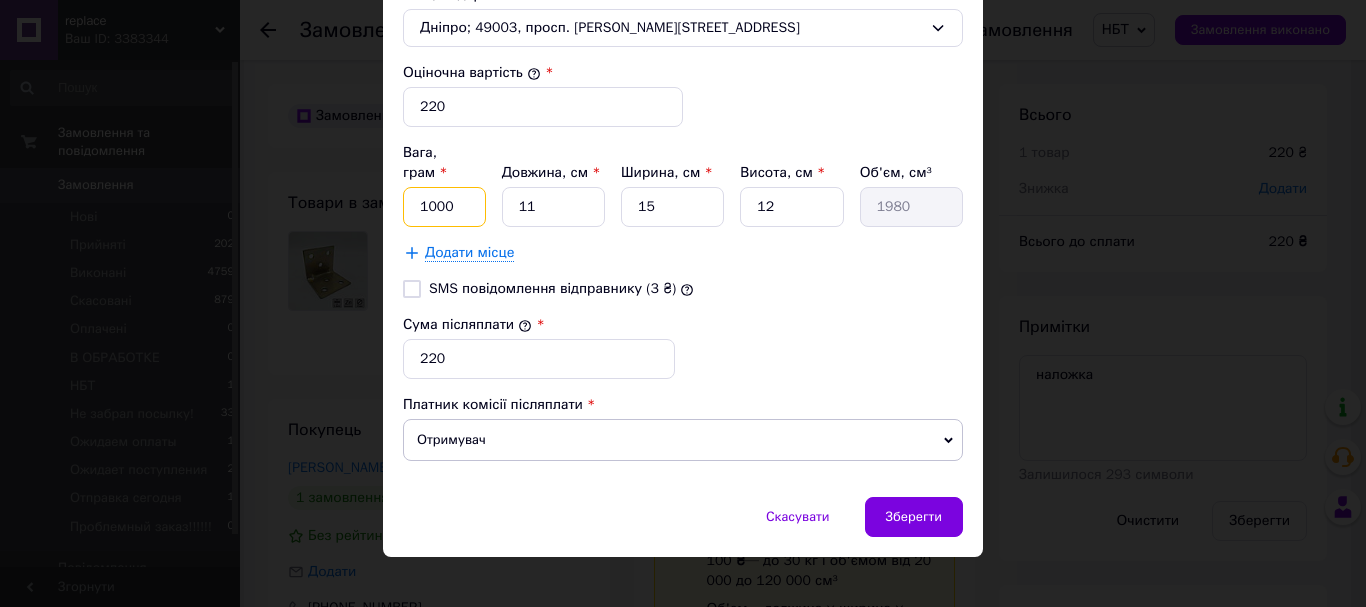 type on "1000" 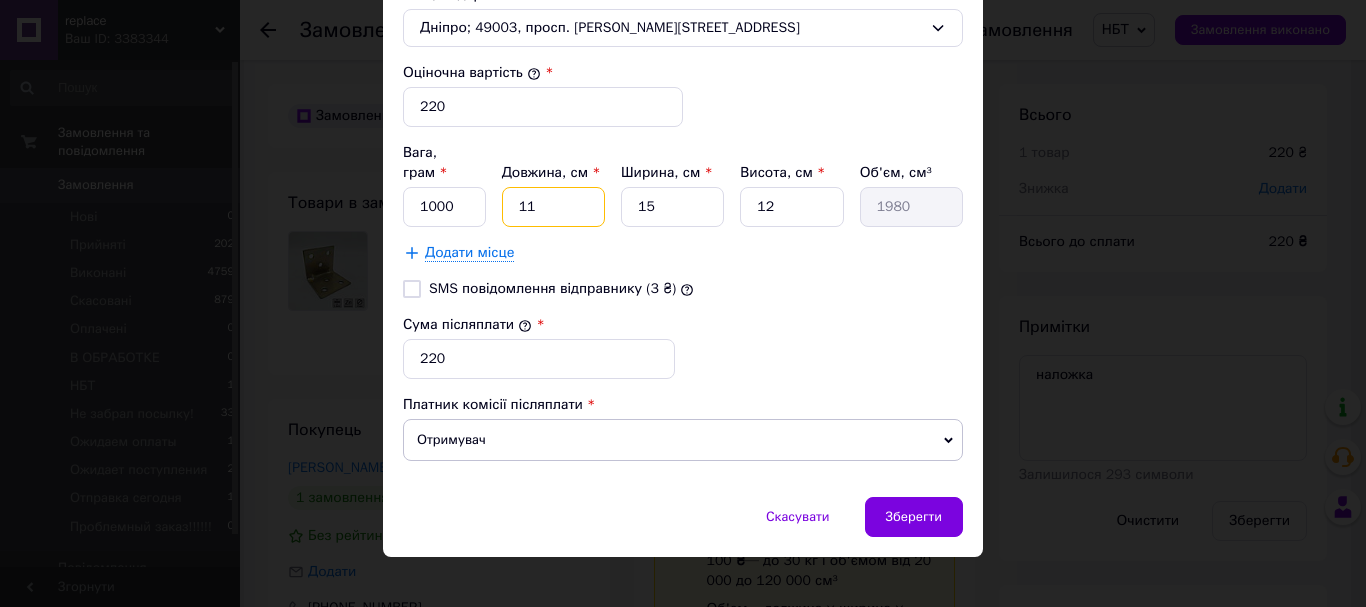 click on "11" at bounding box center (553, 207) 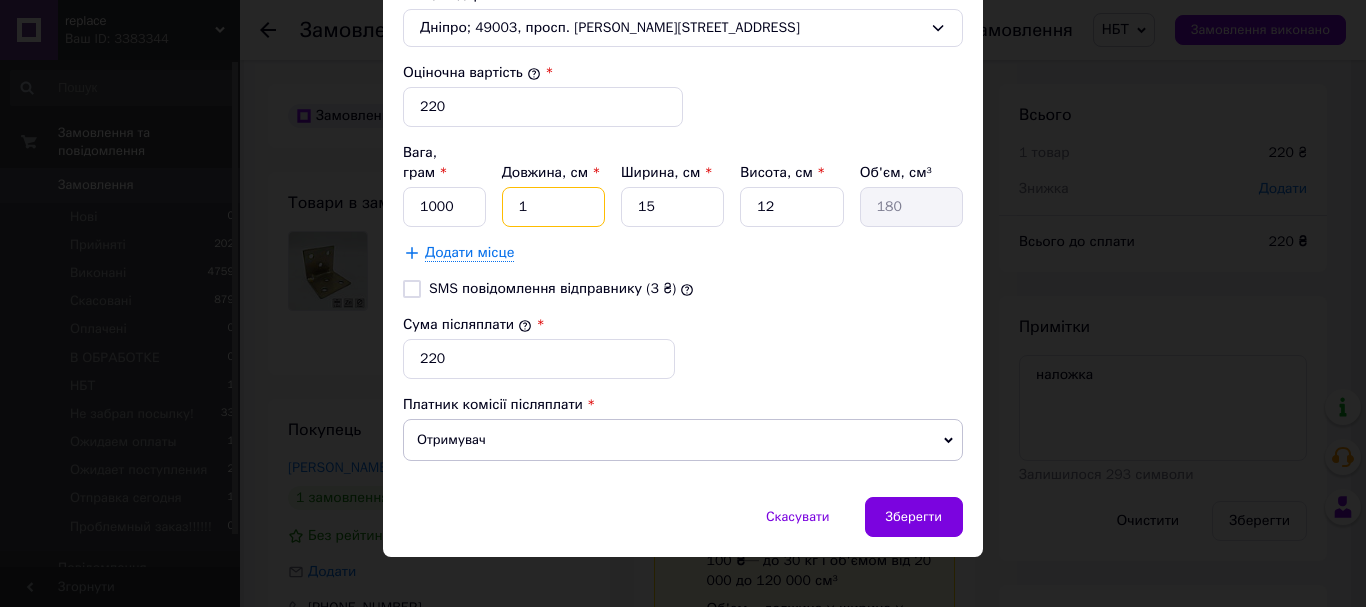type 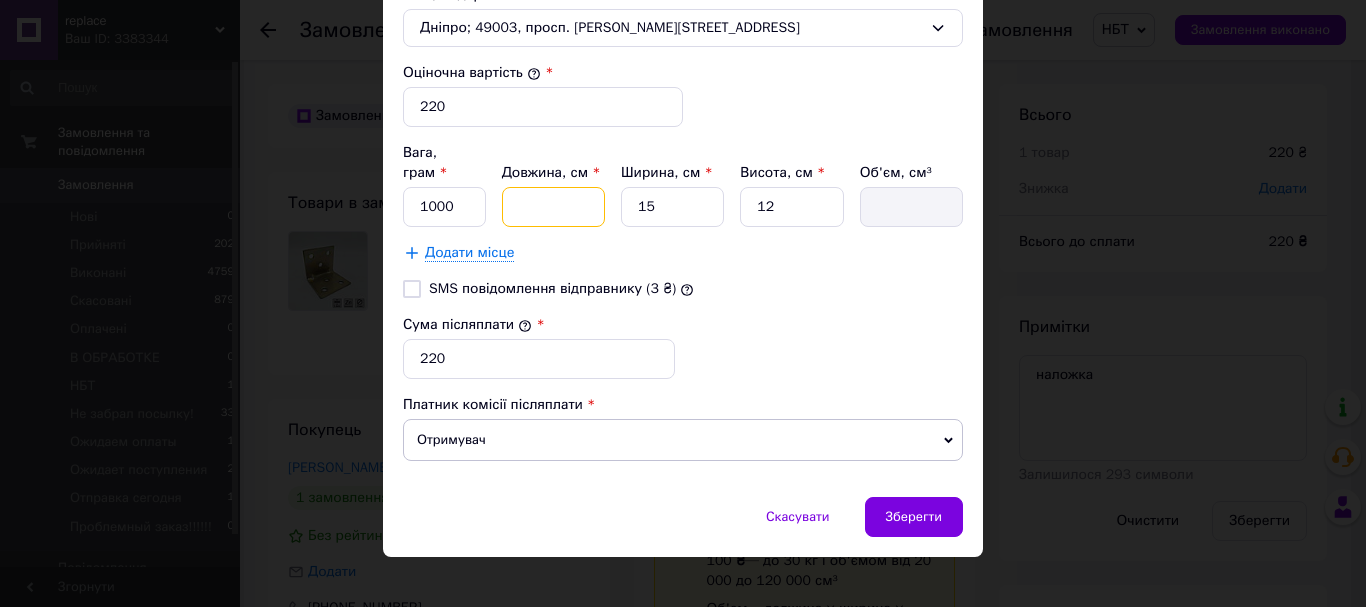type on "2" 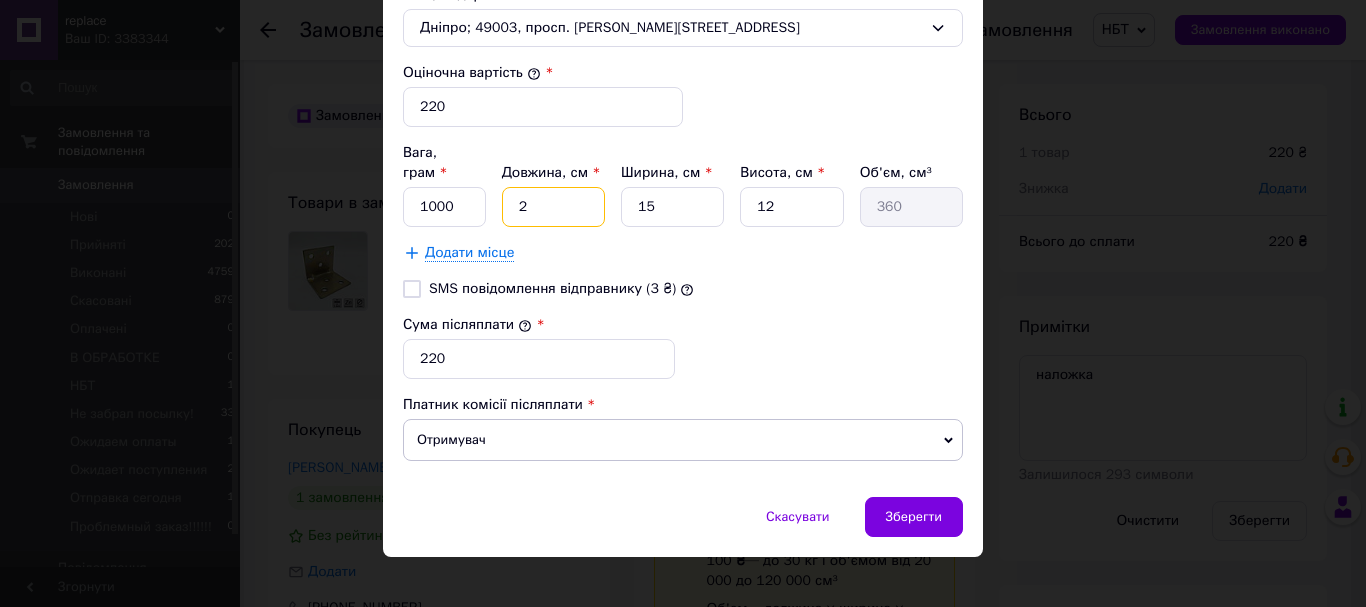 type on "20" 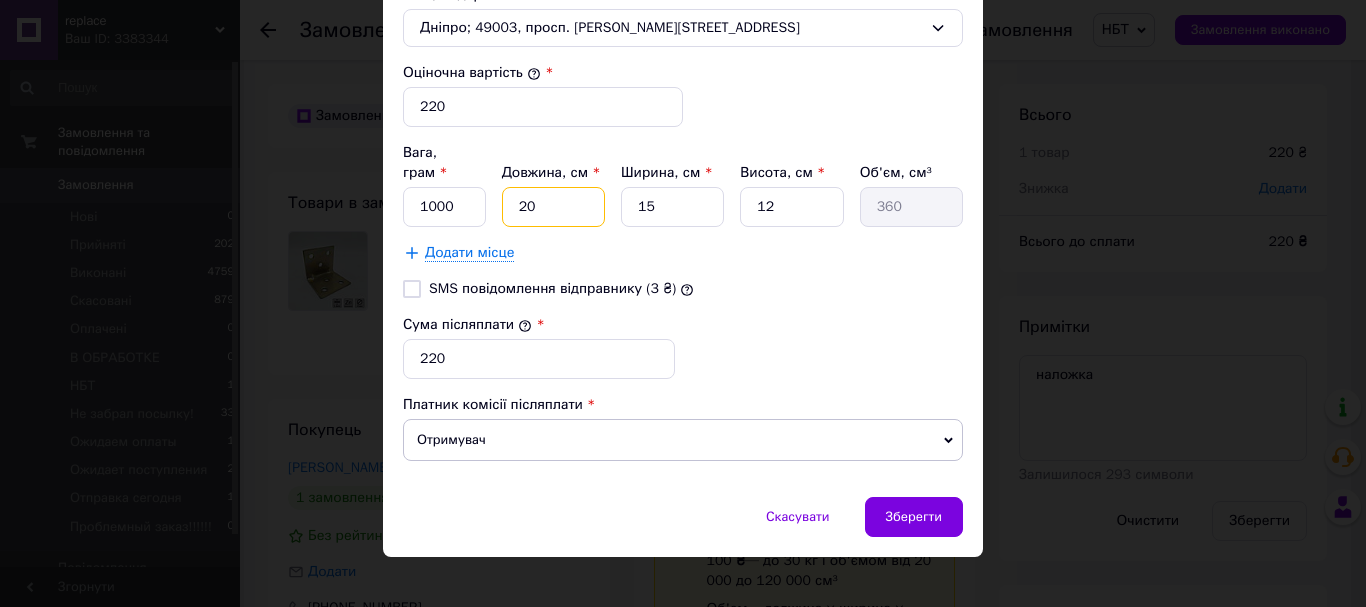 type on "3600" 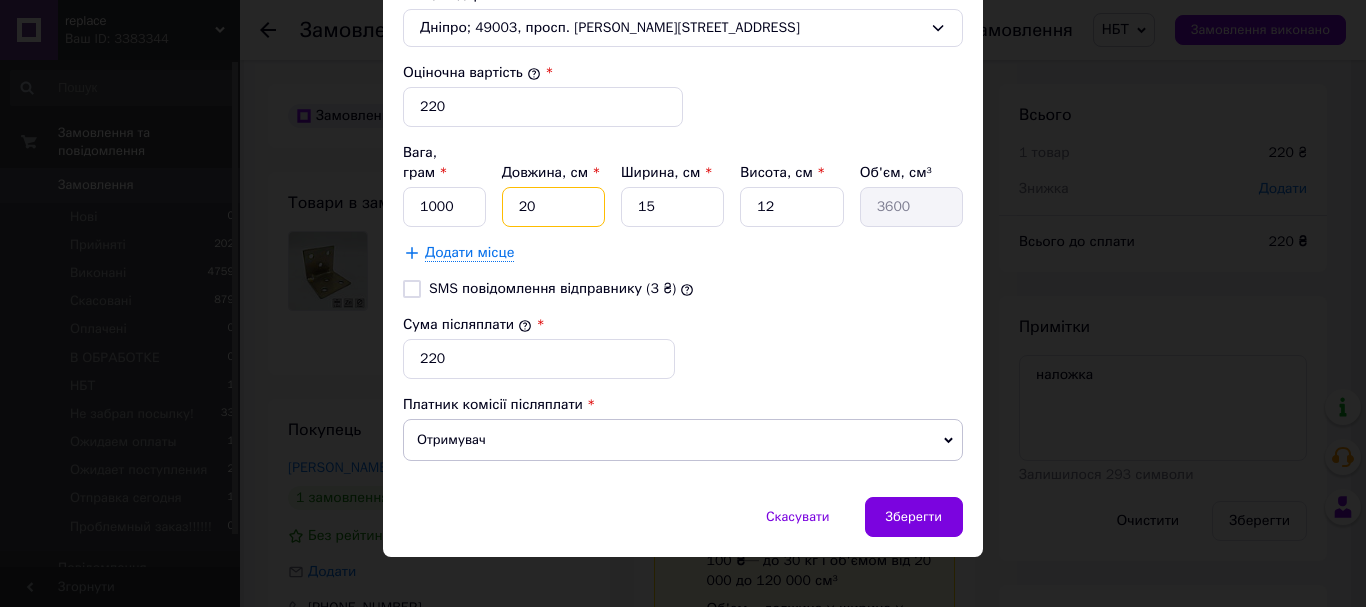 type on "20" 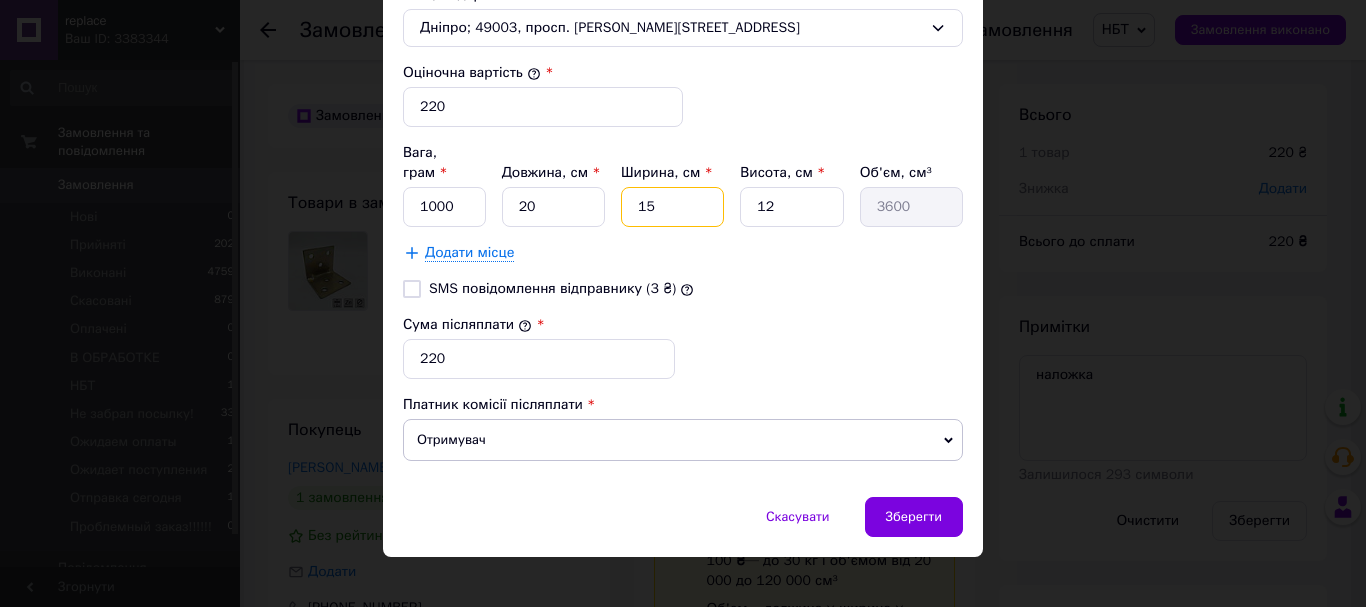 click on "15" at bounding box center (672, 207) 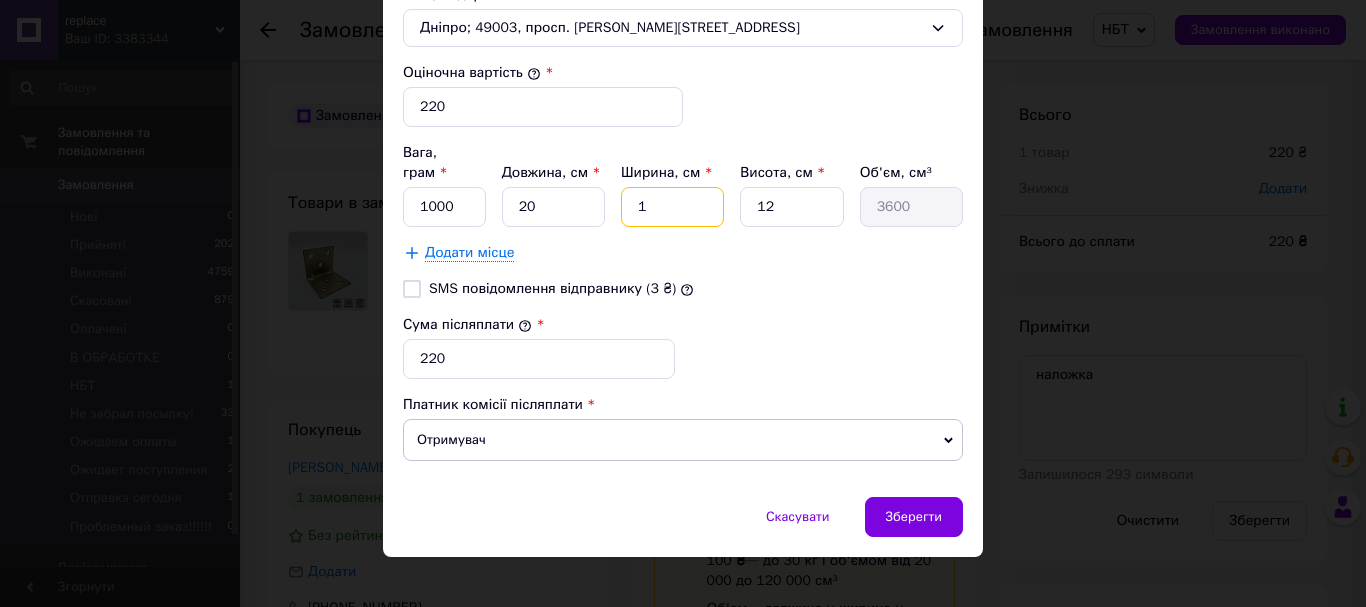 type on "240" 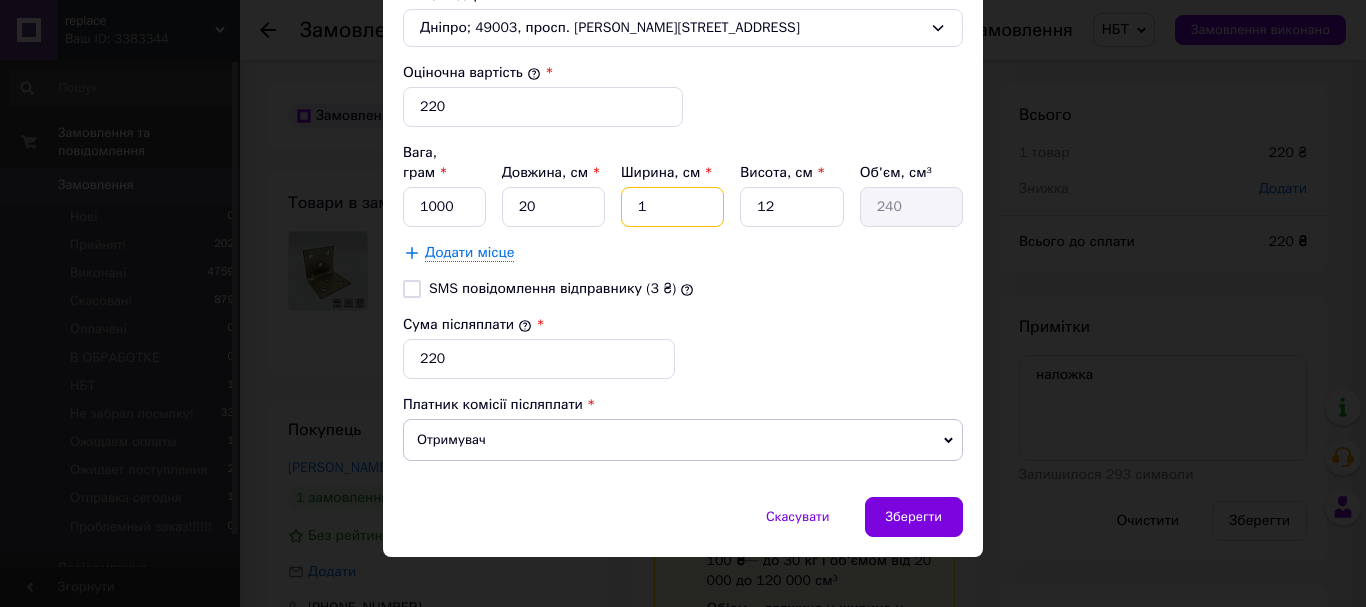 type 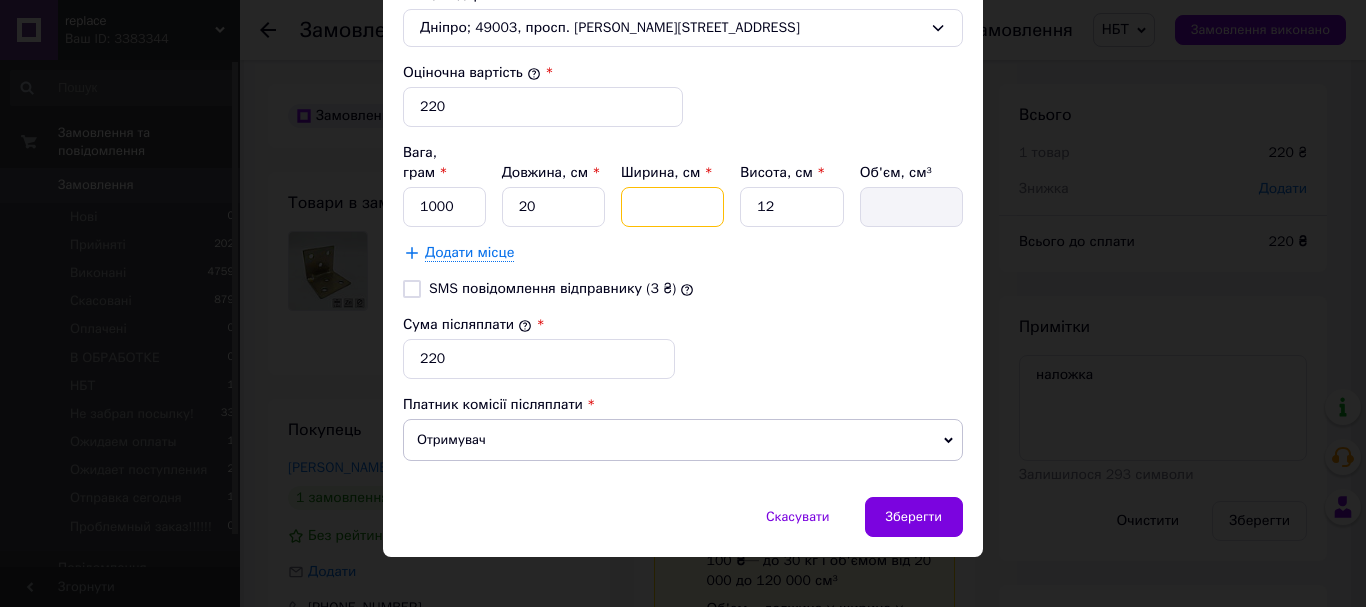 type on "2" 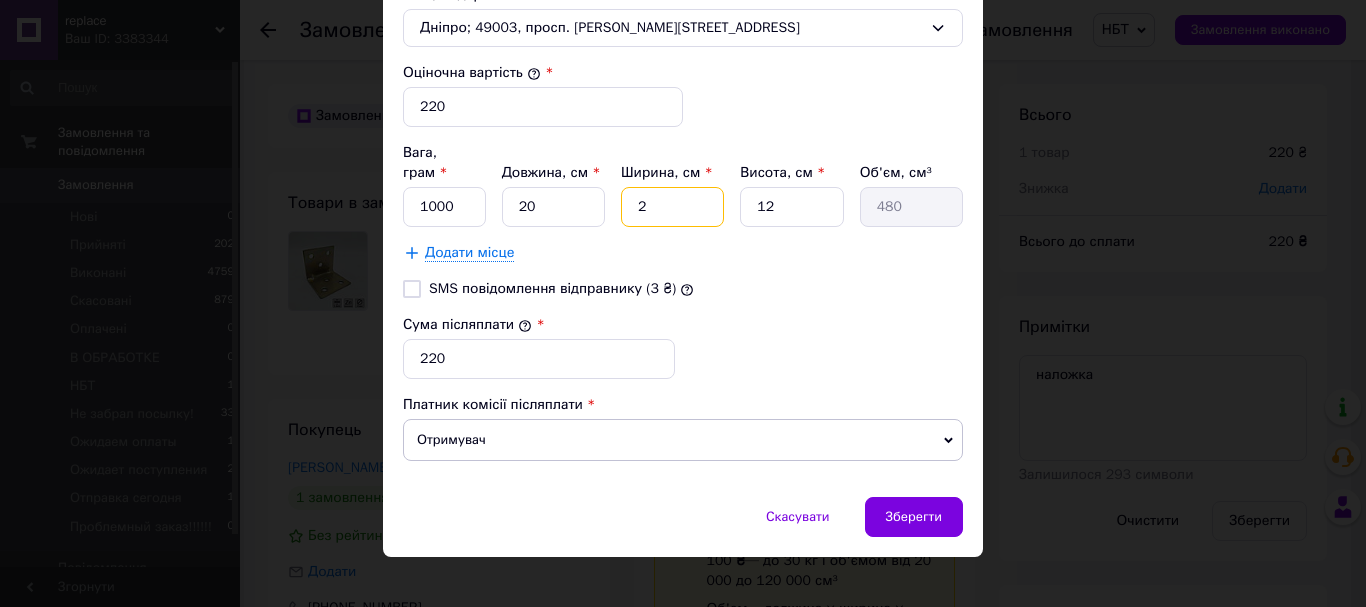type on "20" 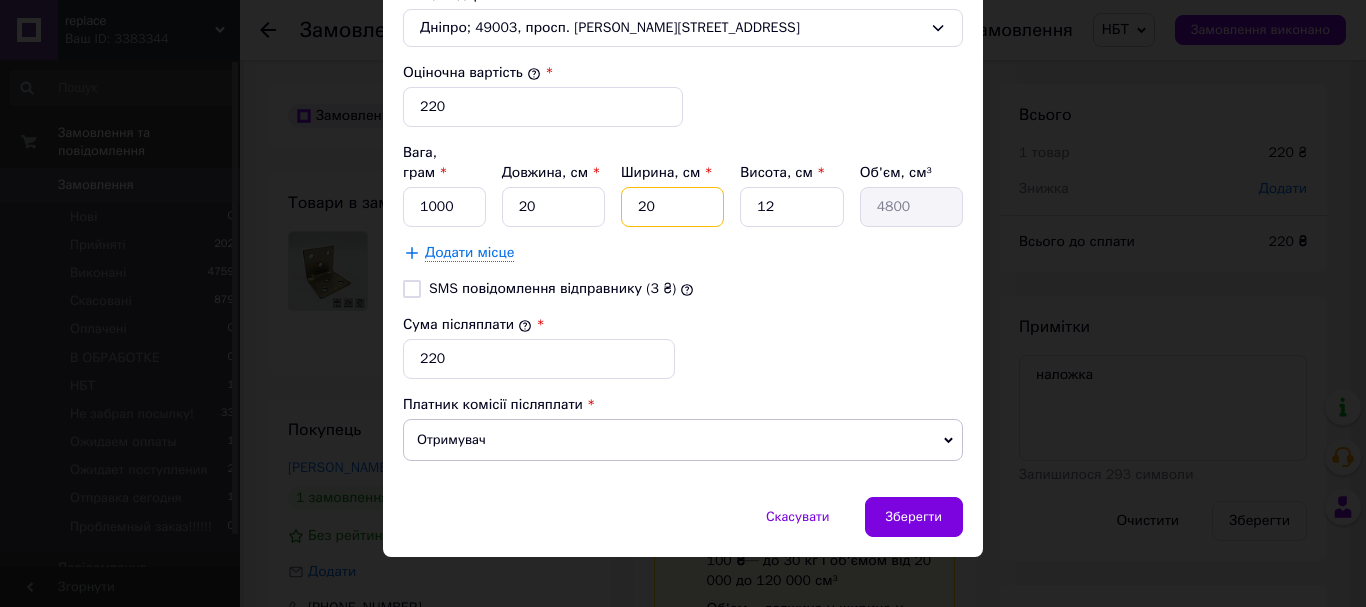 type on "20" 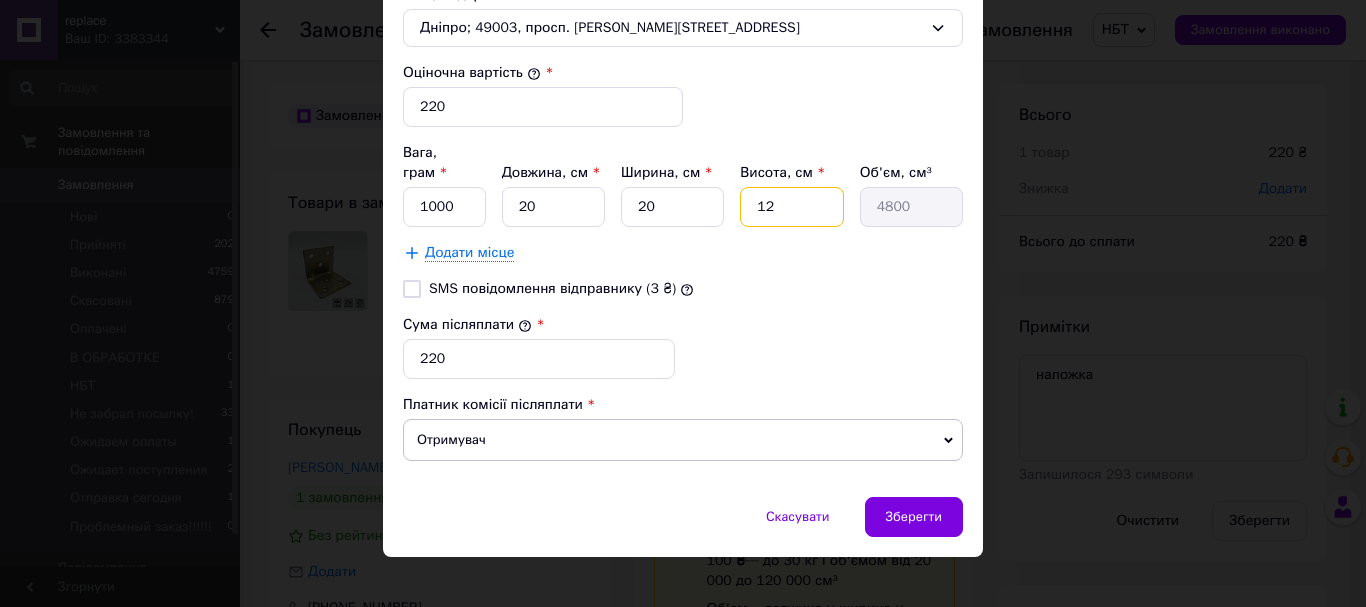 click on "12" at bounding box center (791, 207) 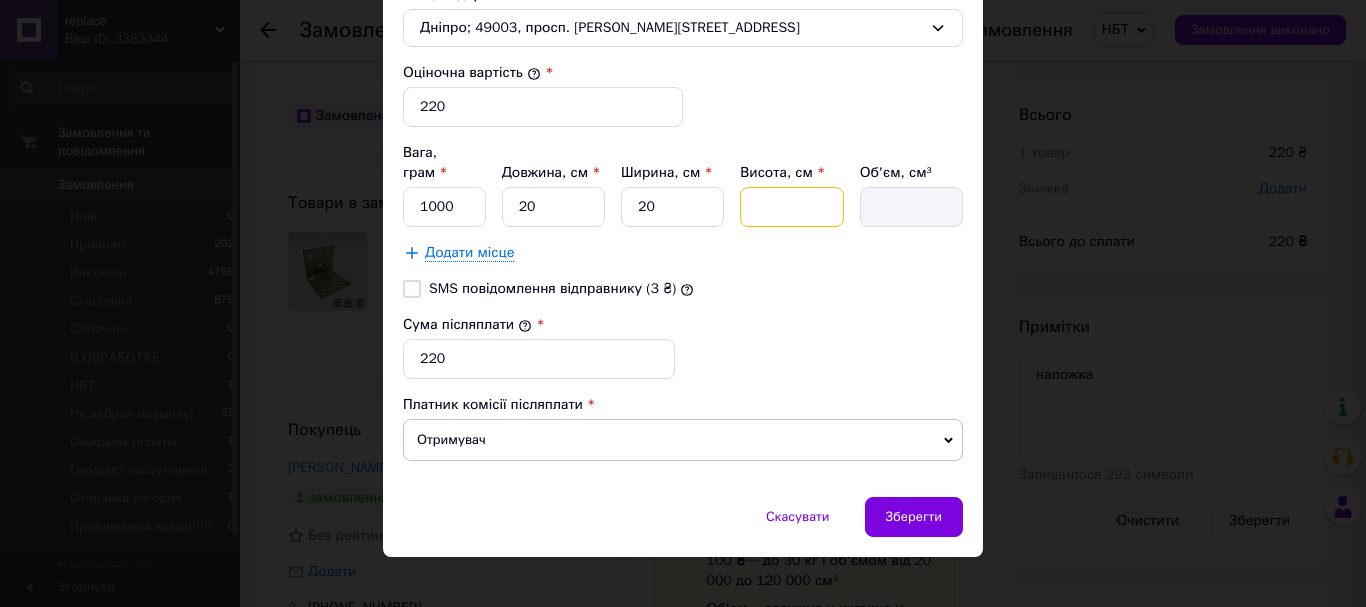 type on "1" 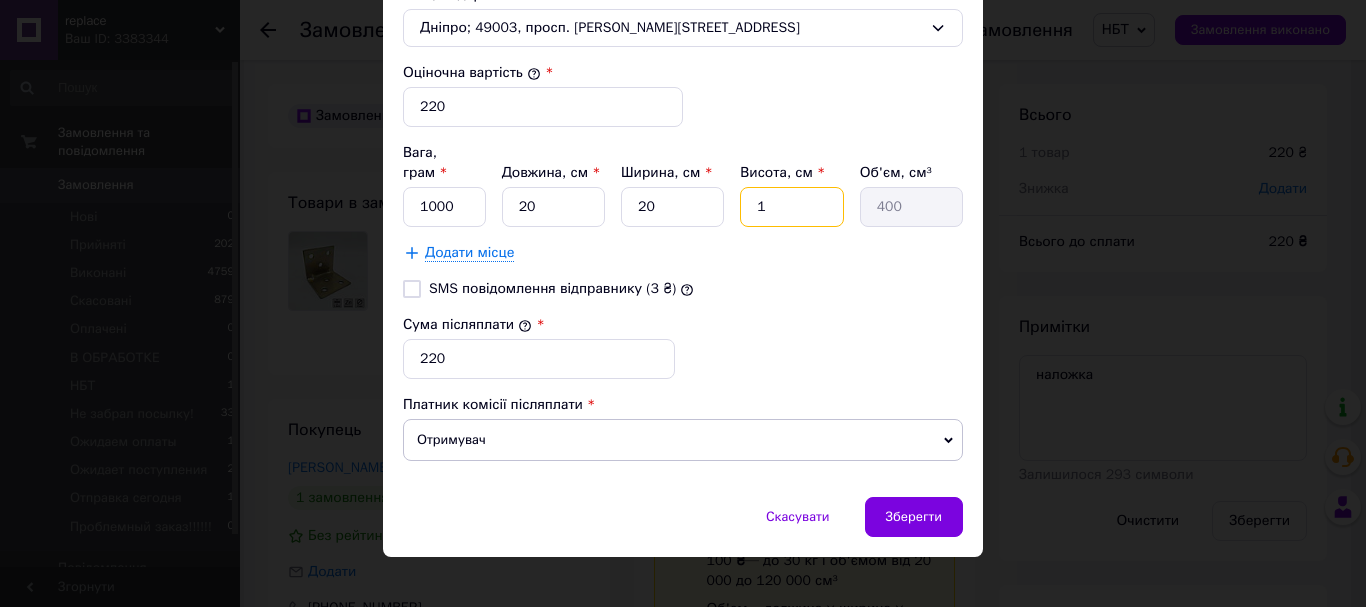 type on "10" 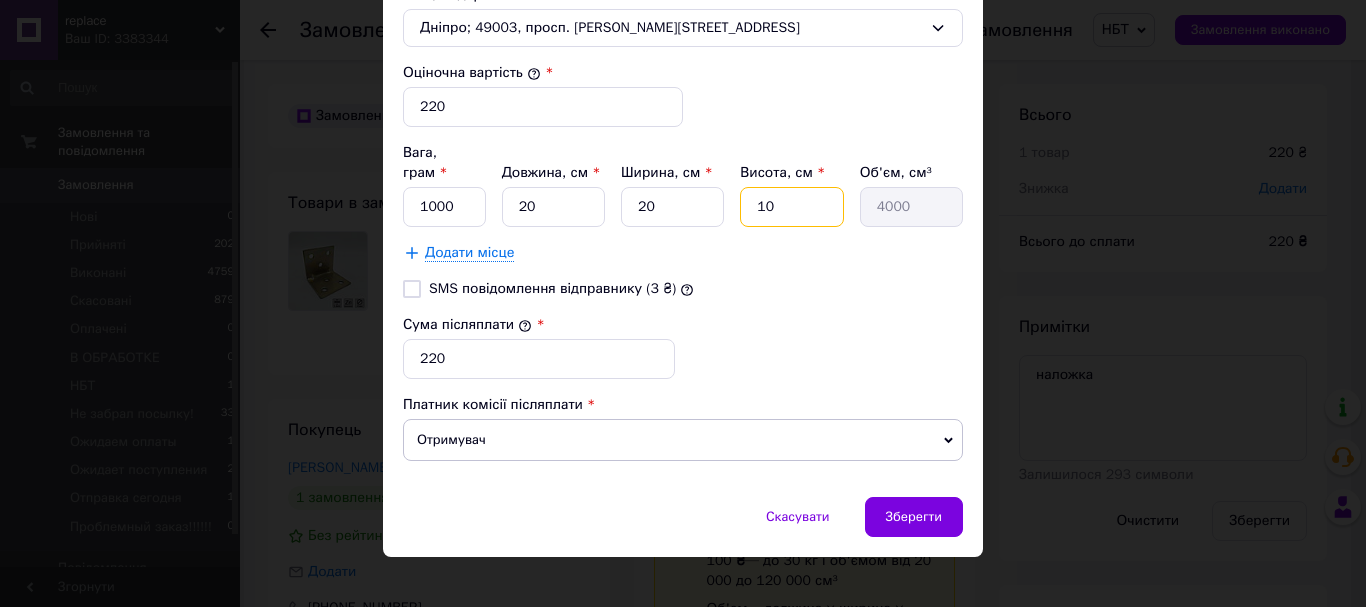 type on "10" 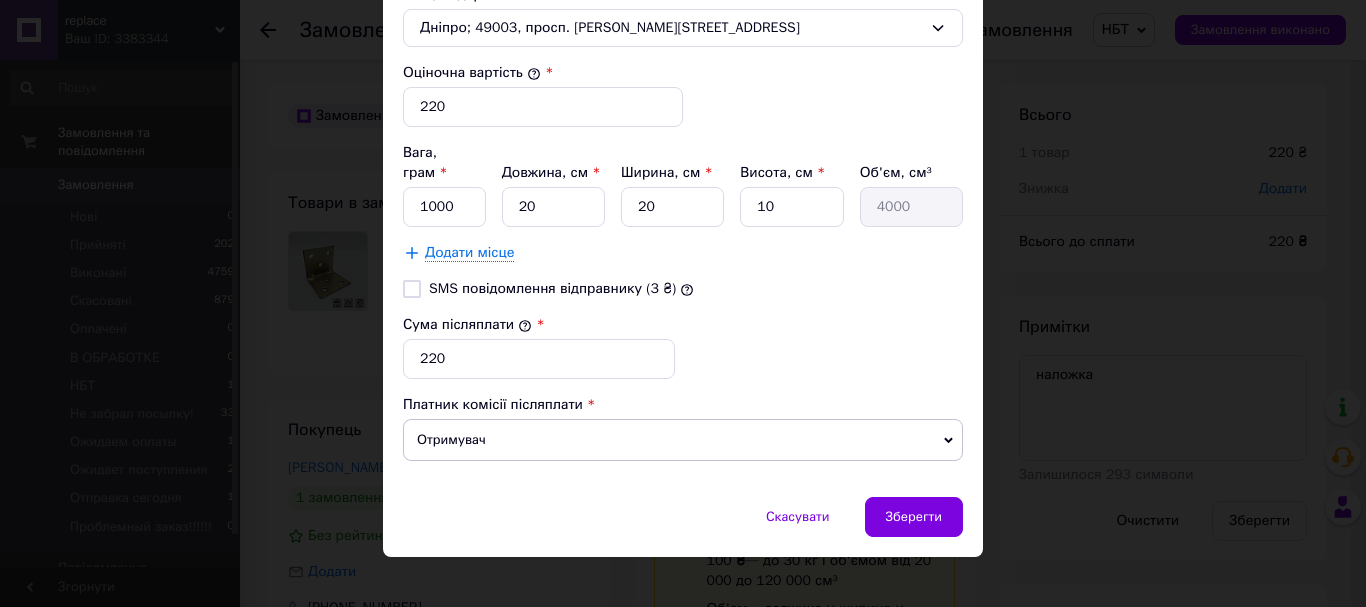 click on "Спосіб доставки Укрпошта (платна) Тариф     * Стандарт Платник   * Отримувач Прізвище отримувача   * Малетич Ім'я отримувача   * Іван По батькові отримувача Телефон отримувача   * +380969876610 Тип доставки     * Склад - склад Місто с. Либохора (Львівська обл., Самбірський р-н.) Відділення 82555, вул. Центральна, 55 Місце відправки   * Дніпро; 49003, просп. Дмитра Яворницького, 123 Оціночна вартість     * 220 Вага, грам   * 1000 Довжина, см   * 20 Ширина, см   * 20 Висота, см   * 10 Об'єм, см³ 4000 Додати місце SMS повідомлення відправнику (3 ₴)   Сума післяплати     * 220 Платник комісії післяплати" at bounding box center (683, -89) 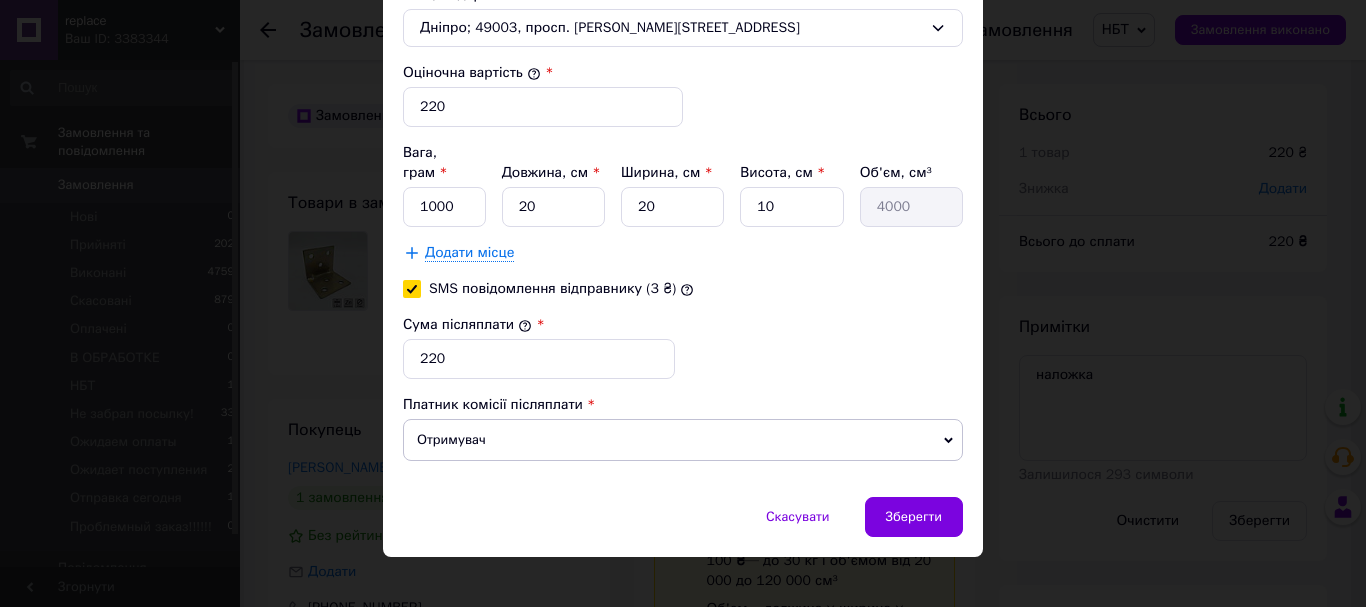 checkbox on "true" 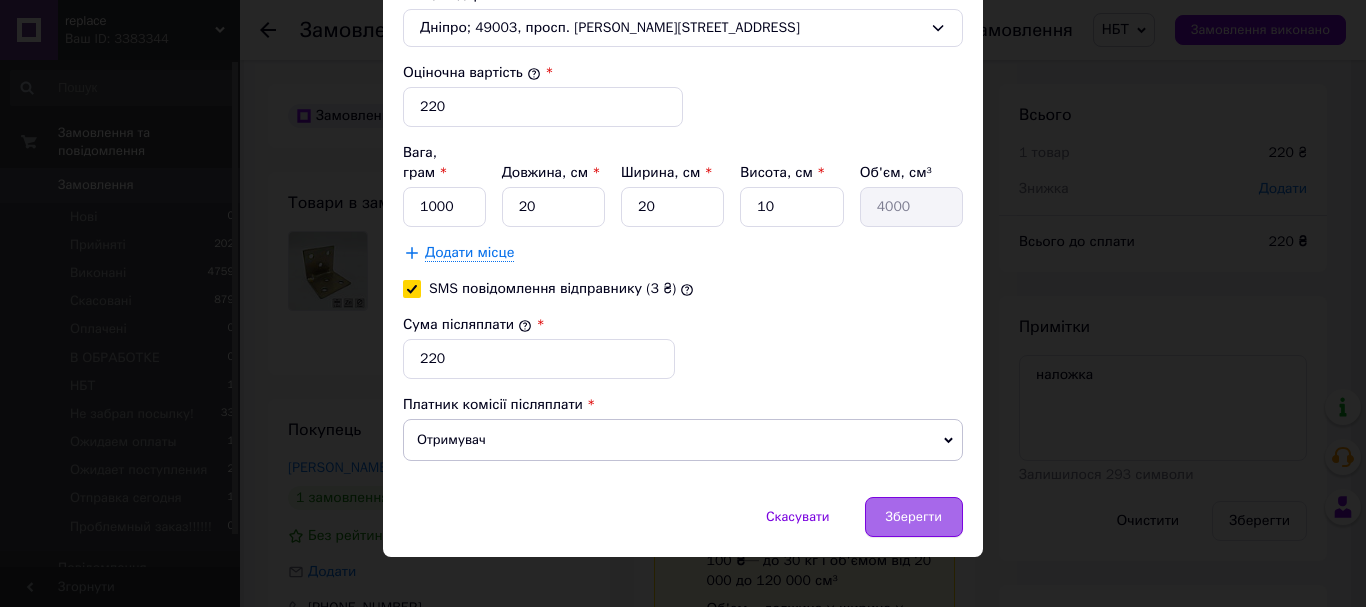 click on "Зберегти" at bounding box center [914, 517] 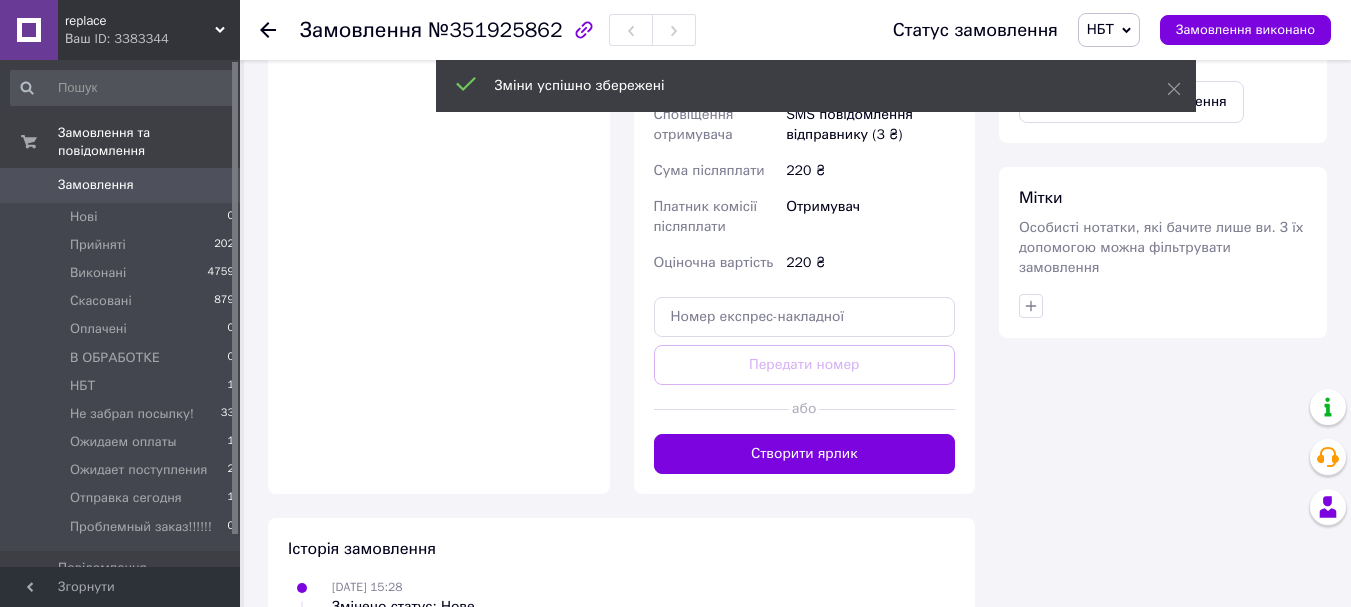 scroll, scrollTop: 1000, scrollLeft: 0, axis: vertical 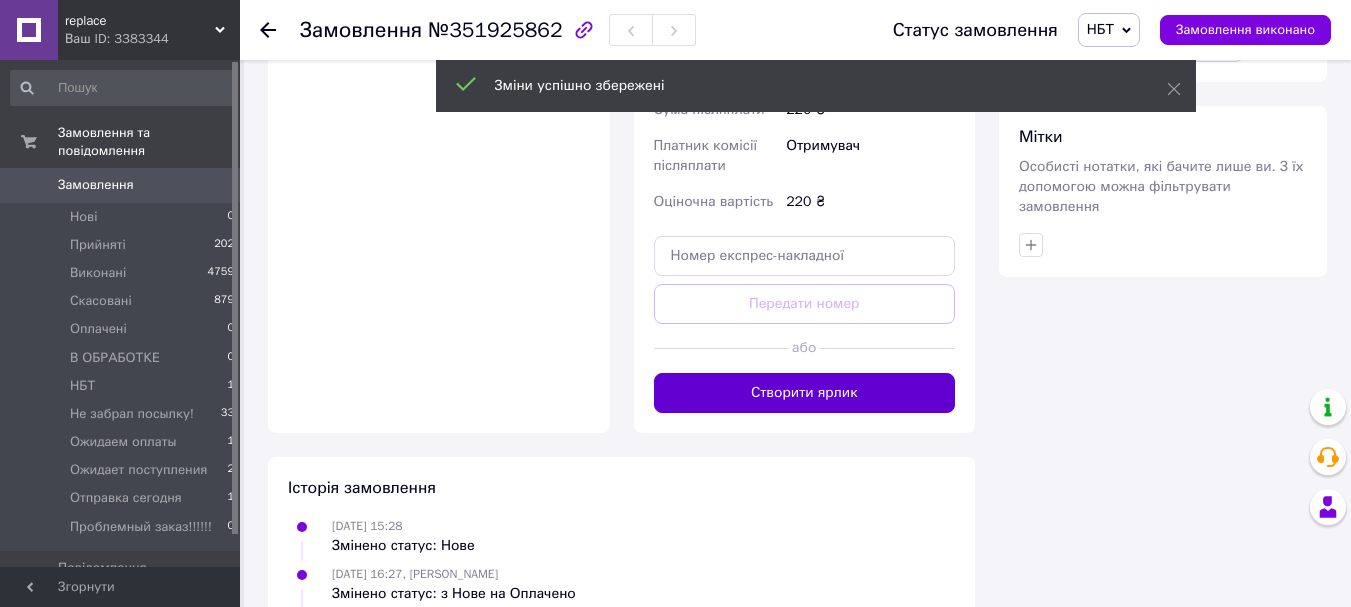 click on "Створити ярлик" at bounding box center (805, 393) 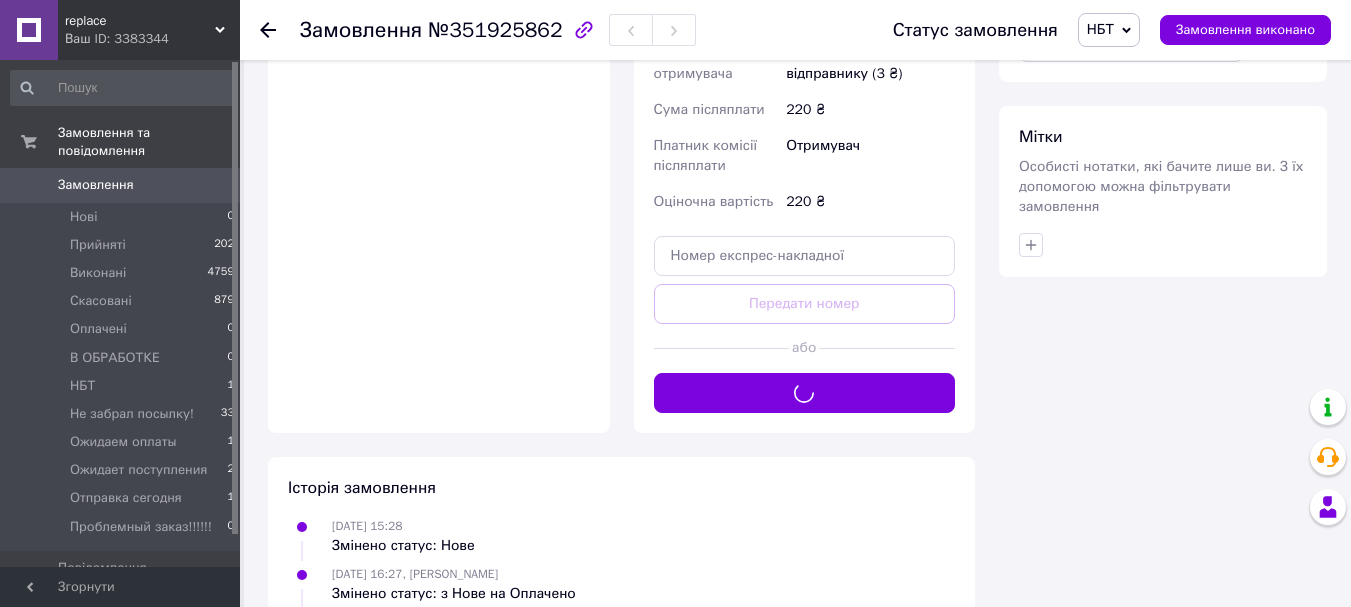 click on "НБТ" at bounding box center [1100, 29] 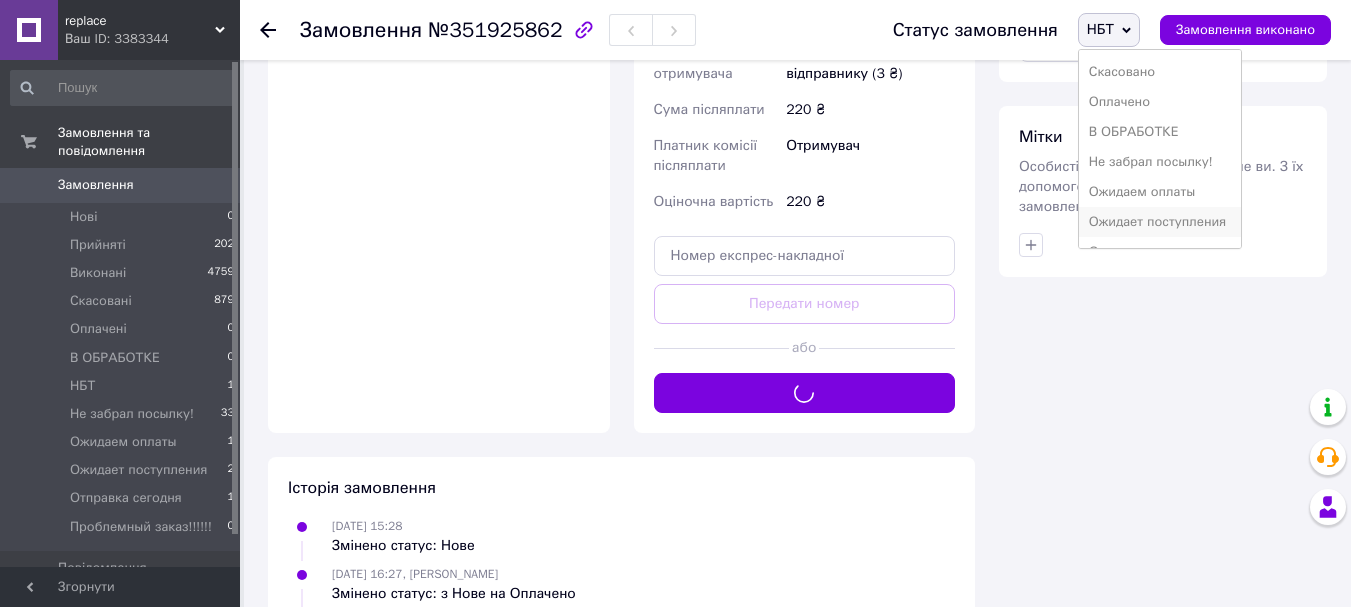 scroll, scrollTop: 112, scrollLeft: 0, axis: vertical 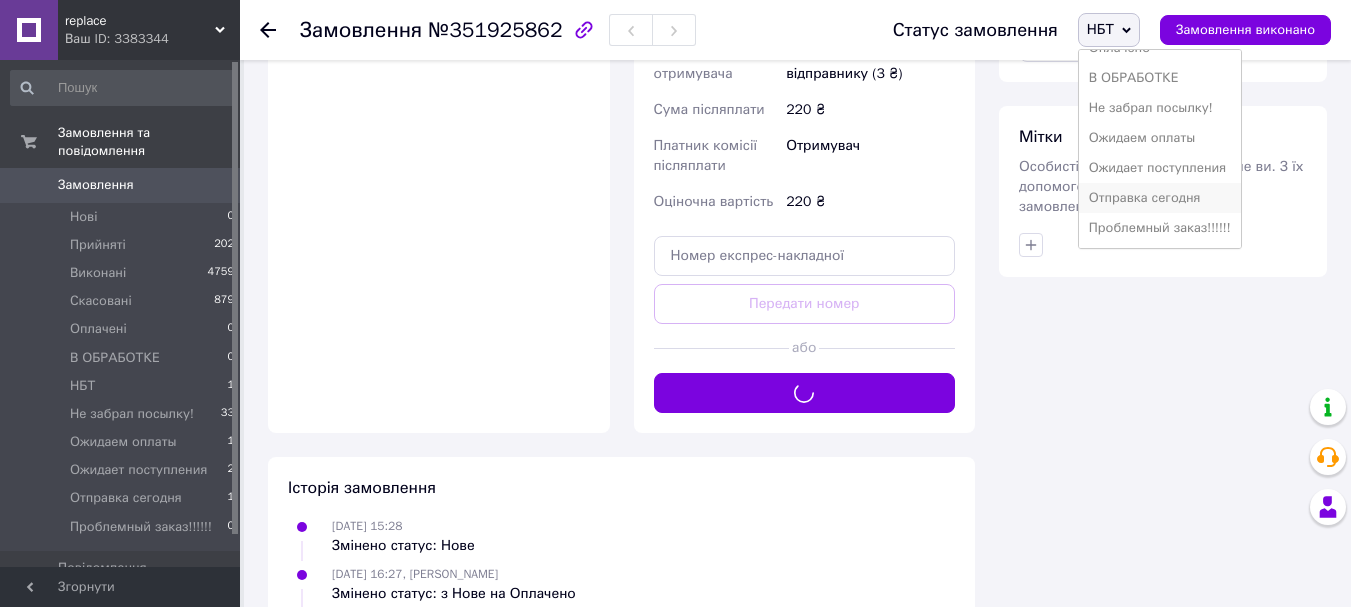click on "Отправка сегодня" at bounding box center (1160, 198) 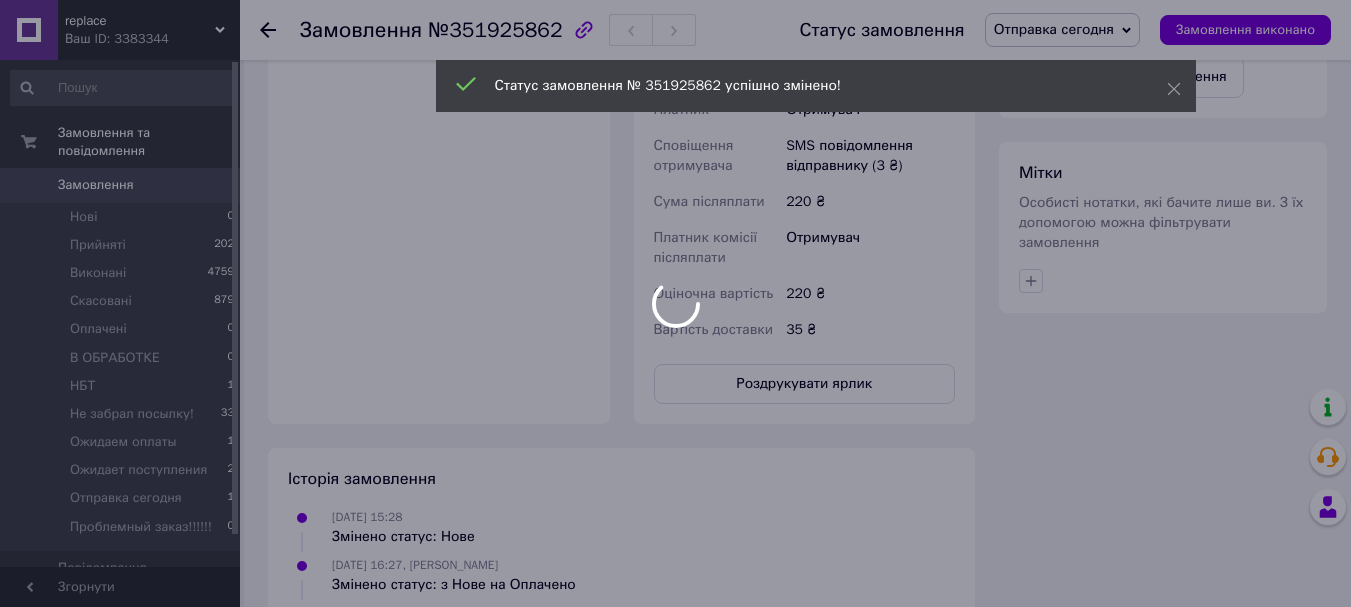 scroll, scrollTop: 200, scrollLeft: 0, axis: vertical 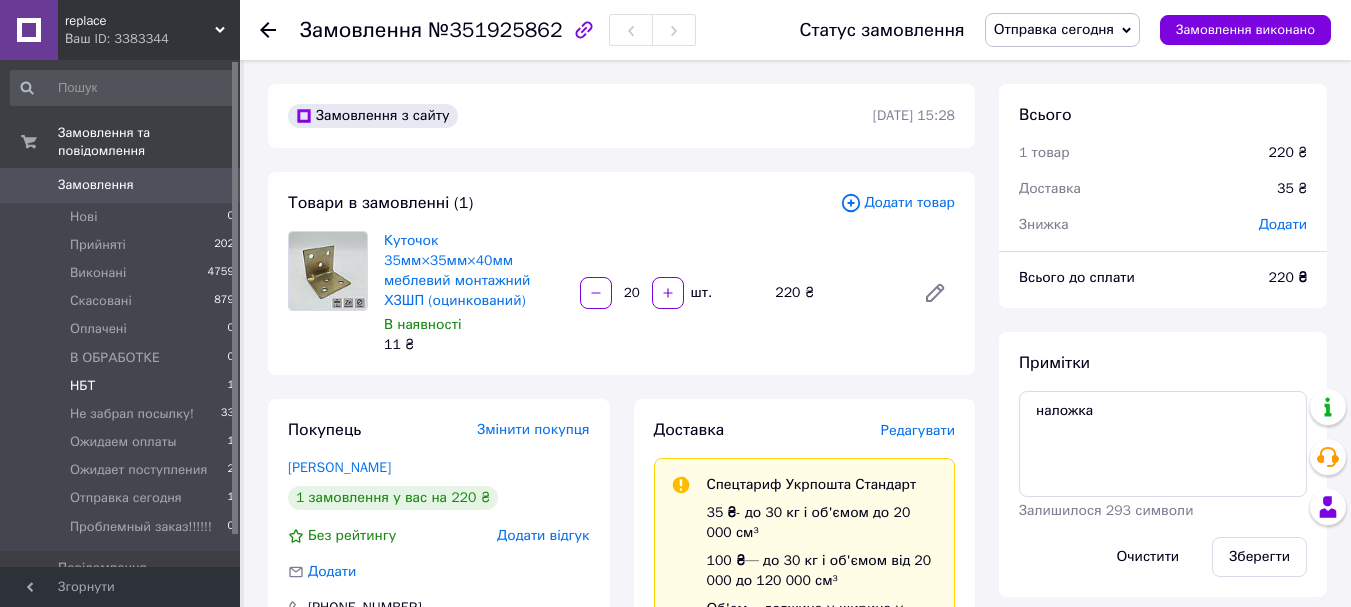 click on "НБТ 1" at bounding box center [123, 386] 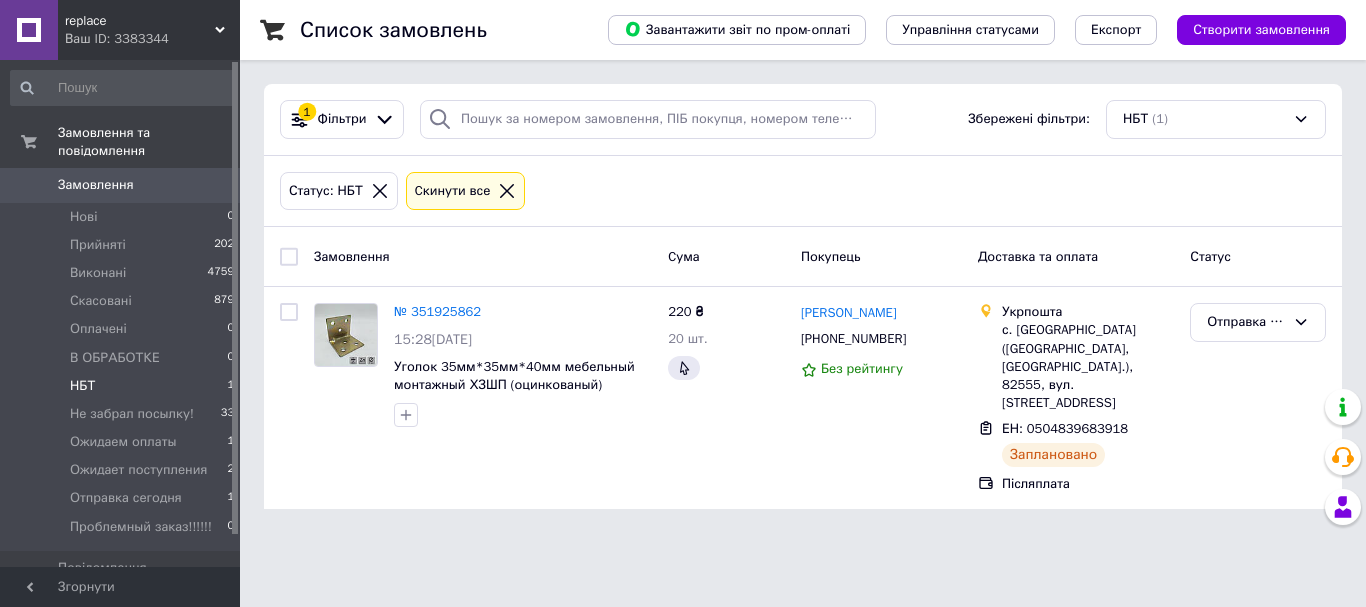 click on "НБТ 1" at bounding box center (123, 386) 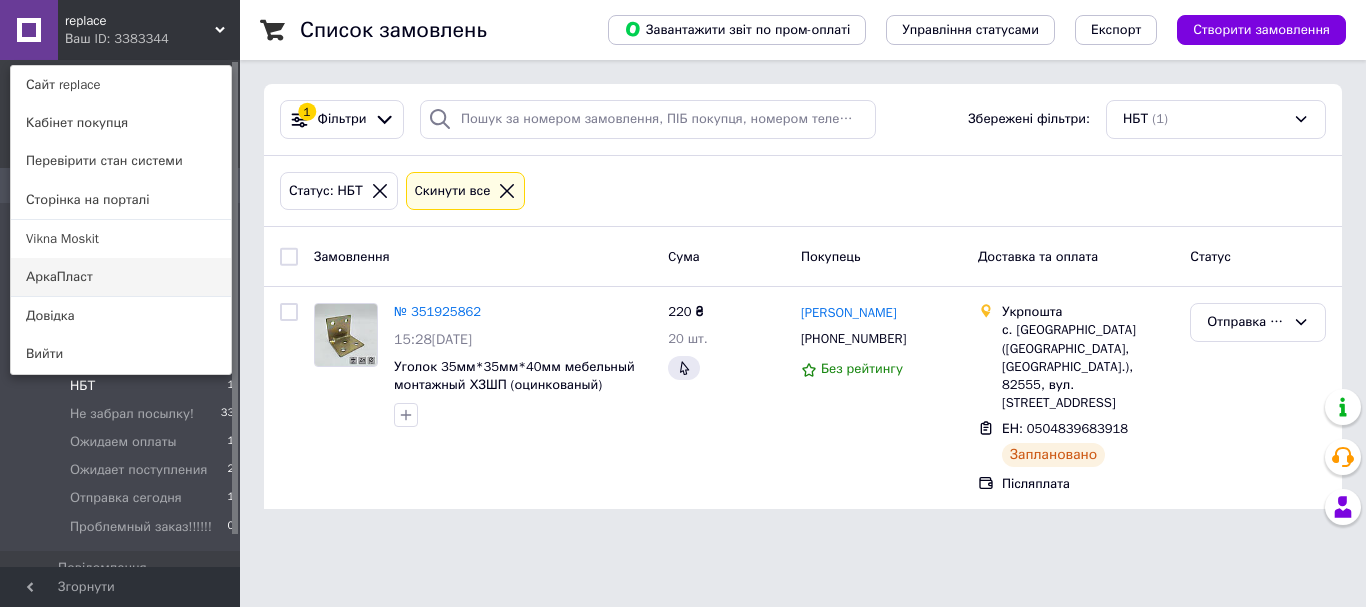 click on "АркаПласт" at bounding box center [121, 277] 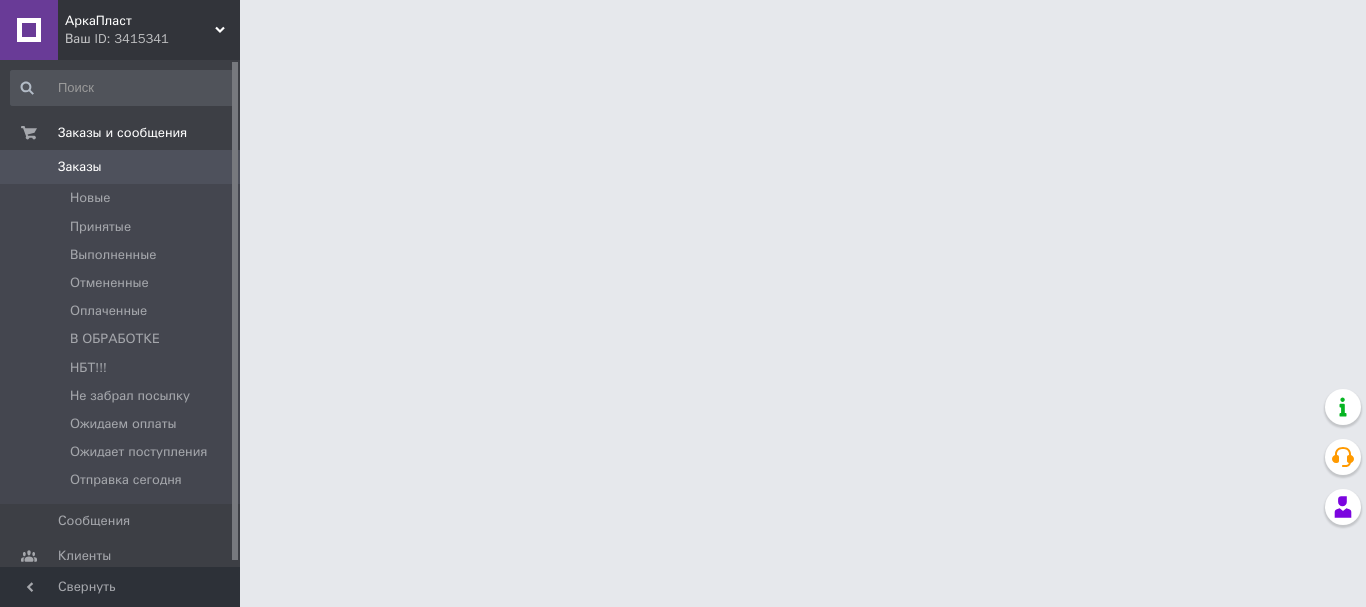scroll, scrollTop: 0, scrollLeft: 0, axis: both 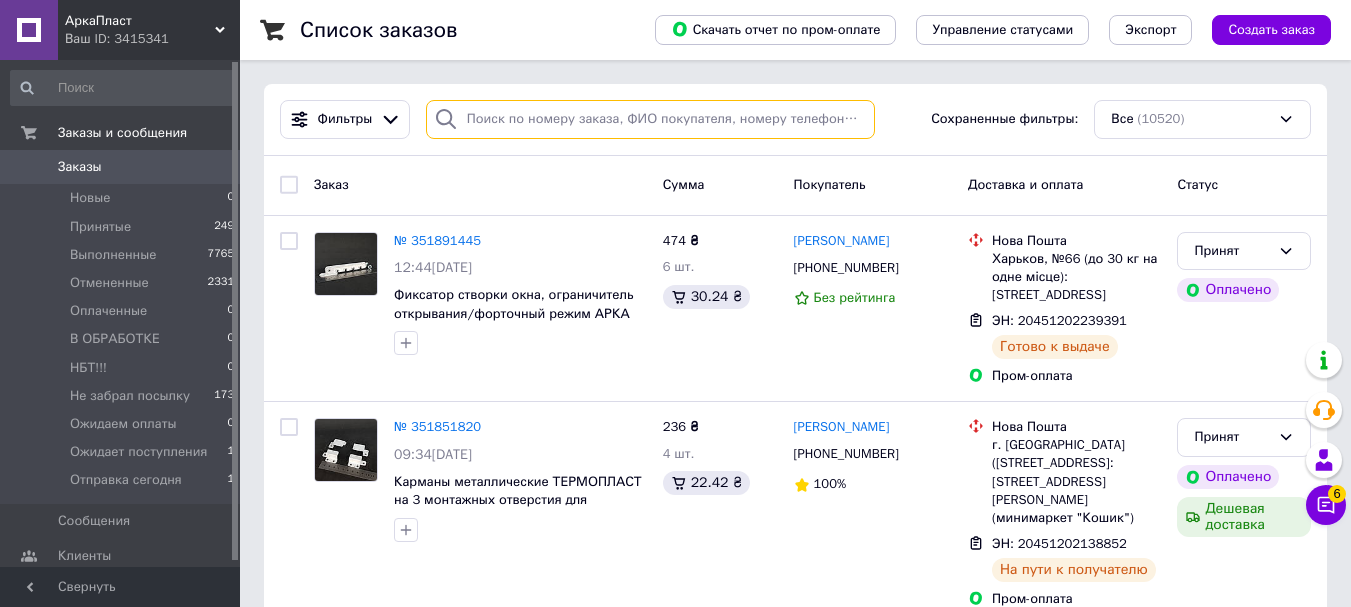 click at bounding box center [650, 119] 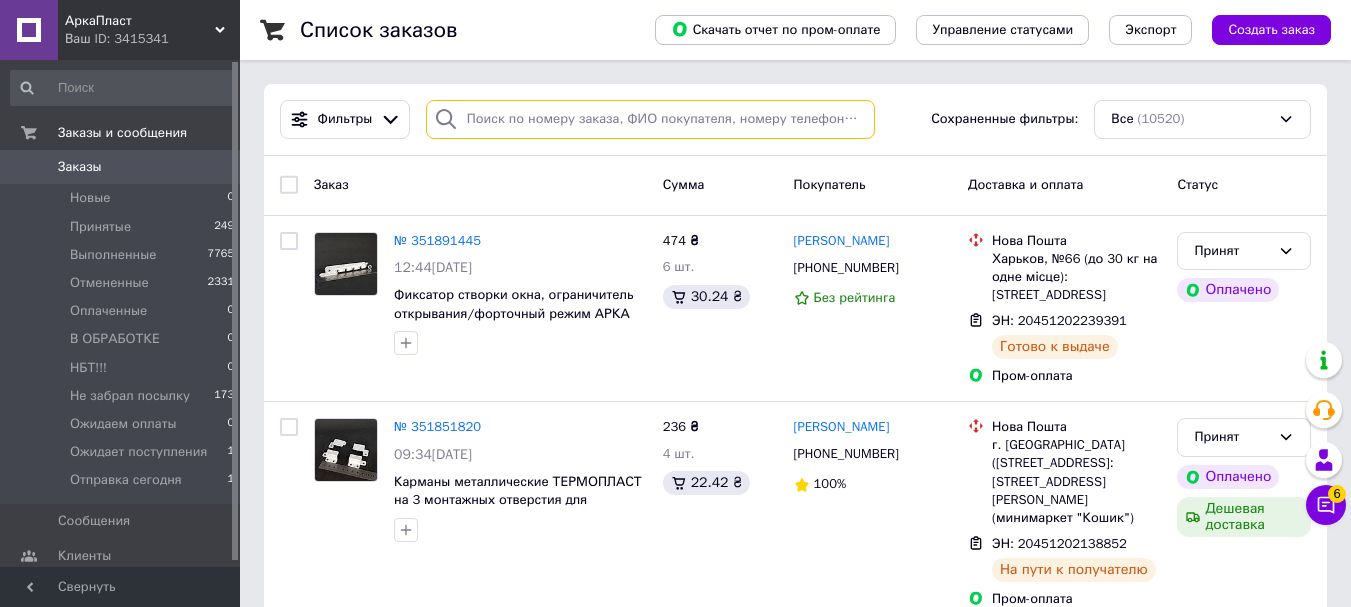 paste on "0664708160" 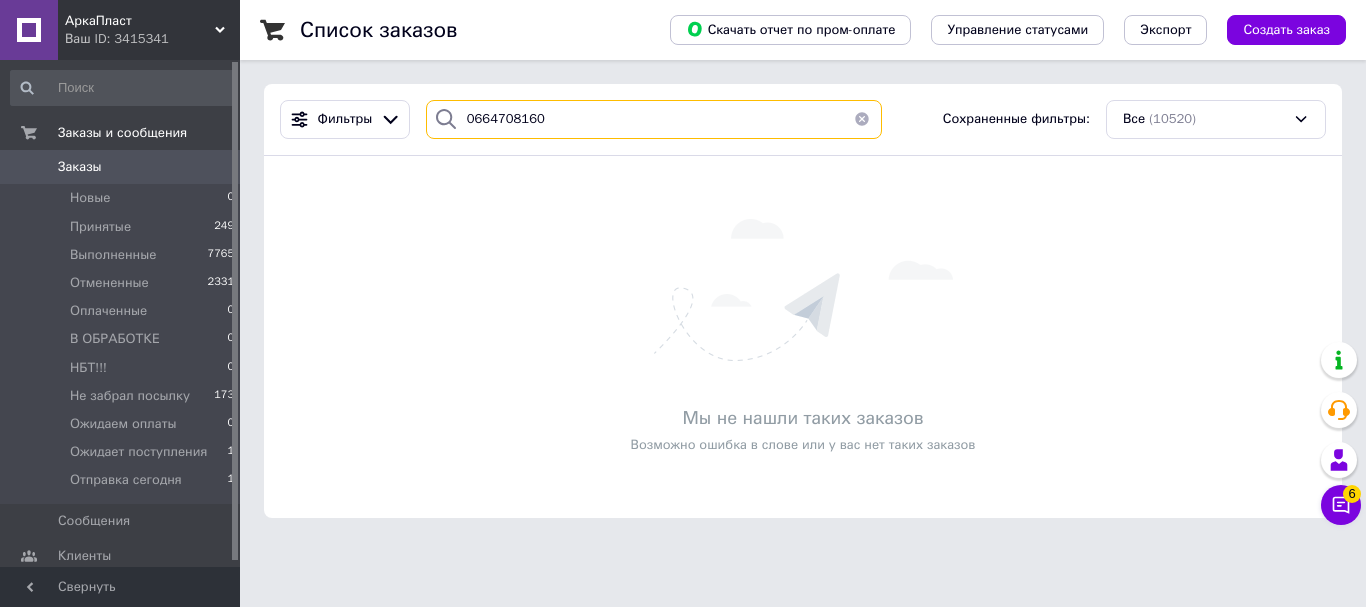type on "0664708160" 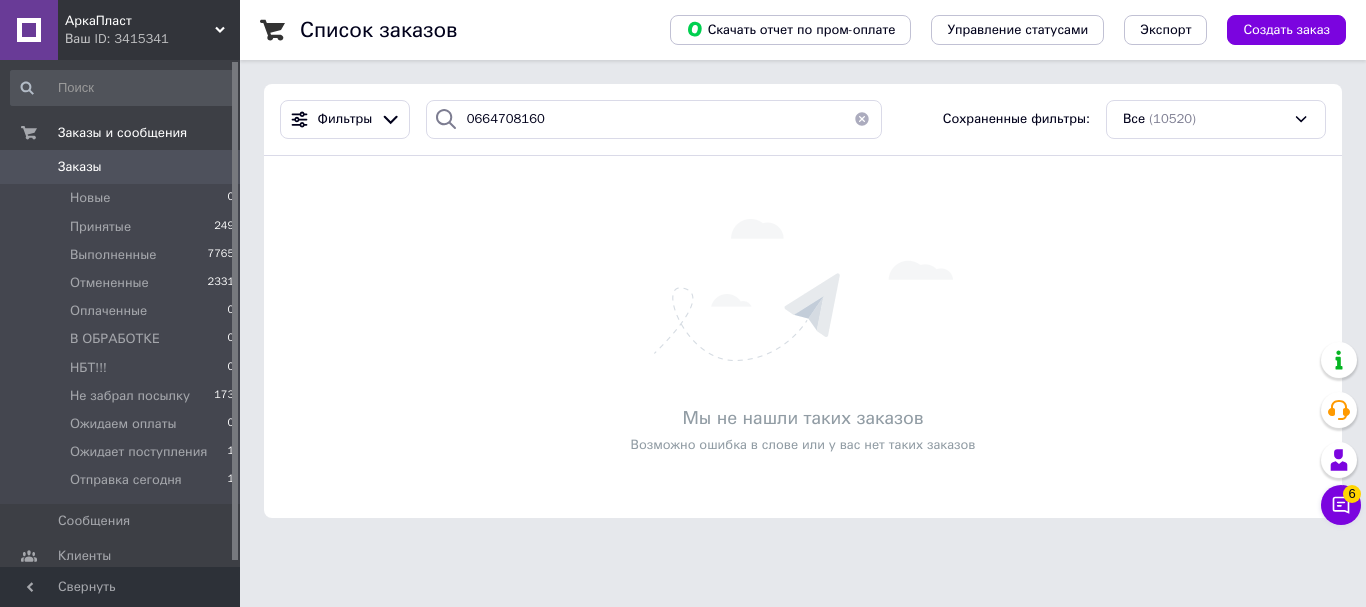 click on "АркаПласт" at bounding box center (140, 21) 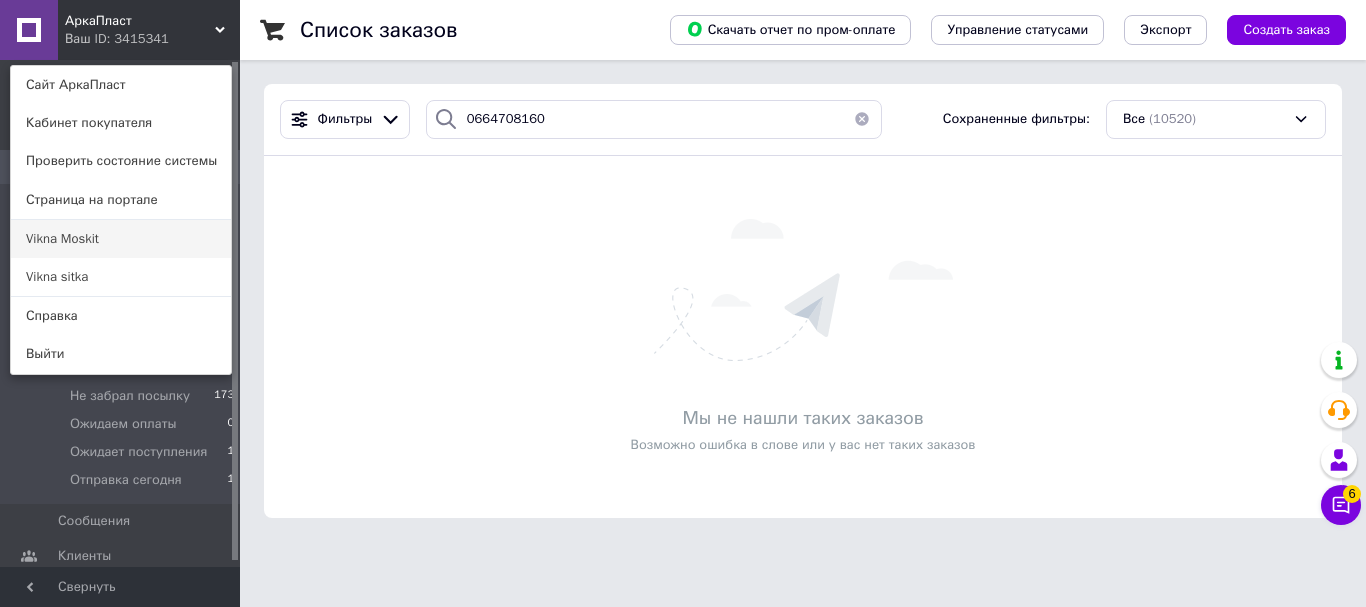 click on "Vikna Moskit" at bounding box center [121, 239] 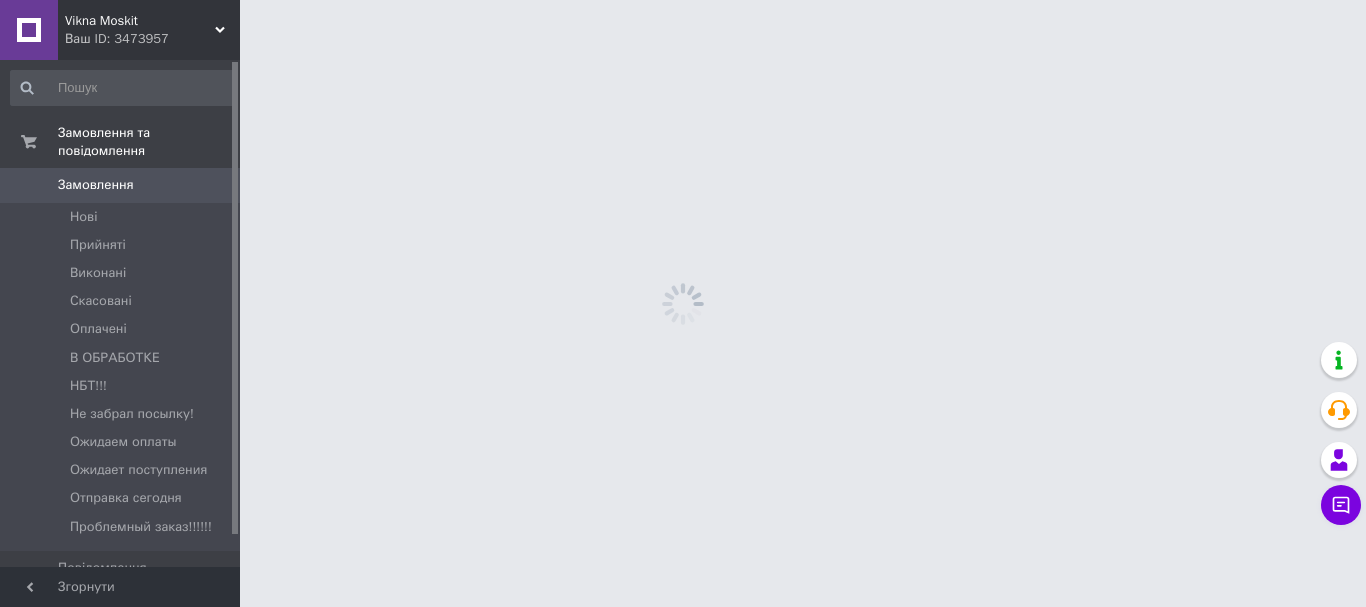scroll, scrollTop: 0, scrollLeft: 0, axis: both 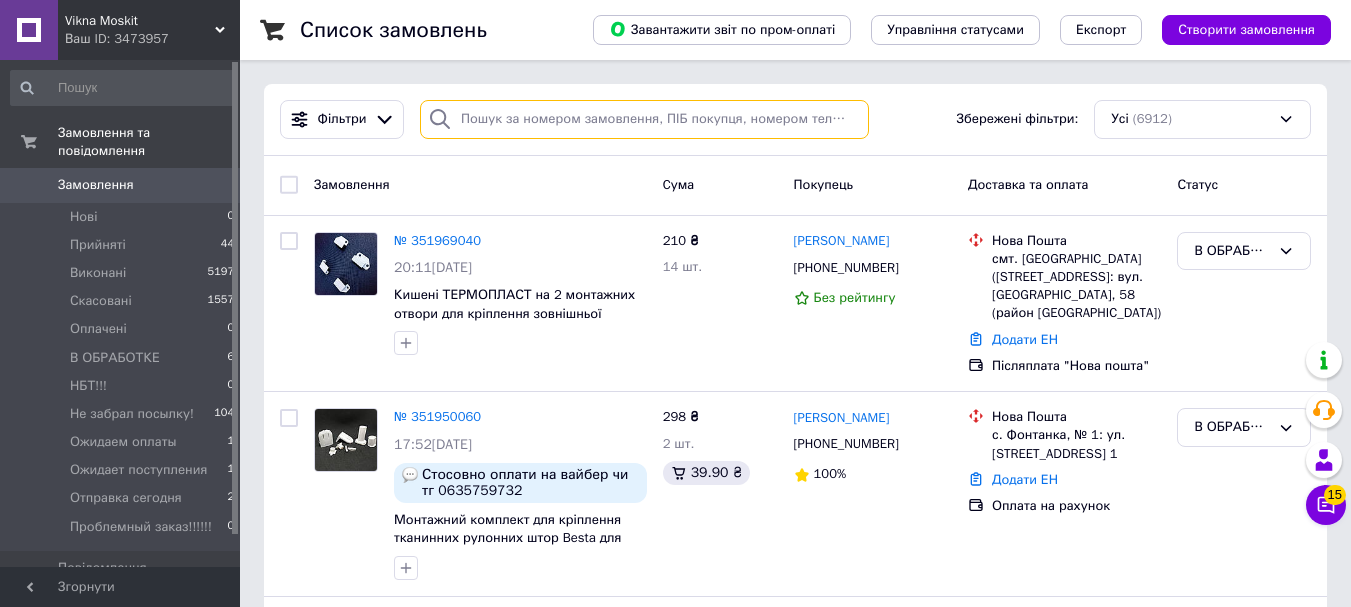 click at bounding box center [644, 119] 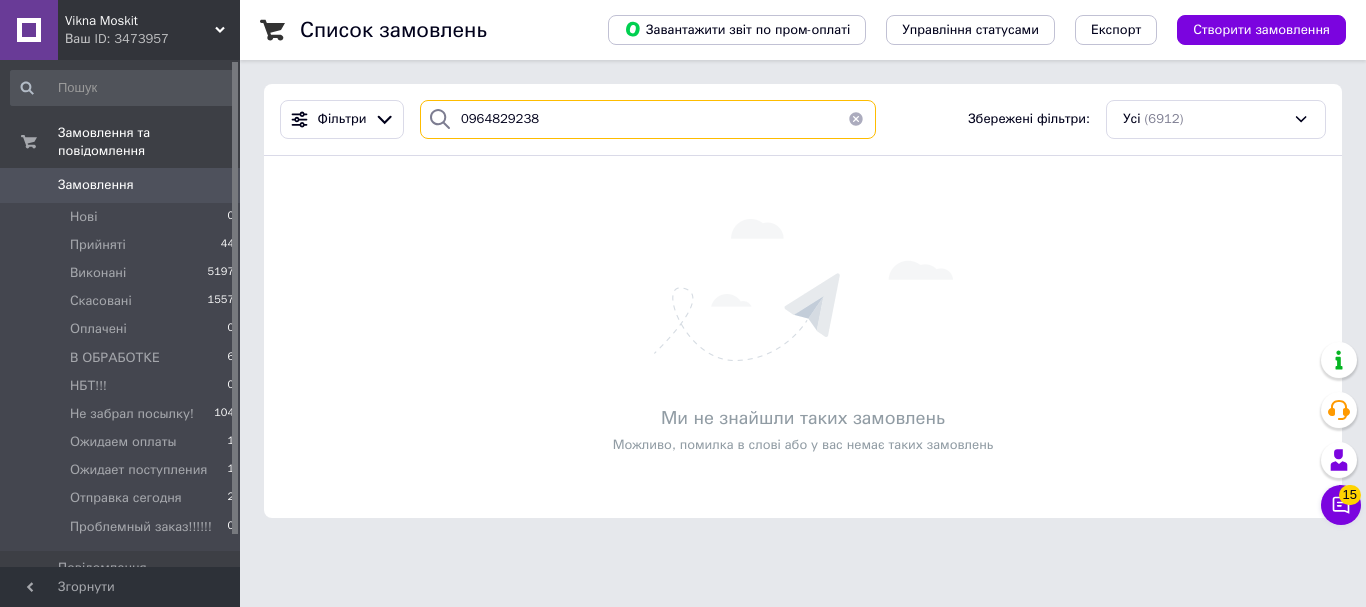 drag, startPoint x: 495, startPoint y: 120, endPoint x: 451, endPoint y: 130, distance: 45.122055 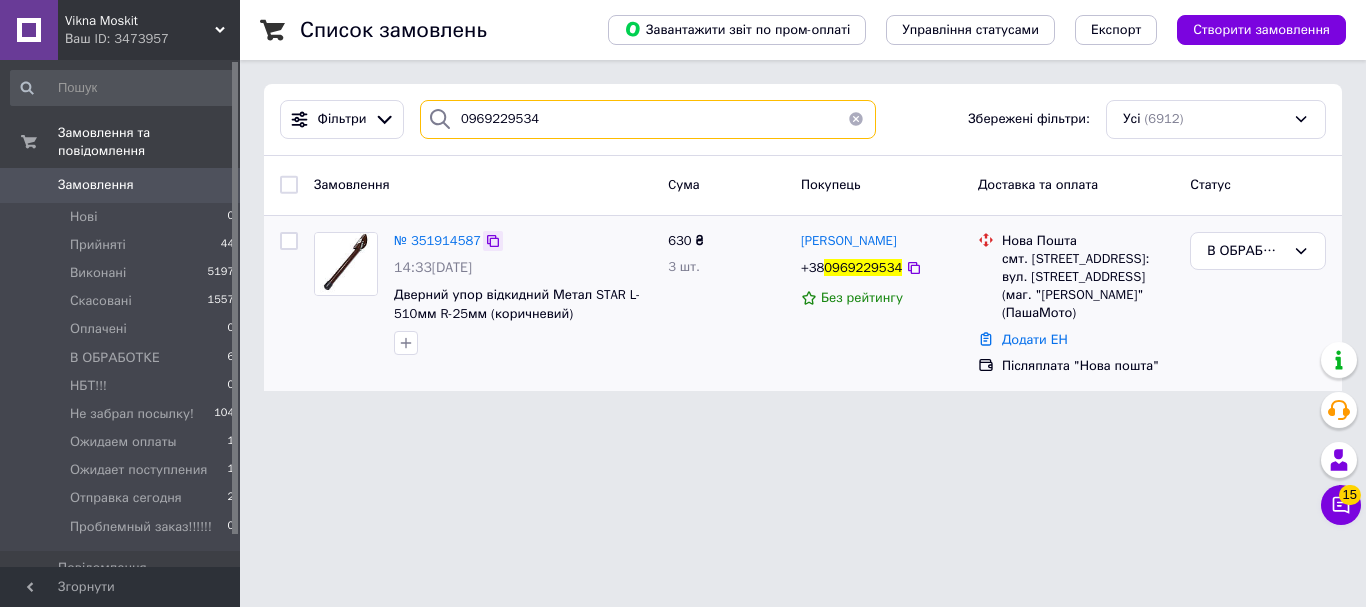 type on "0969229534" 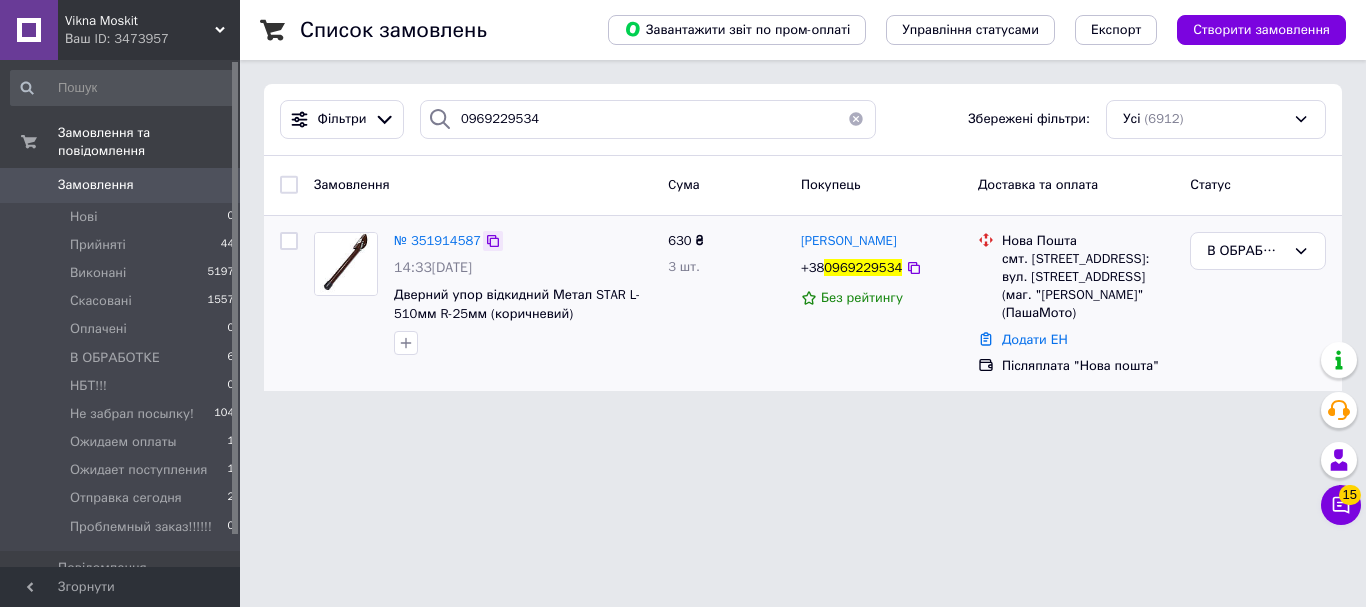 click 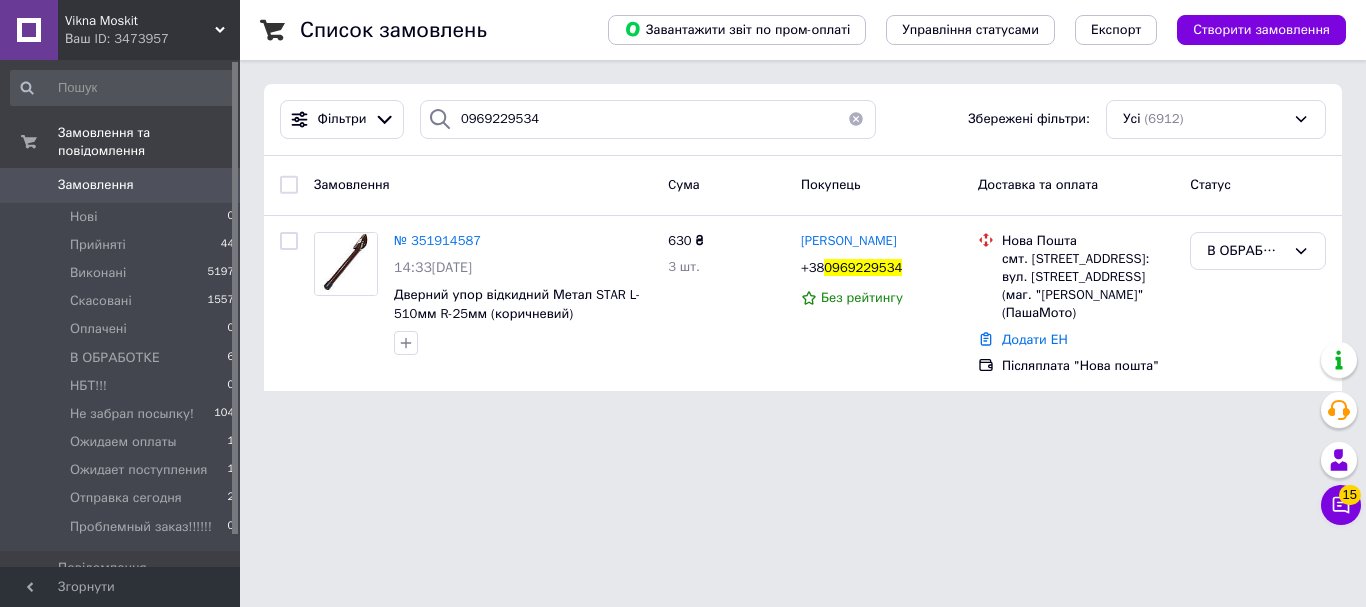 click on "Vikna Moskit" at bounding box center [140, 21] 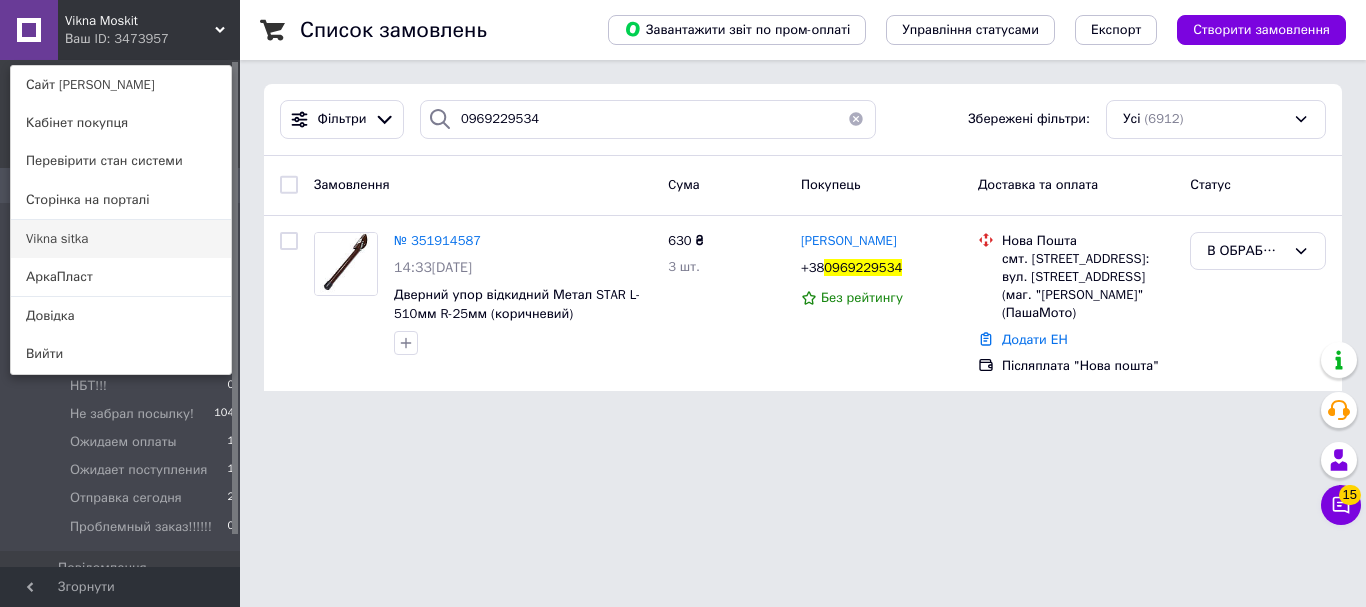 click on "Vikna sitka" at bounding box center (121, 239) 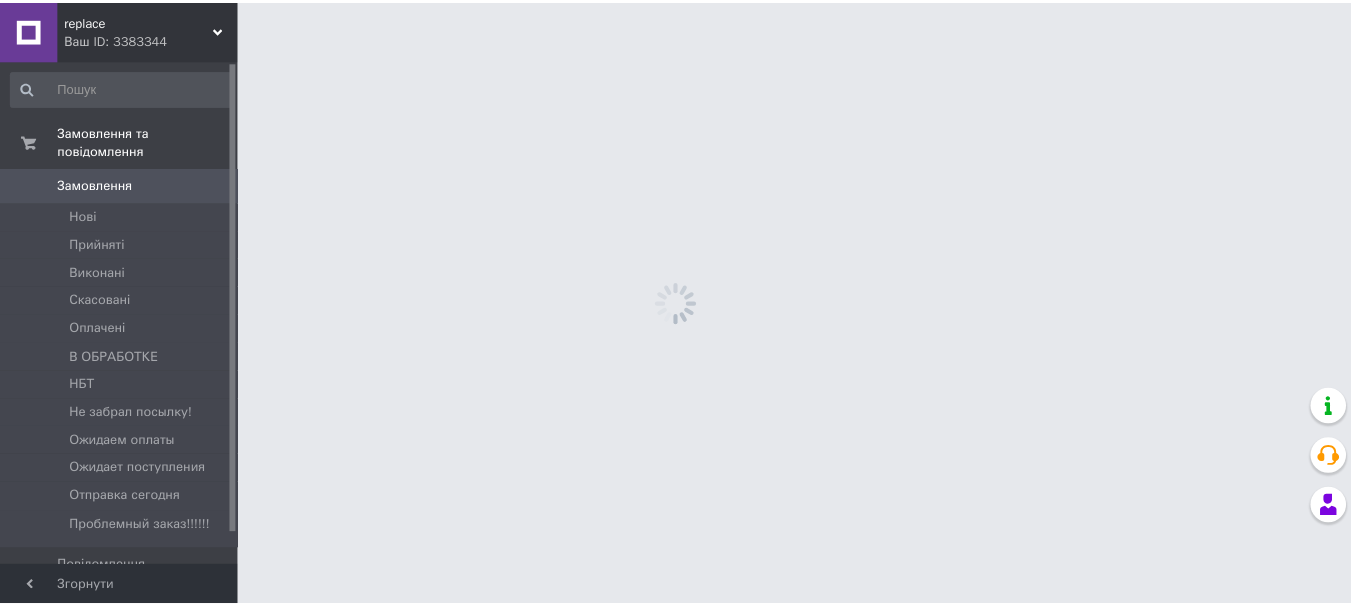scroll, scrollTop: 0, scrollLeft: 0, axis: both 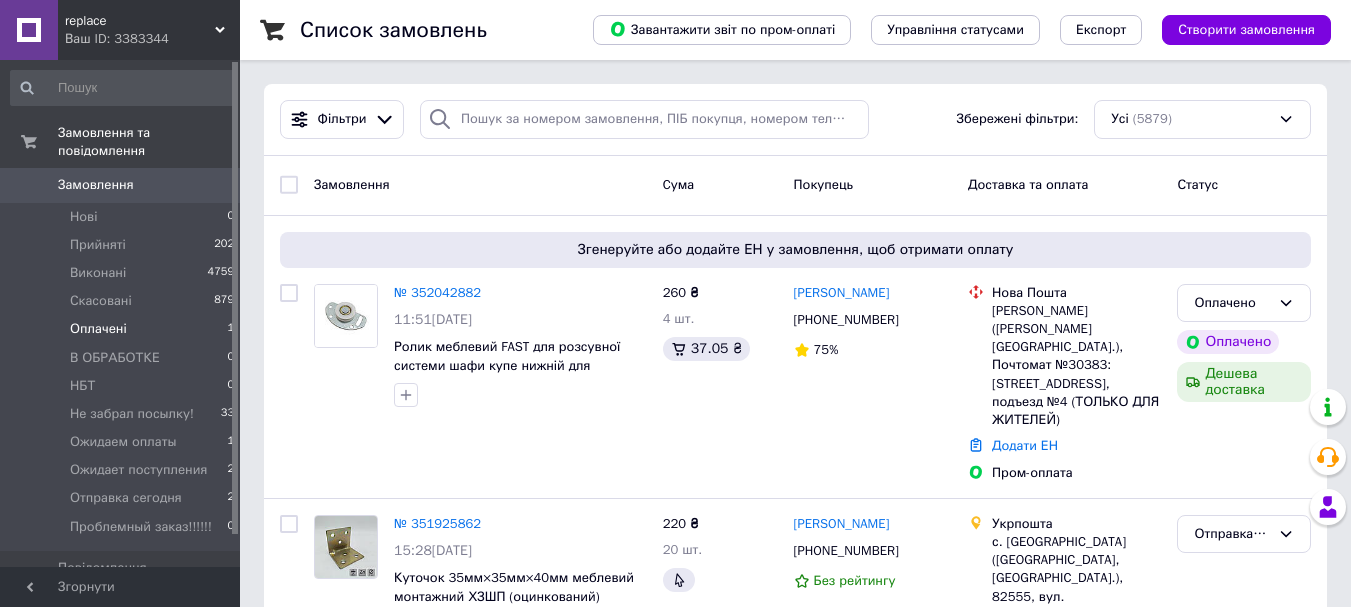 click on "Оплачені" at bounding box center [98, 329] 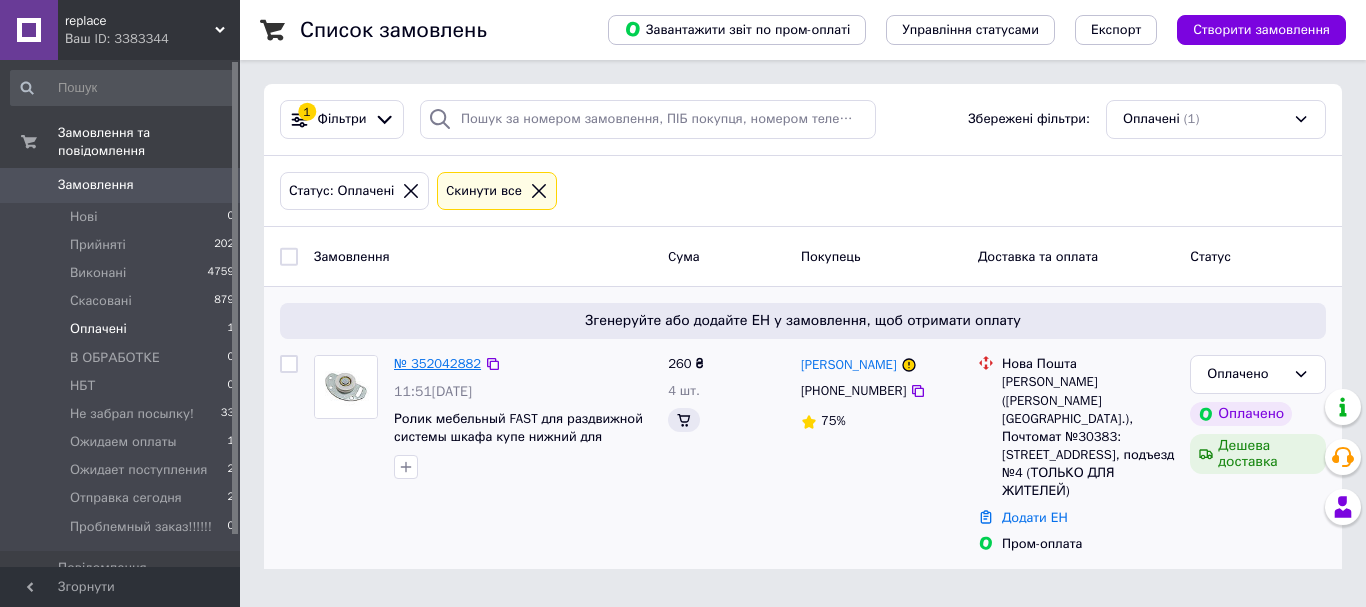 click on "№ 352042882" at bounding box center (437, 363) 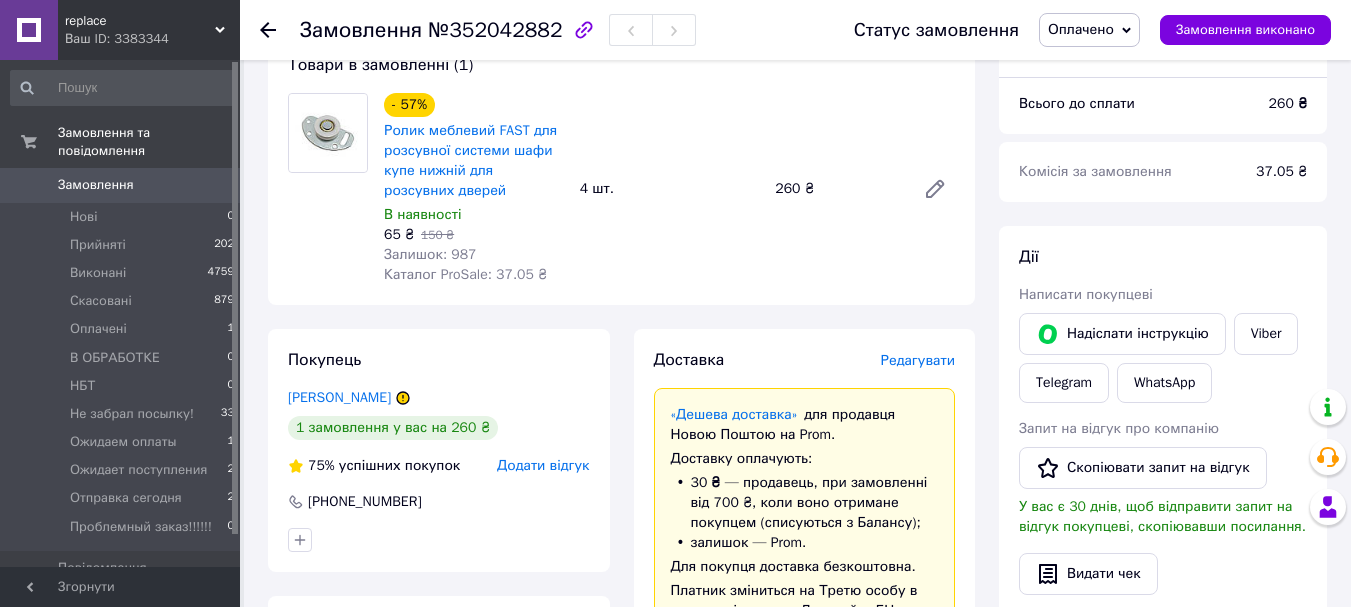 scroll, scrollTop: 0, scrollLeft: 0, axis: both 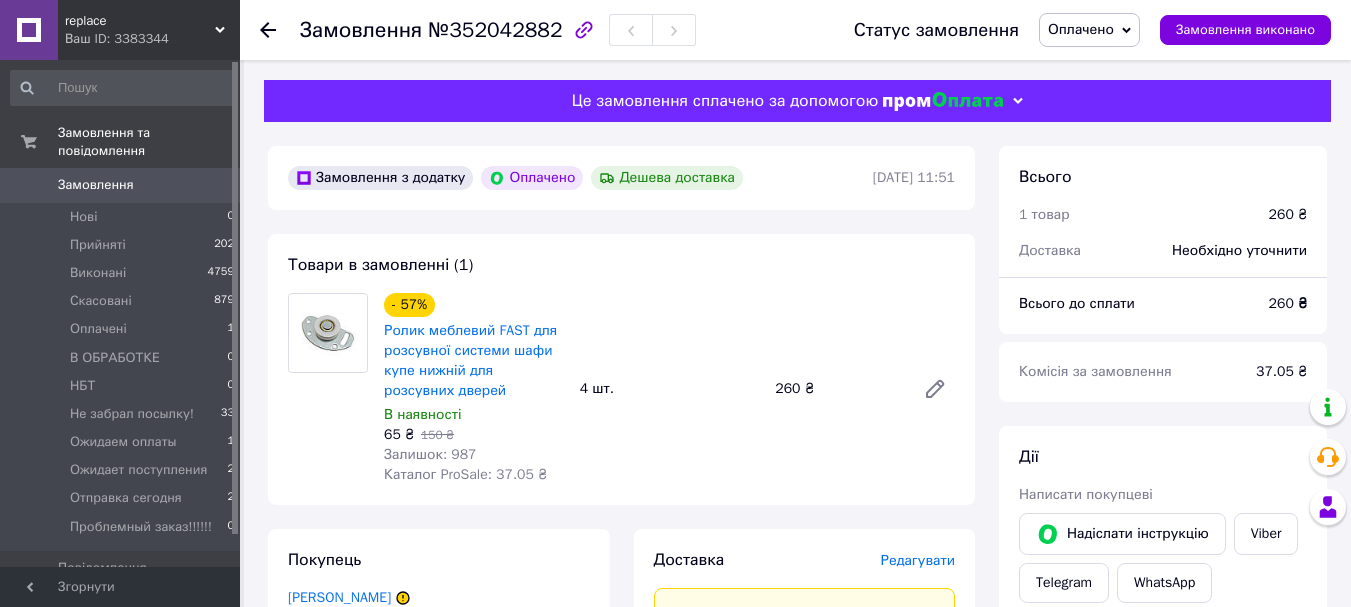 click on "№352042882" at bounding box center [495, 30] 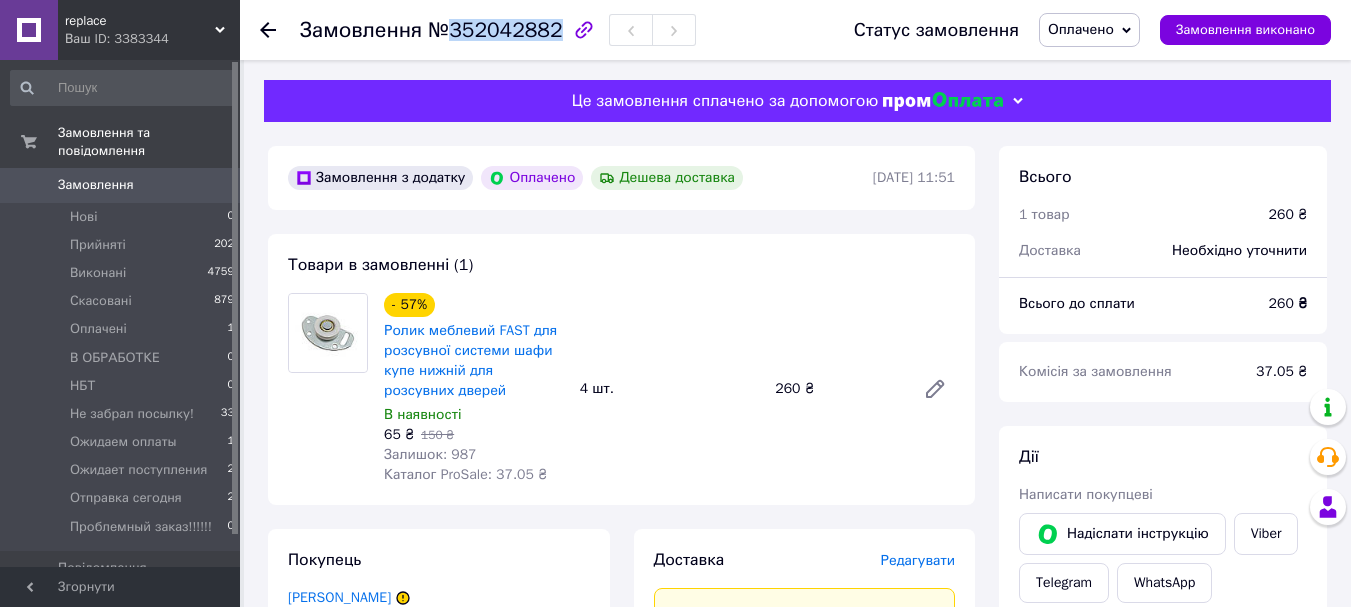 click on "№352042882" at bounding box center [495, 30] 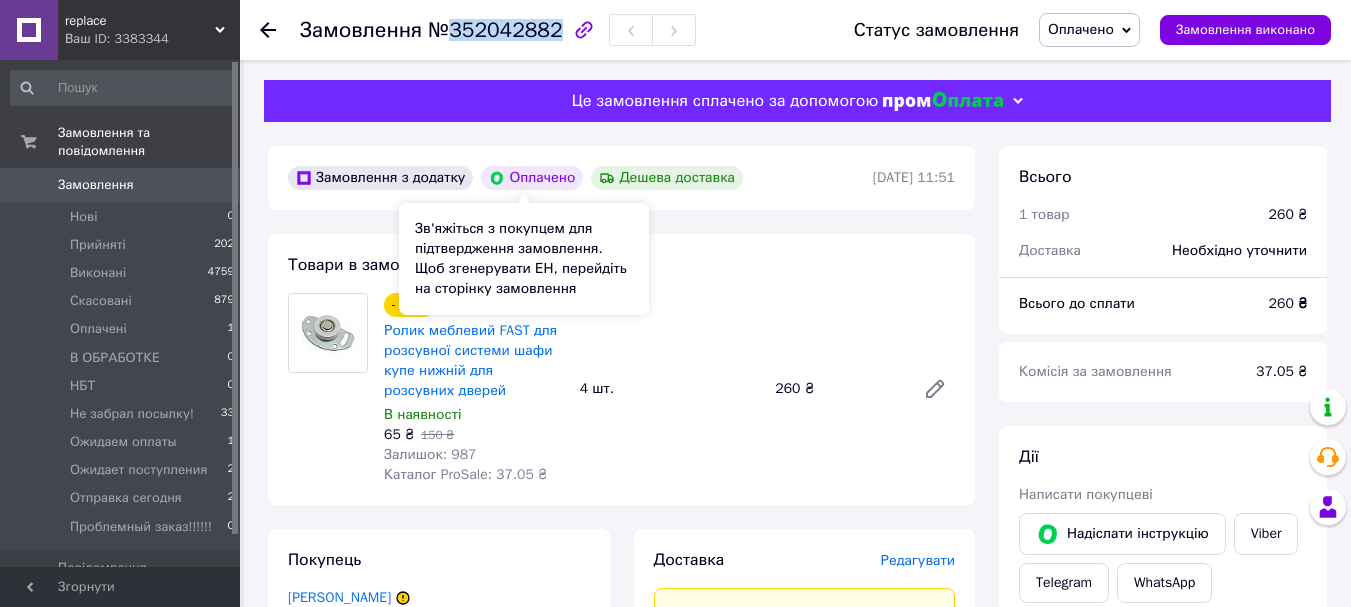 copy on "352042882" 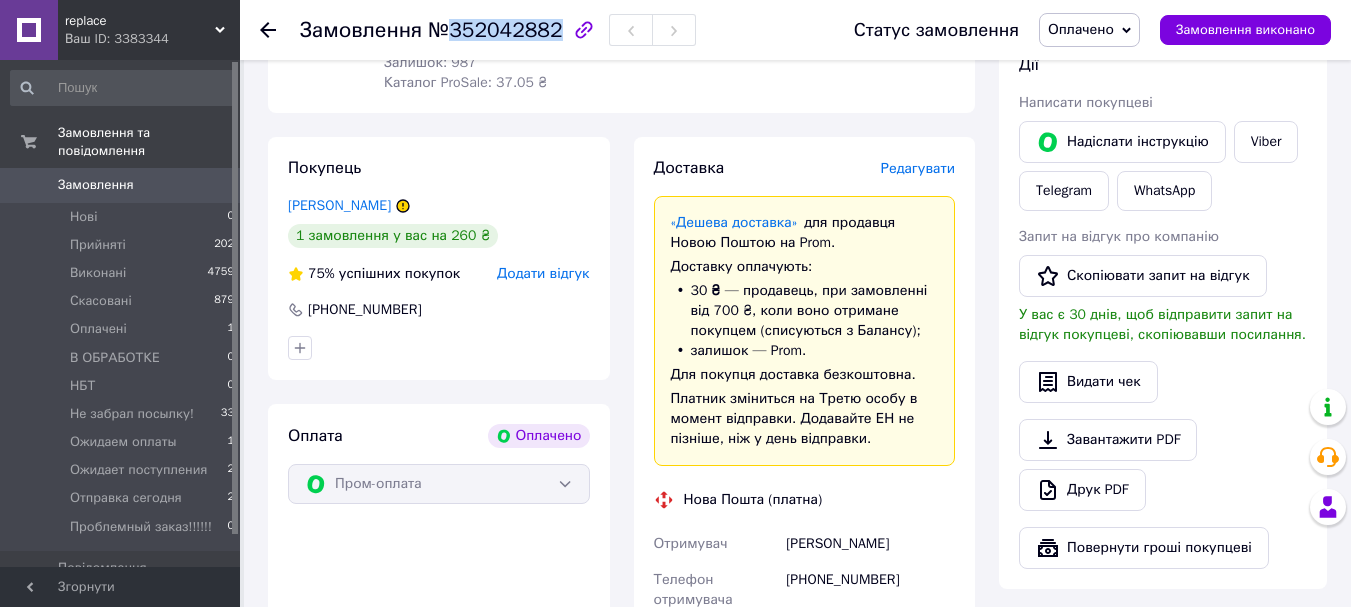 scroll, scrollTop: 400, scrollLeft: 0, axis: vertical 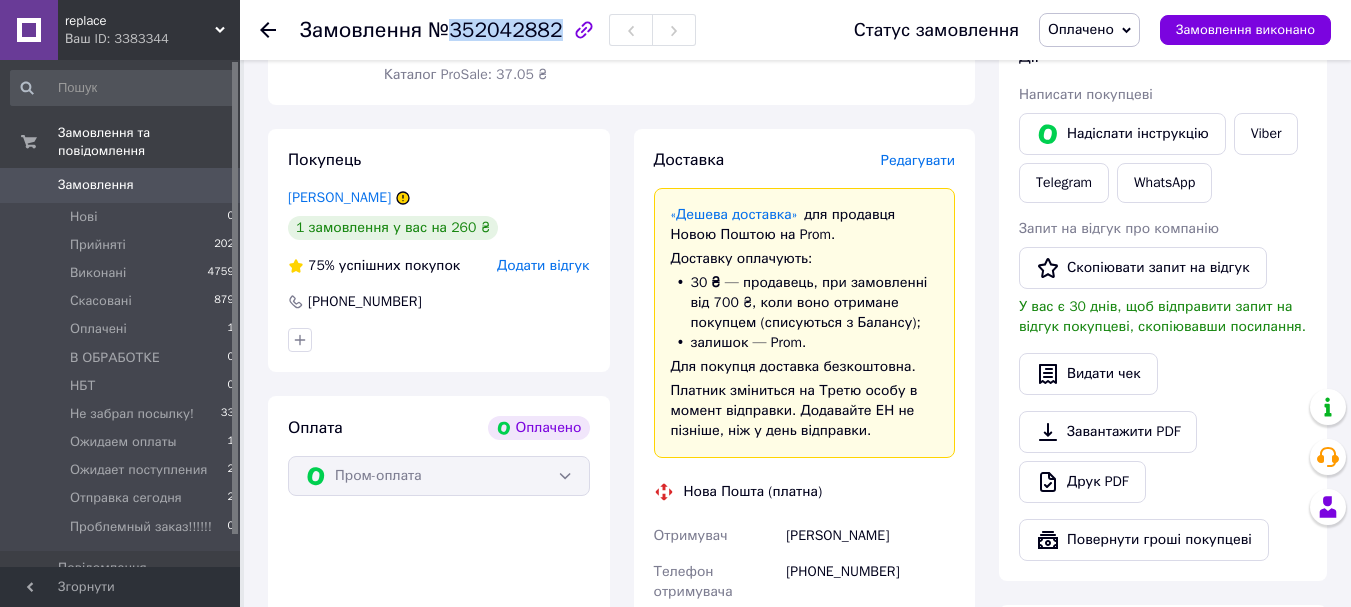 drag, startPoint x: 912, startPoint y: 540, endPoint x: 786, endPoint y: 536, distance: 126.06348 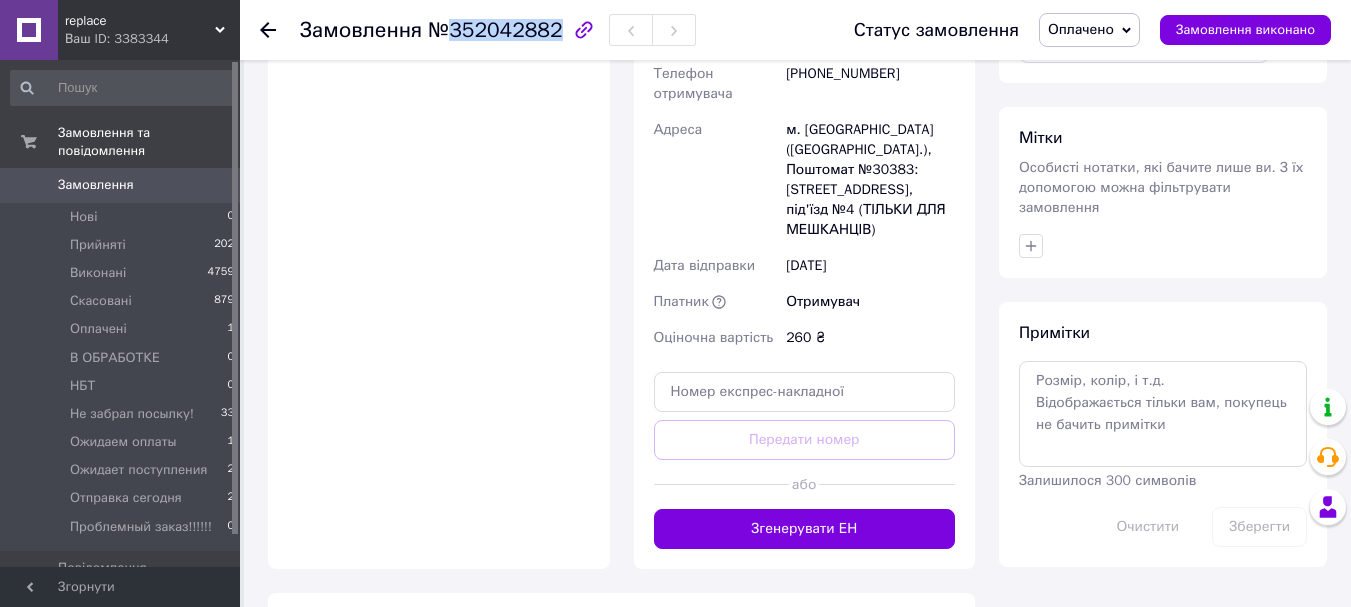 scroll, scrollTop: 900, scrollLeft: 0, axis: vertical 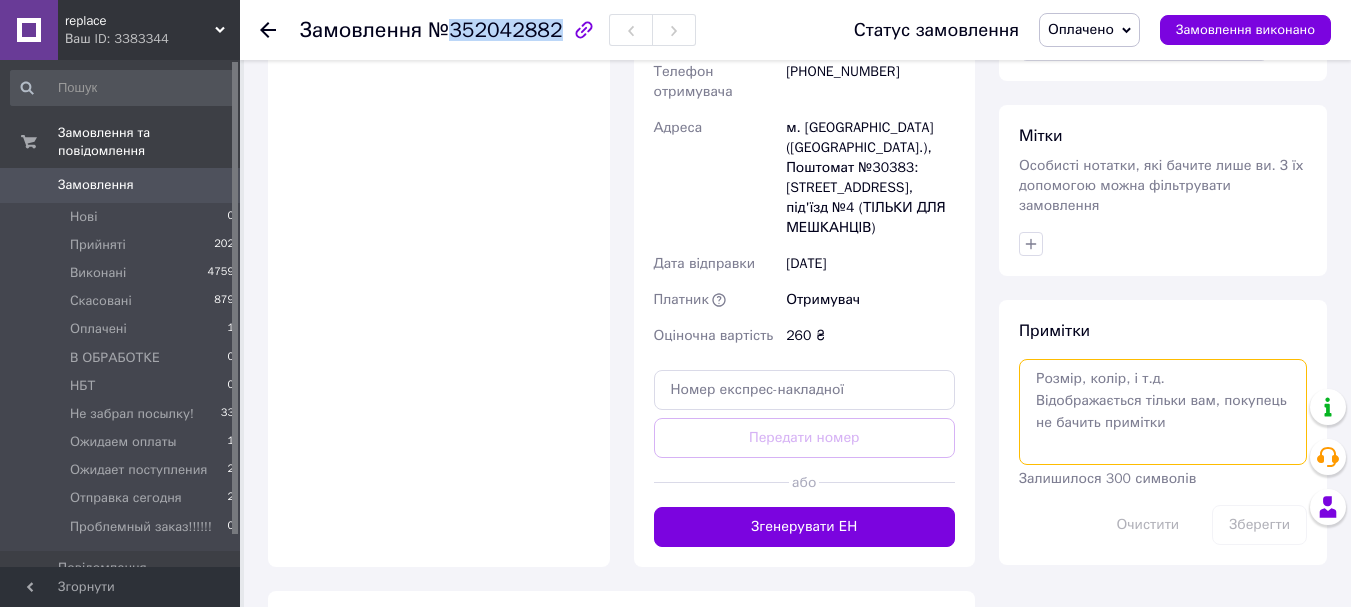 click at bounding box center [1163, 412] 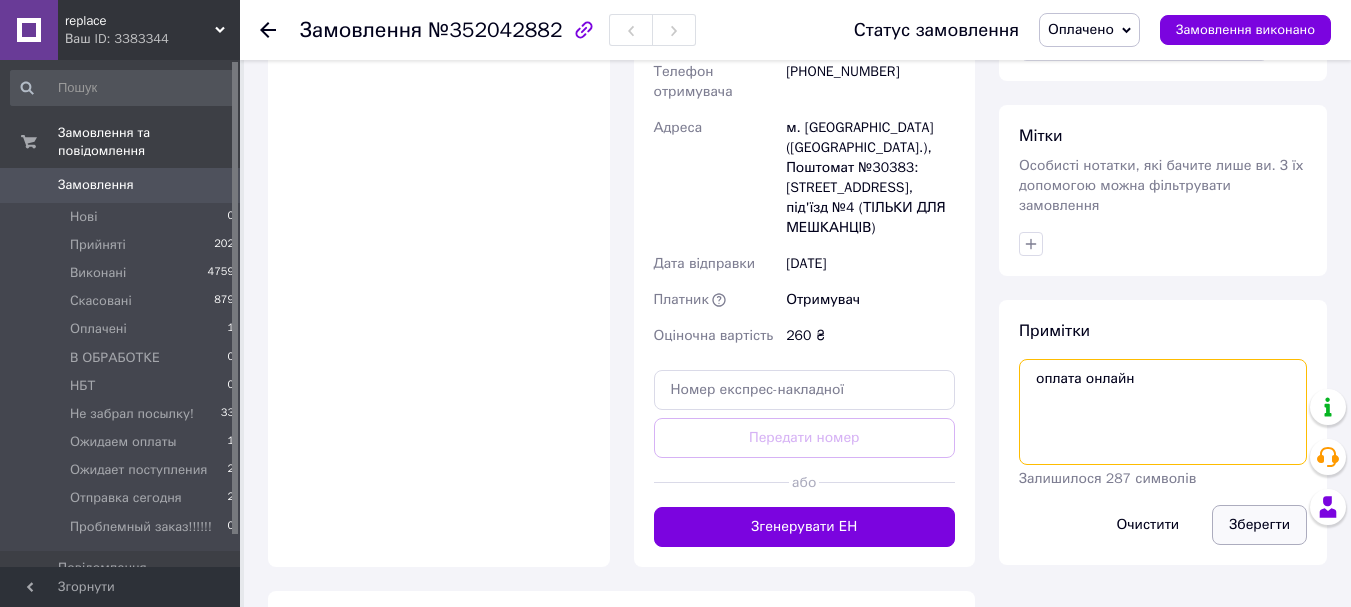 type on "оплата онлайн" 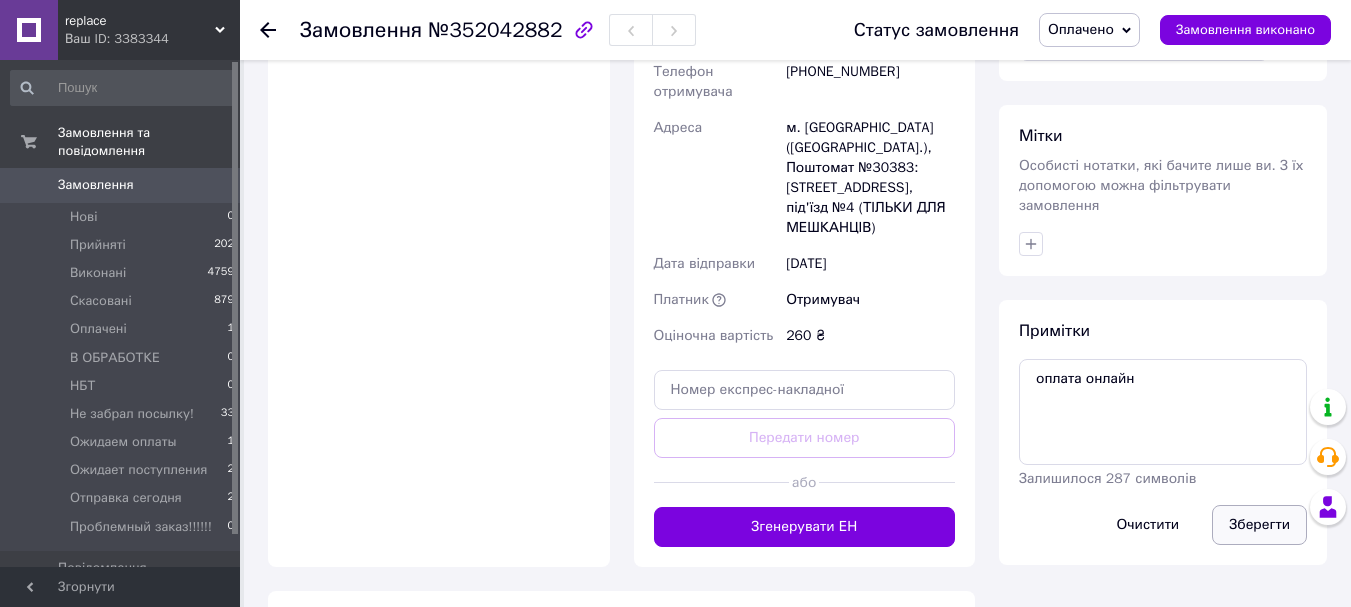 click on "Зберегти" at bounding box center [1259, 525] 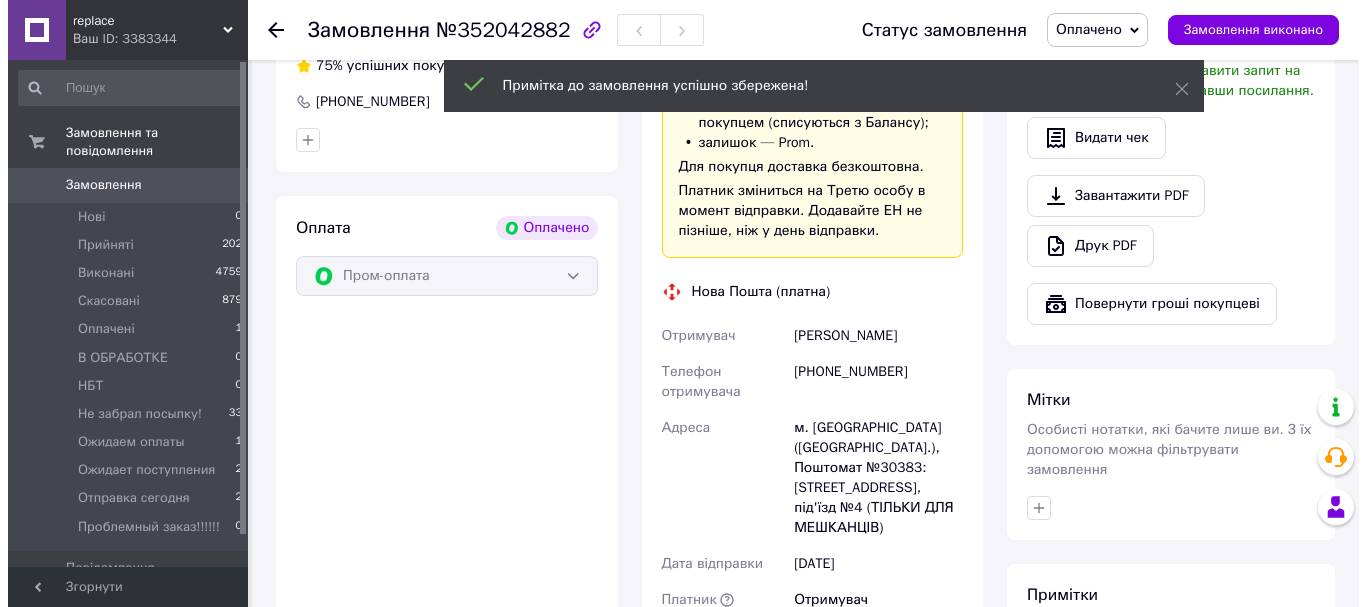 scroll, scrollTop: 400, scrollLeft: 0, axis: vertical 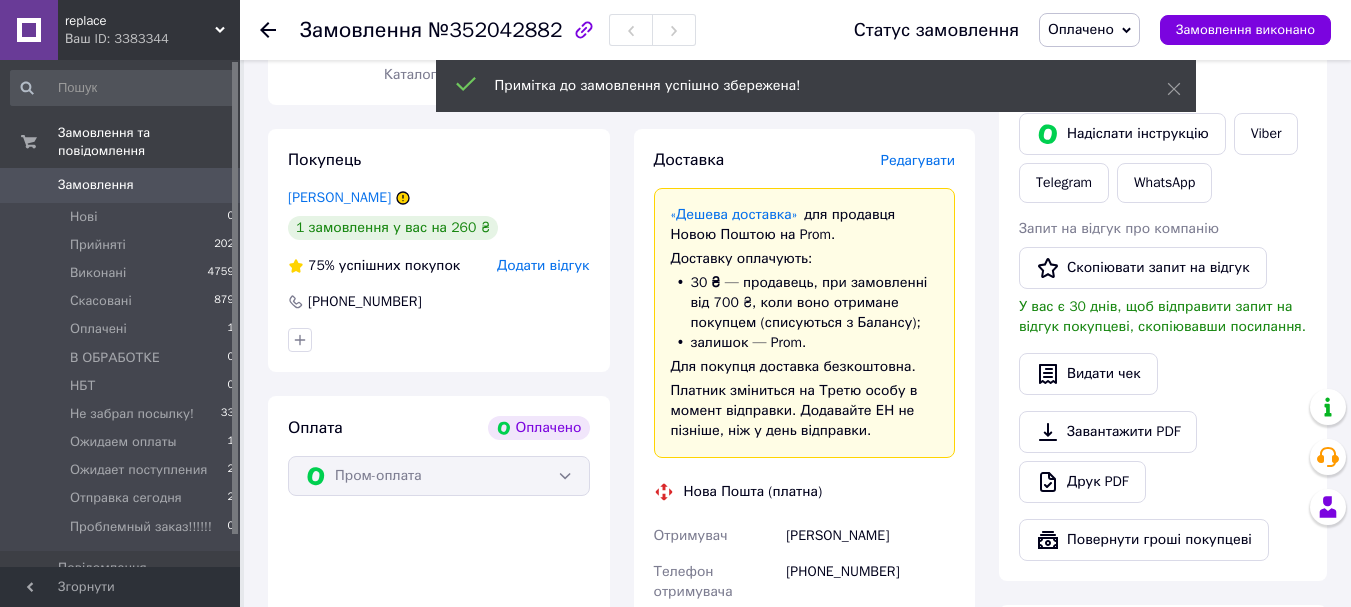click on "Редагувати" at bounding box center (918, 160) 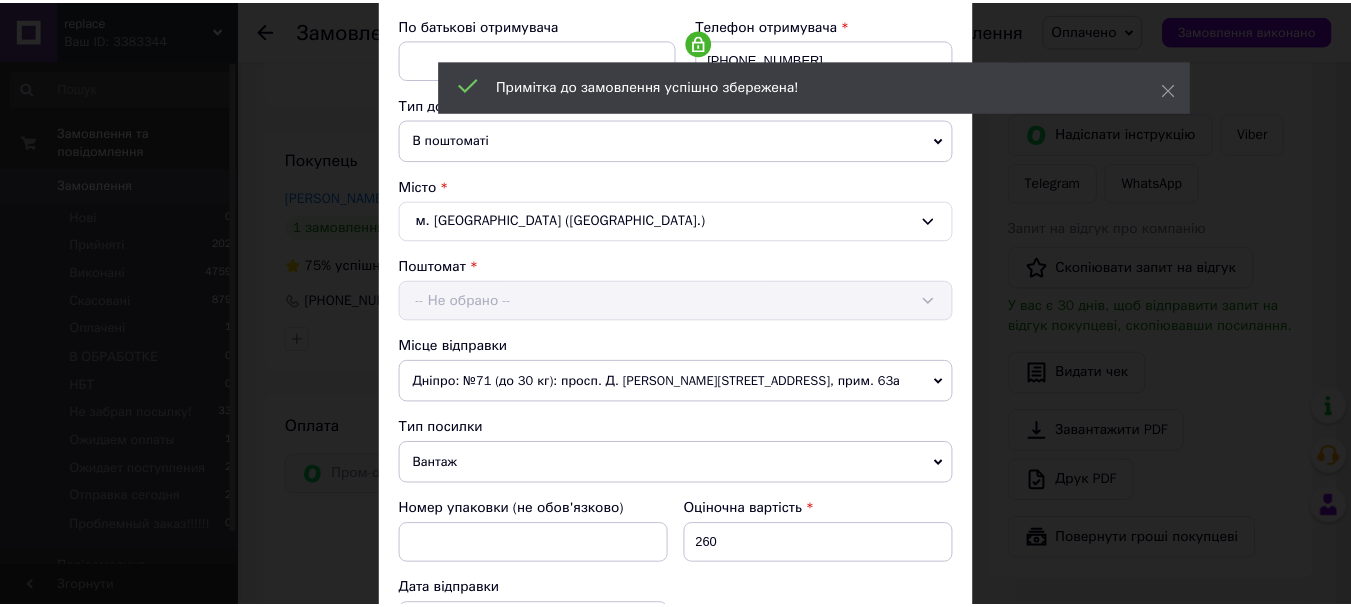 scroll, scrollTop: 722, scrollLeft: 0, axis: vertical 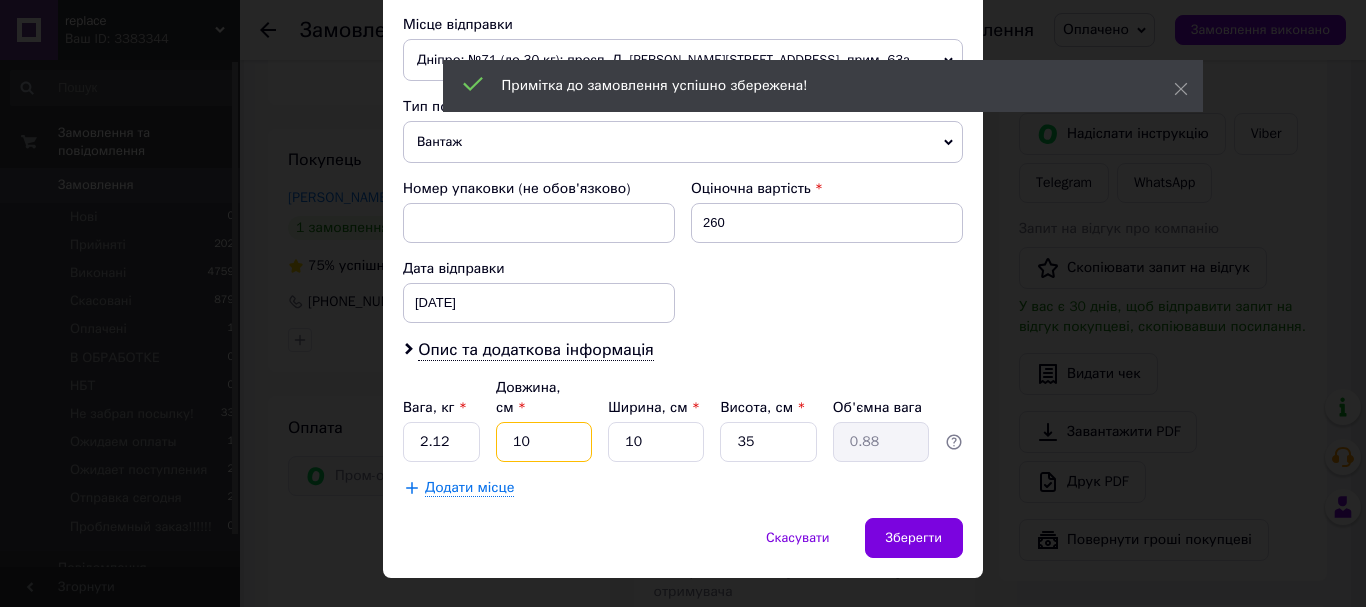 drag, startPoint x: 542, startPoint y: 425, endPoint x: 515, endPoint y: 427, distance: 27.073973 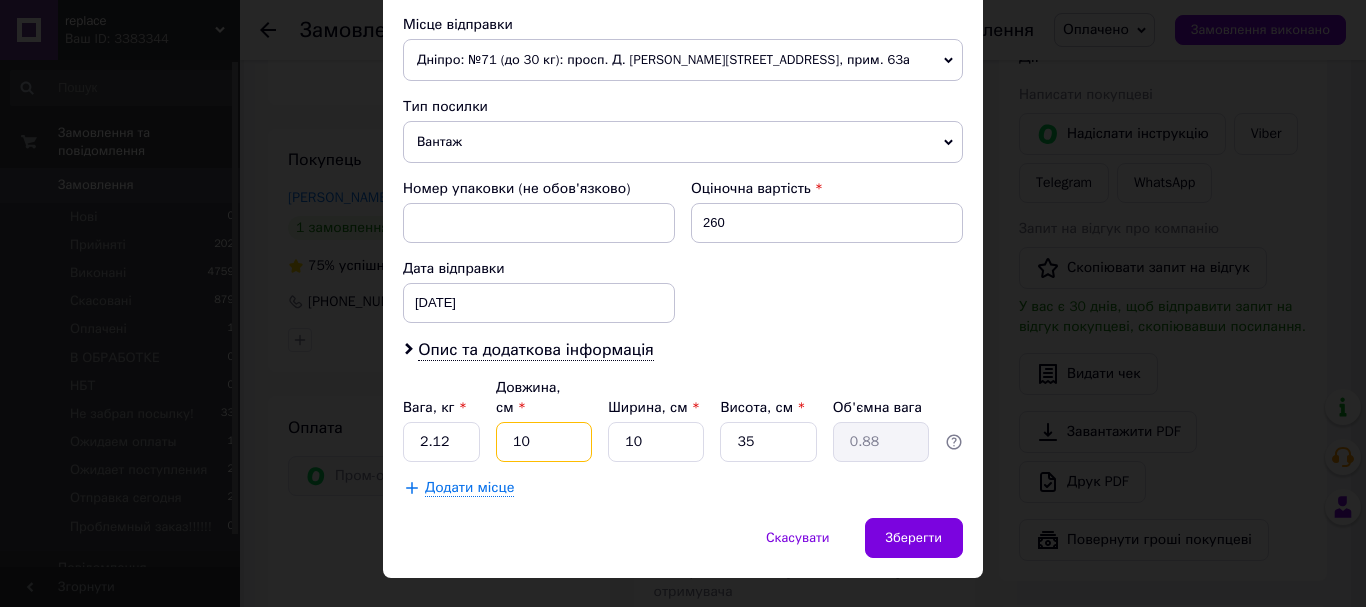 click on "10" at bounding box center (544, 442) 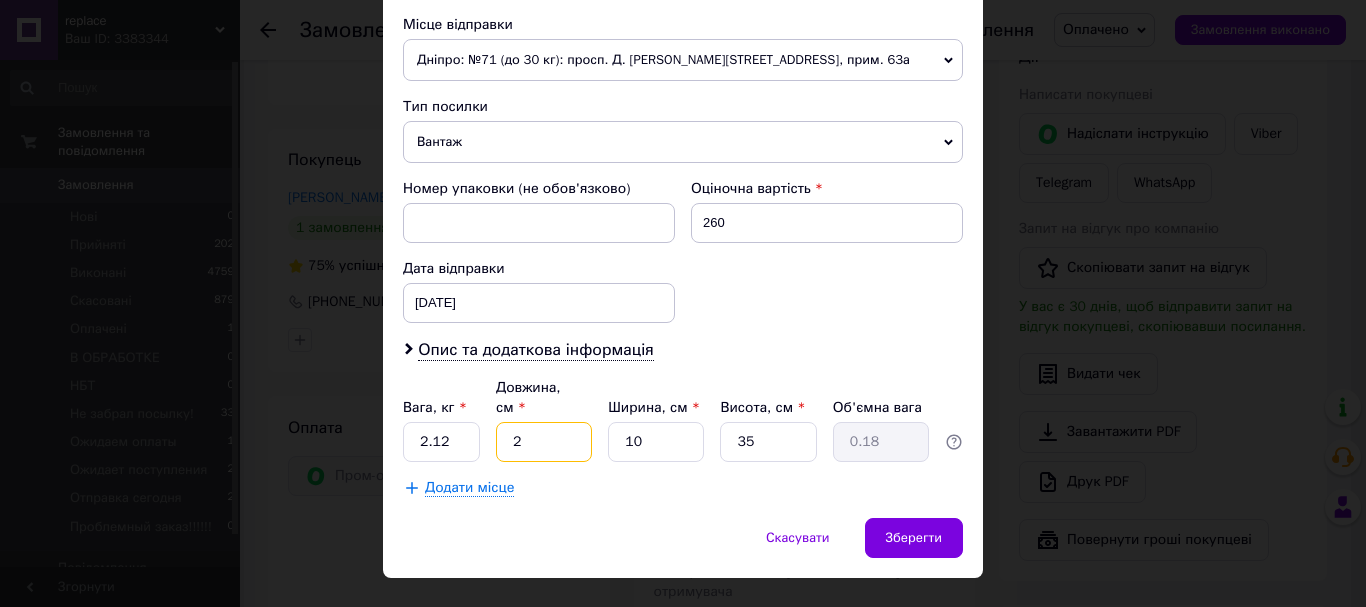 type on "20" 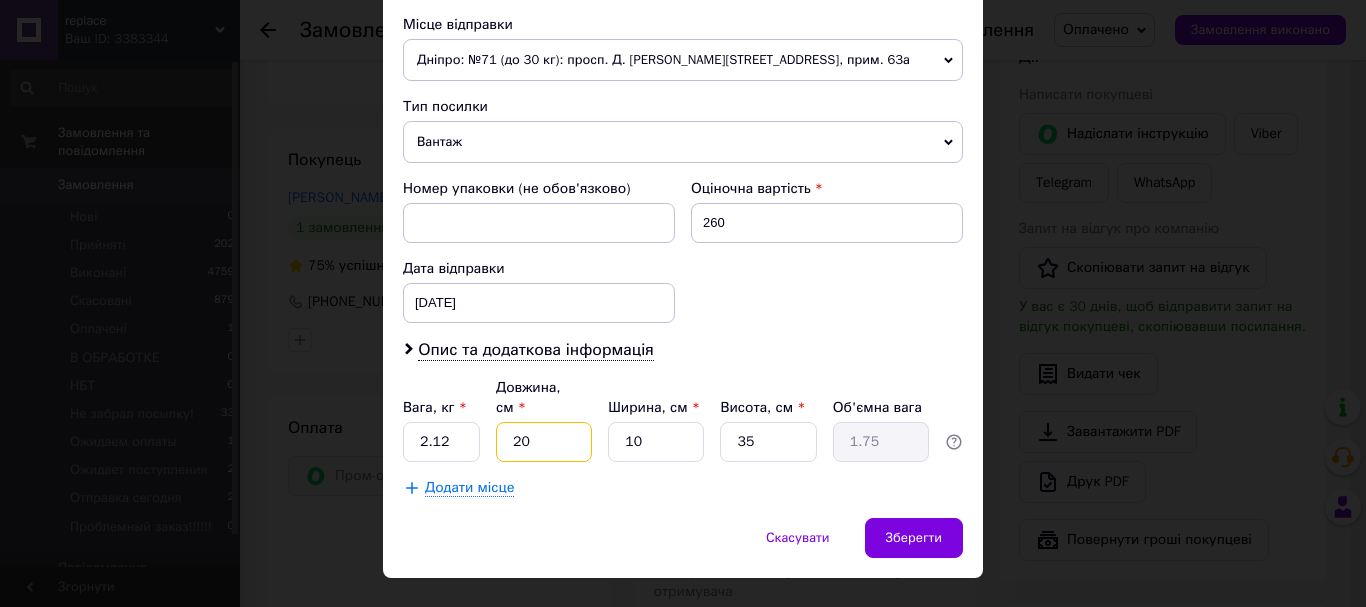 type on "20" 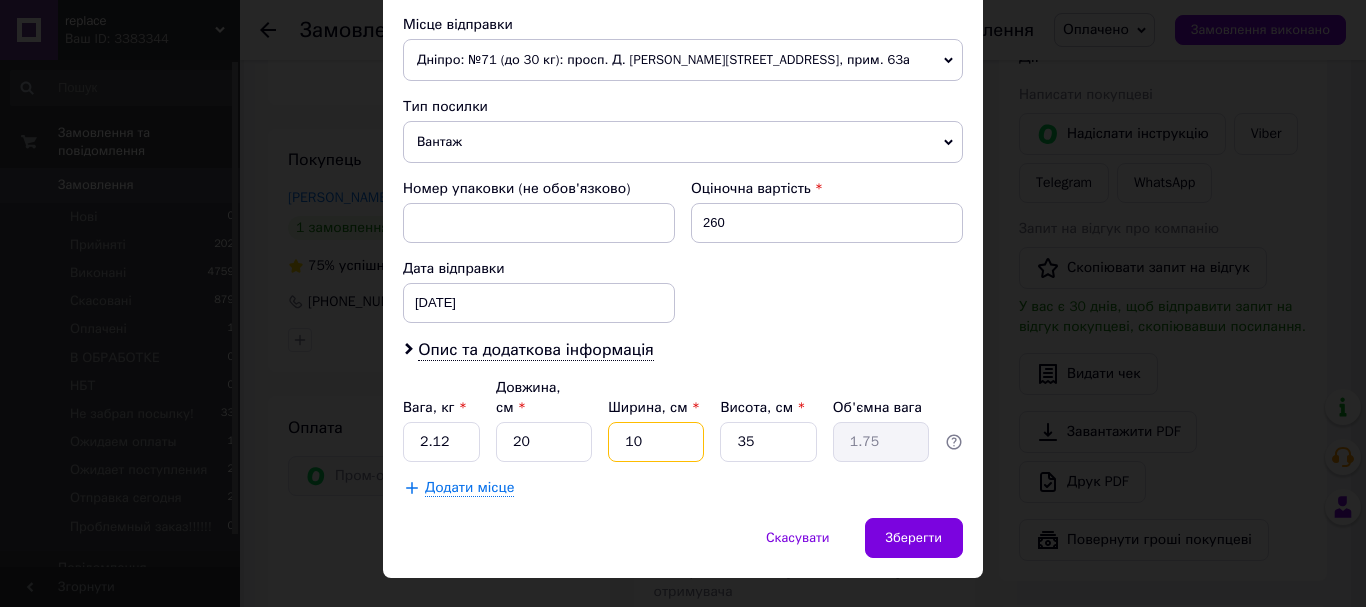 drag, startPoint x: 640, startPoint y: 437, endPoint x: 613, endPoint y: 442, distance: 27.45906 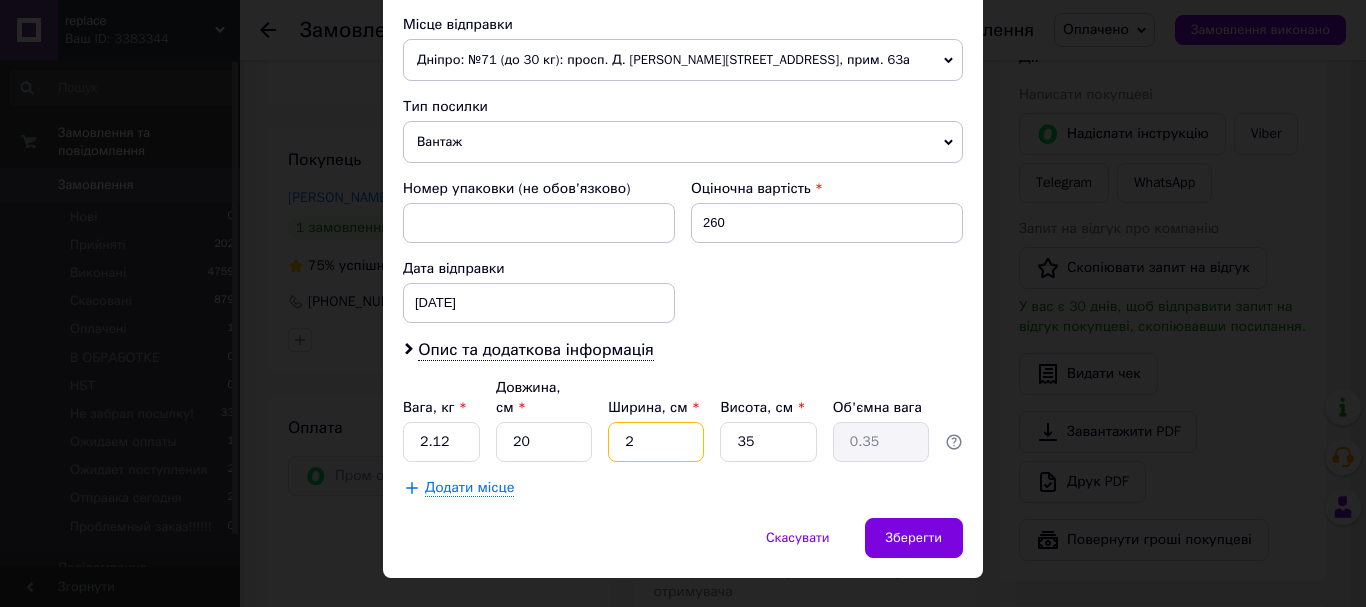 type on "20" 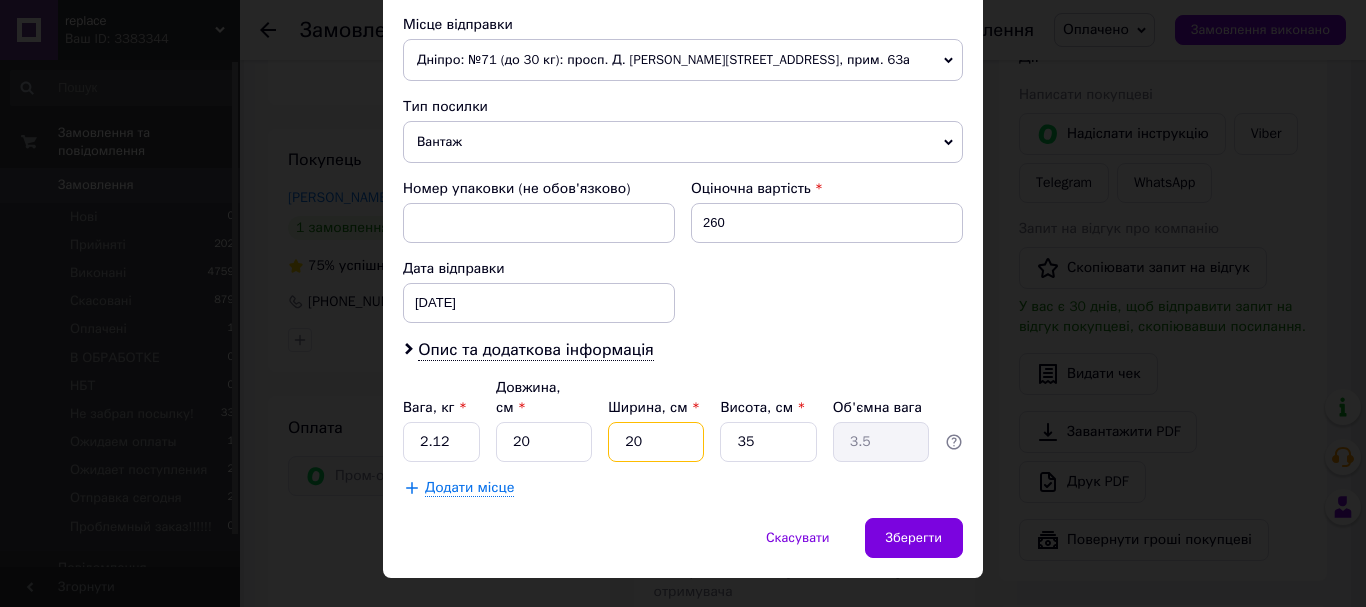 type on "20" 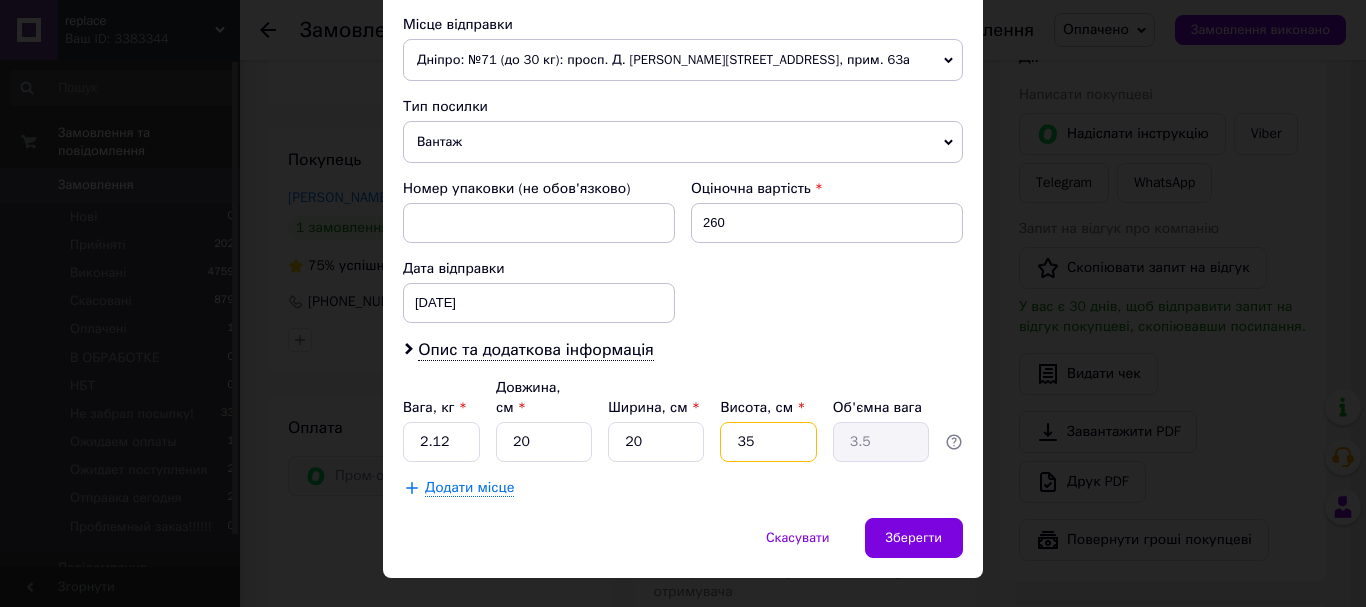 click on "Вага, кг   * 2.12 Довжина, см   * 20 Ширина, см   * 20 Висота, см   * 35 Об'ємна вага 3.5" at bounding box center (683, 420) 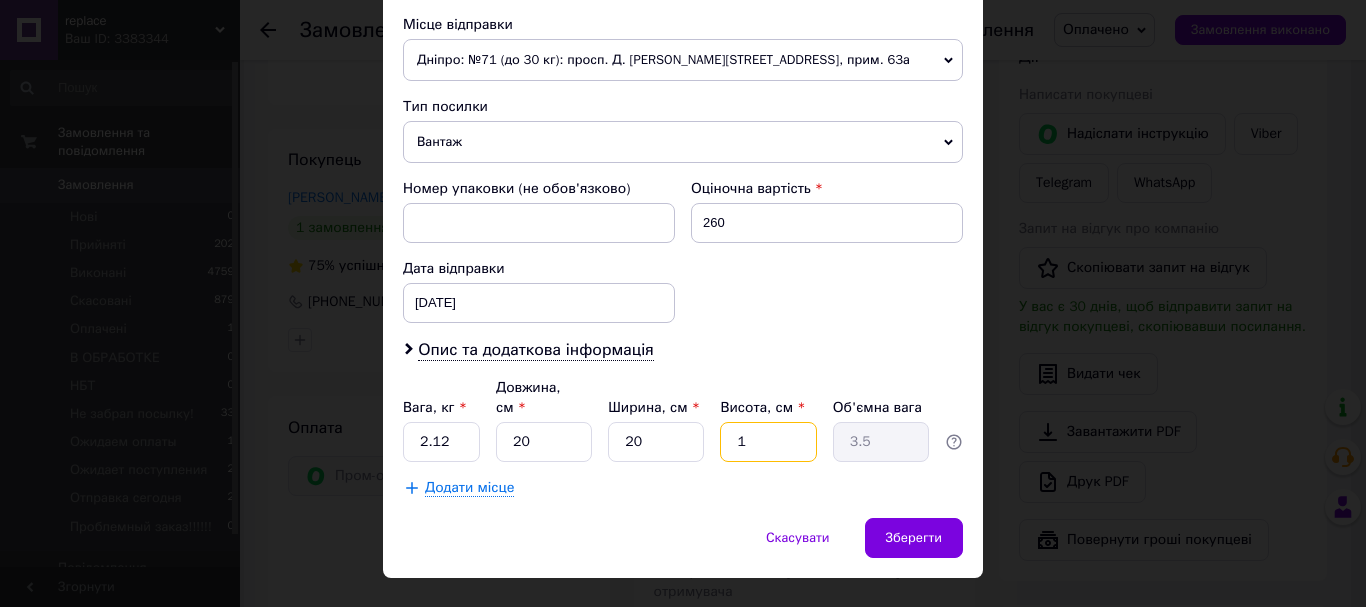 type on "0.1" 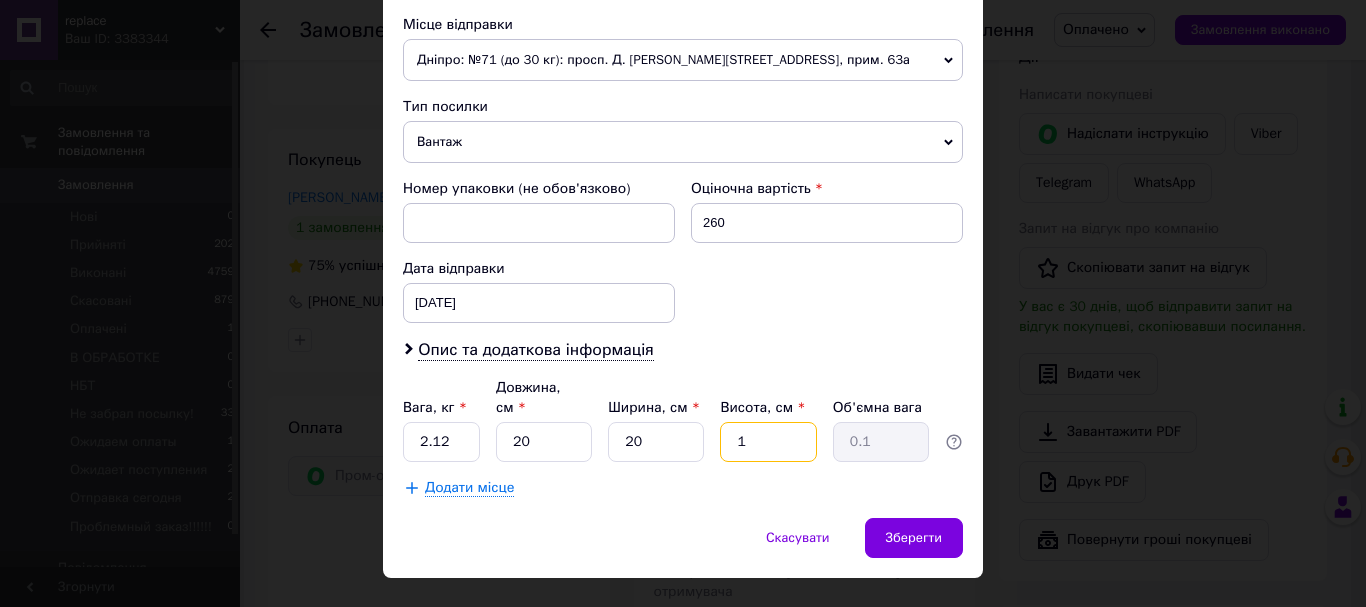 type on "10" 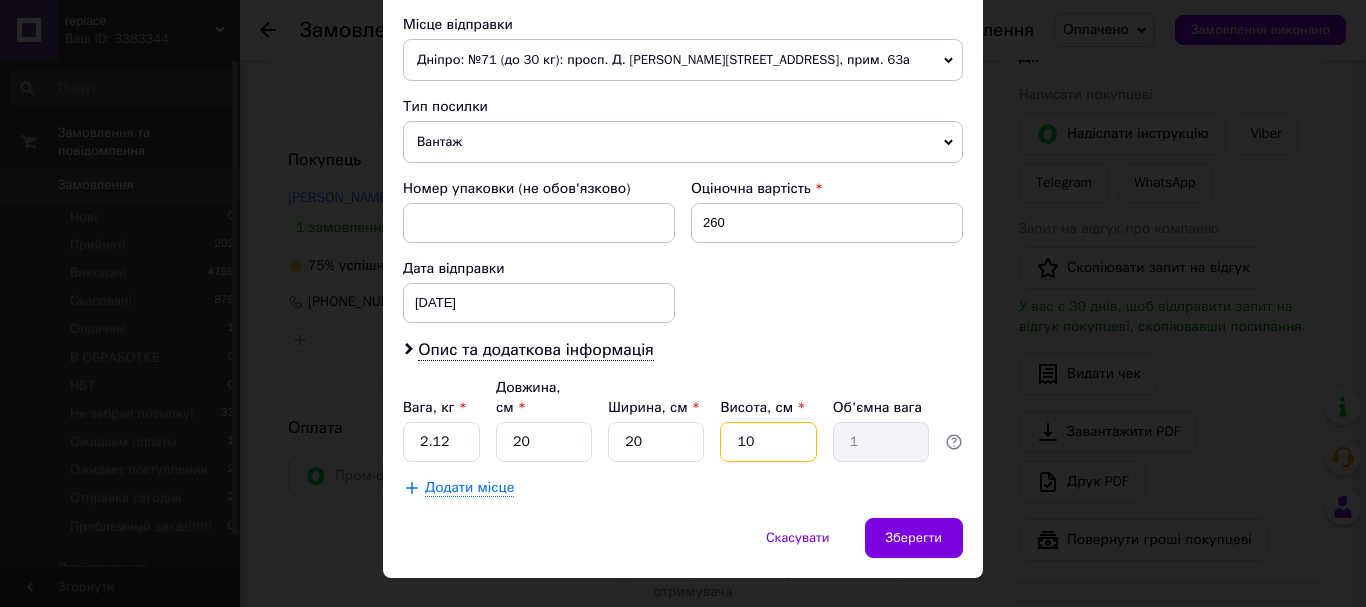 type on "10" 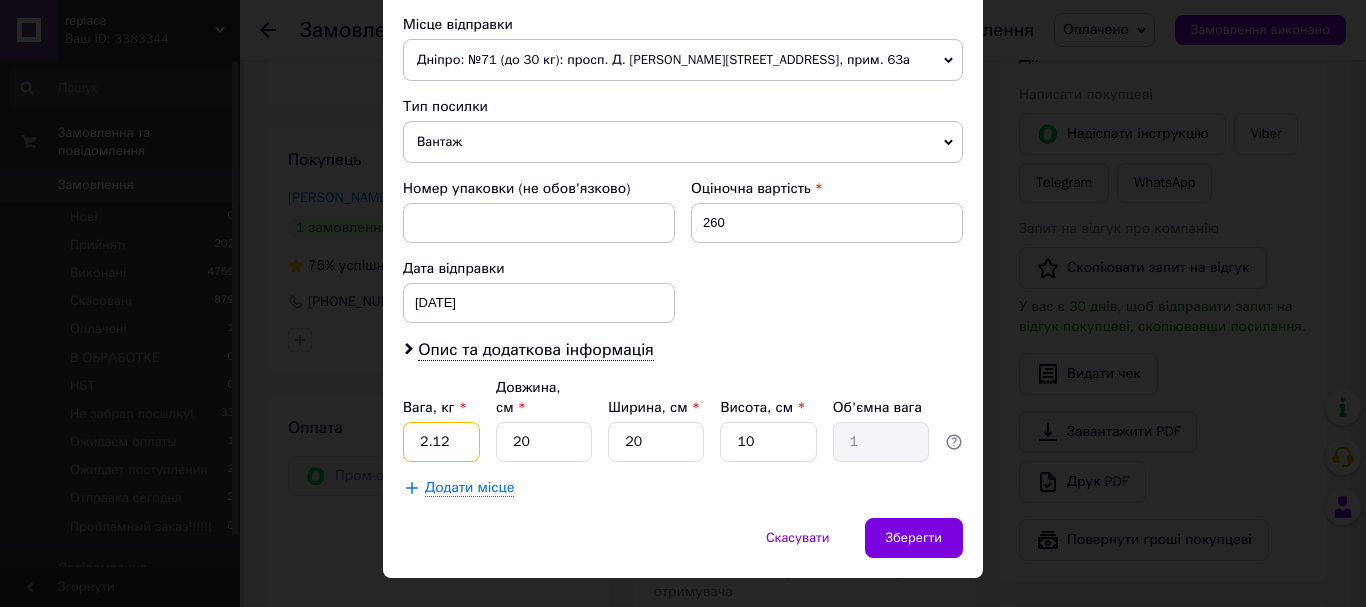 drag, startPoint x: 451, startPoint y: 424, endPoint x: 397, endPoint y: 421, distance: 54.08327 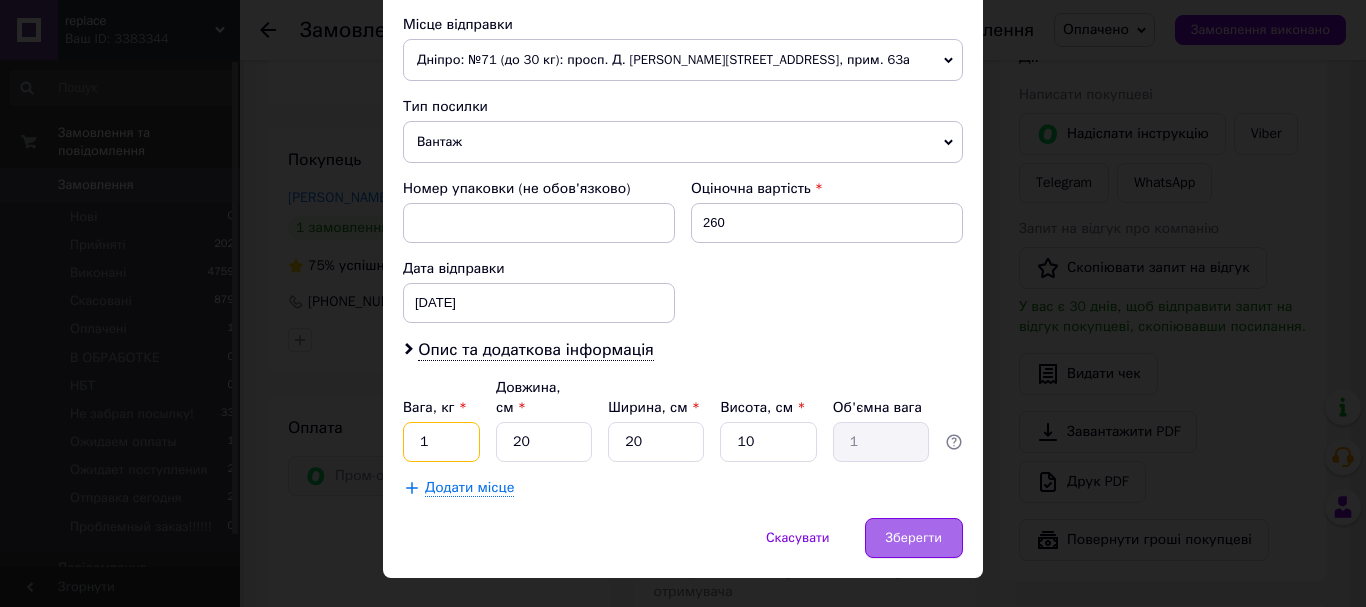 type on "1" 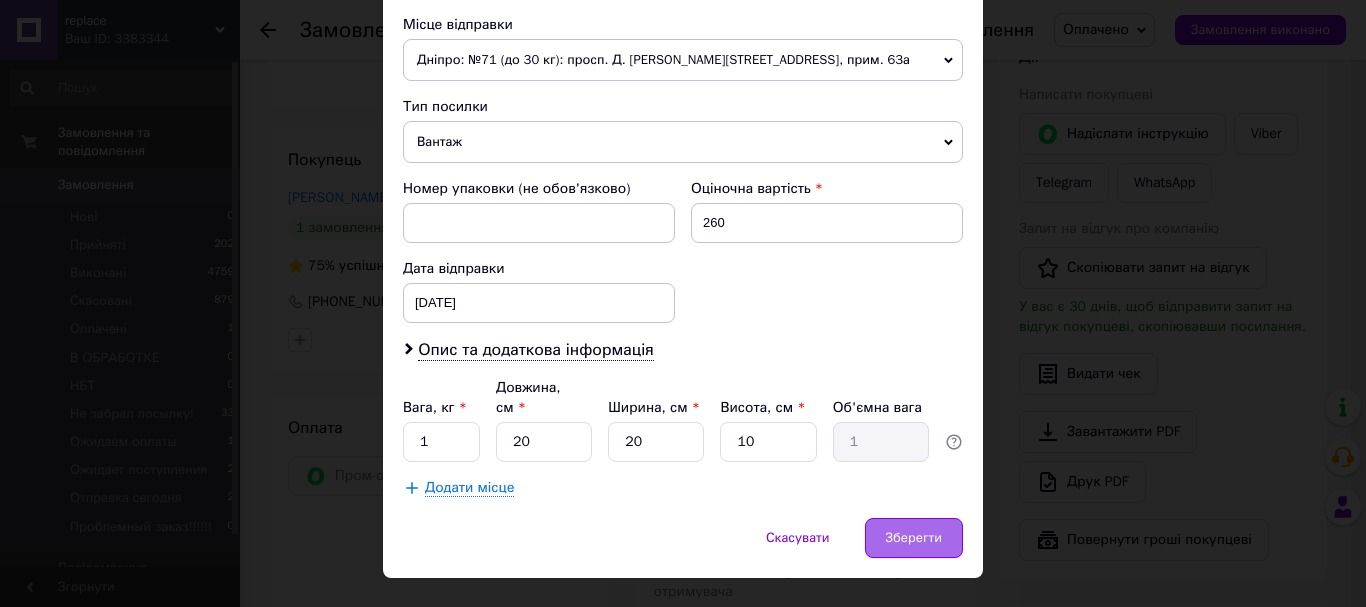 click on "Зберегти" at bounding box center (914, 538) 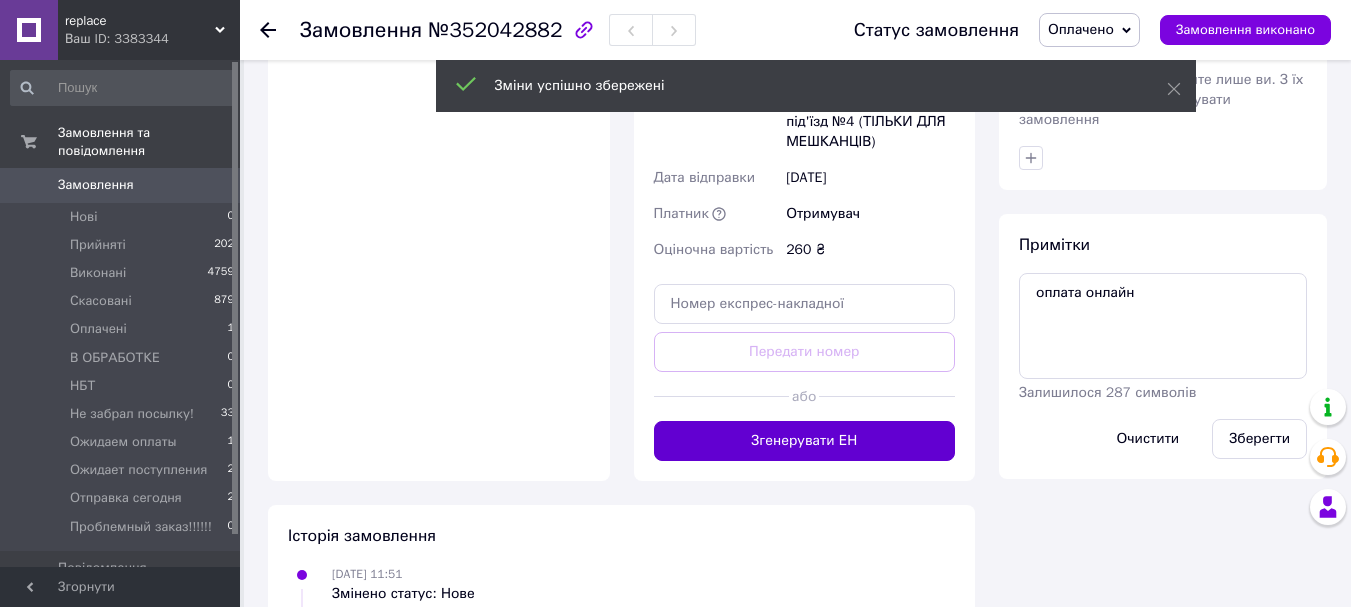 scroll, scrollTop: 1000, scrollLeft: 0, axis: vertical 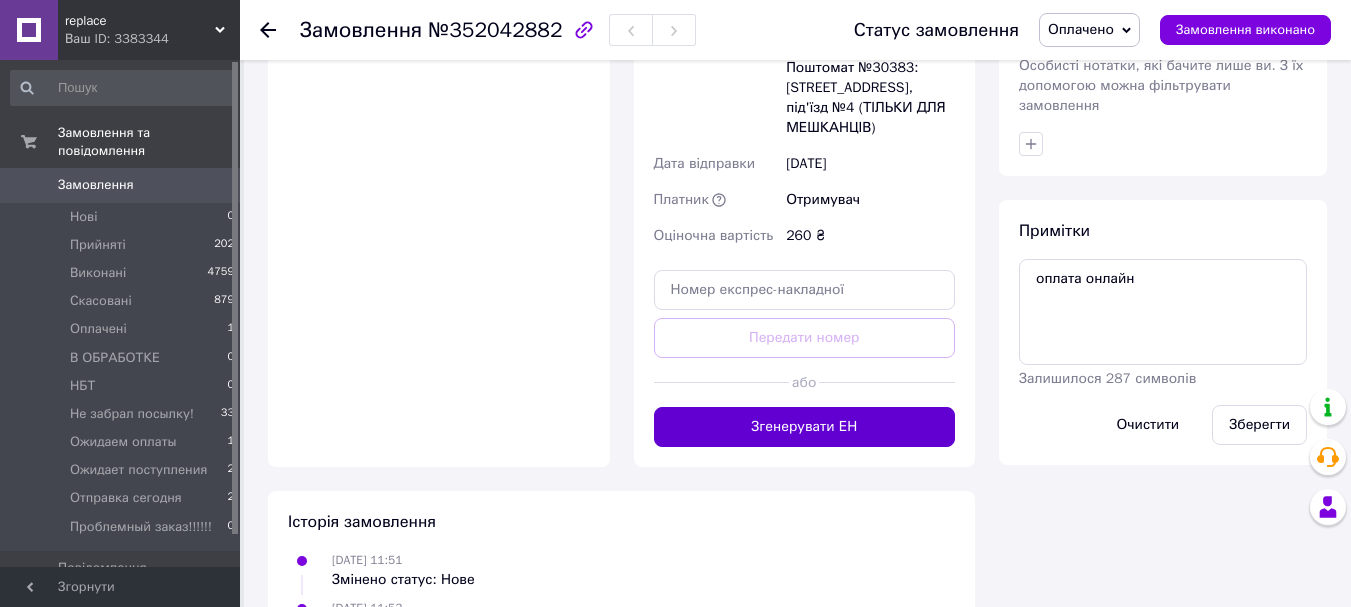 click on "Згенерувати ЕН" at bounding box center (805, 427) 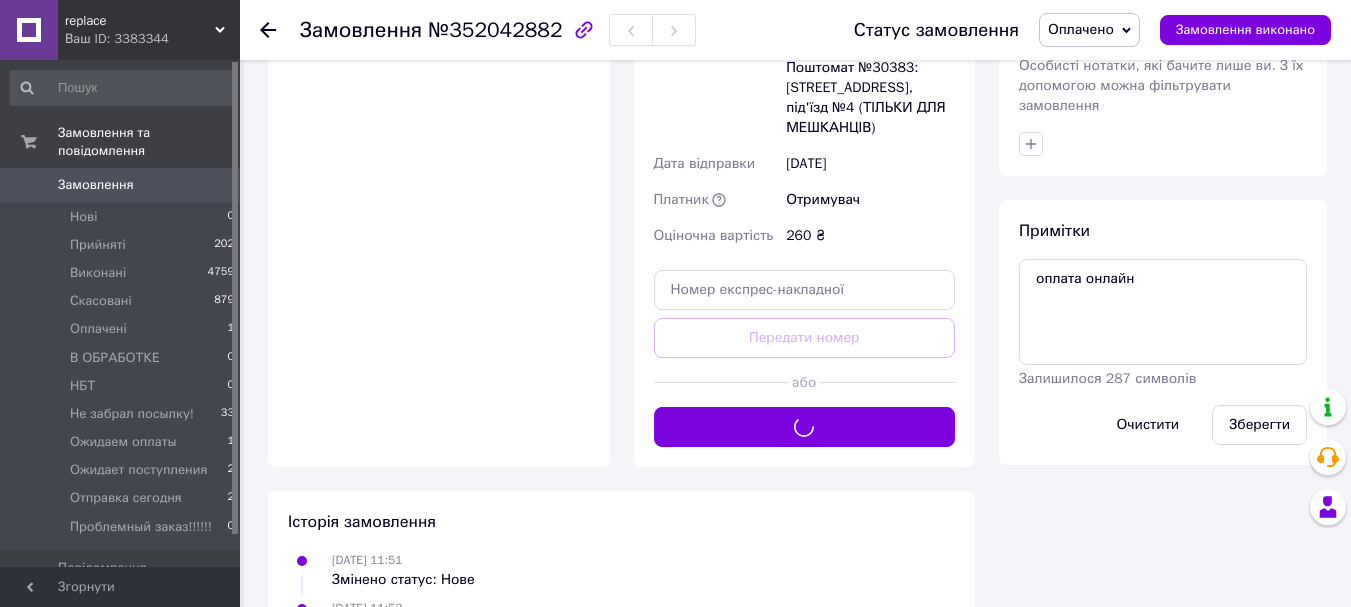 click on "Оплачено" at bounding box center (1081, 29) 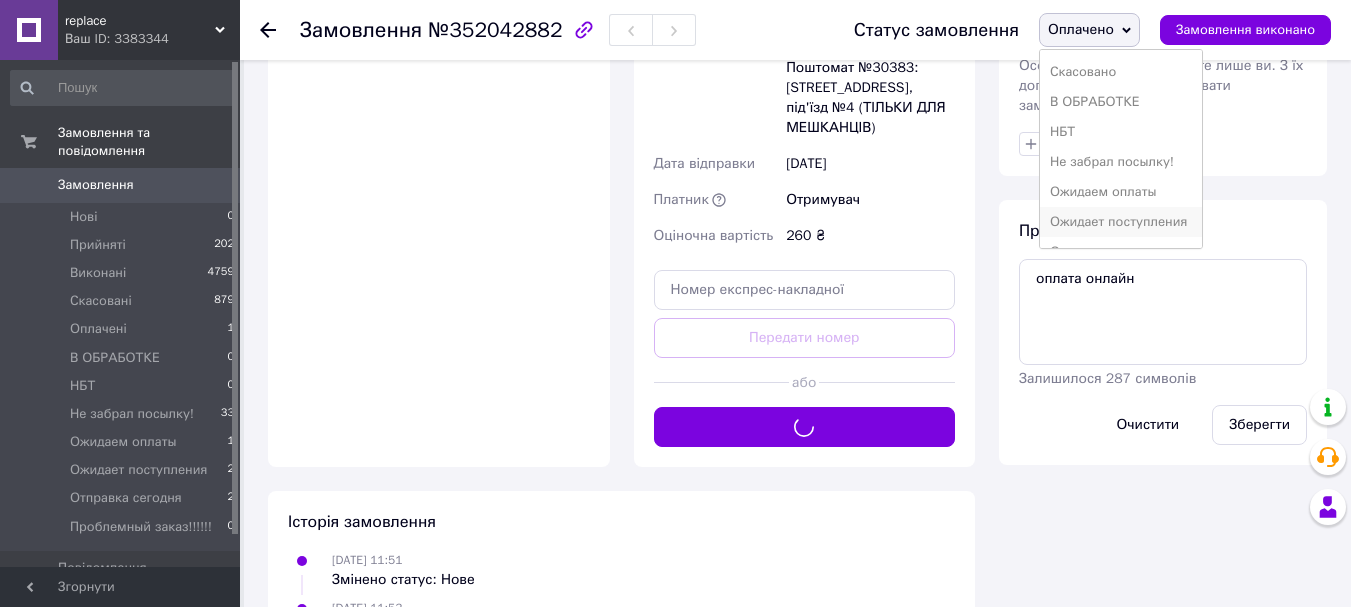 scroll, scrollTop: 112, scrollLeft: 0, axis: vertical 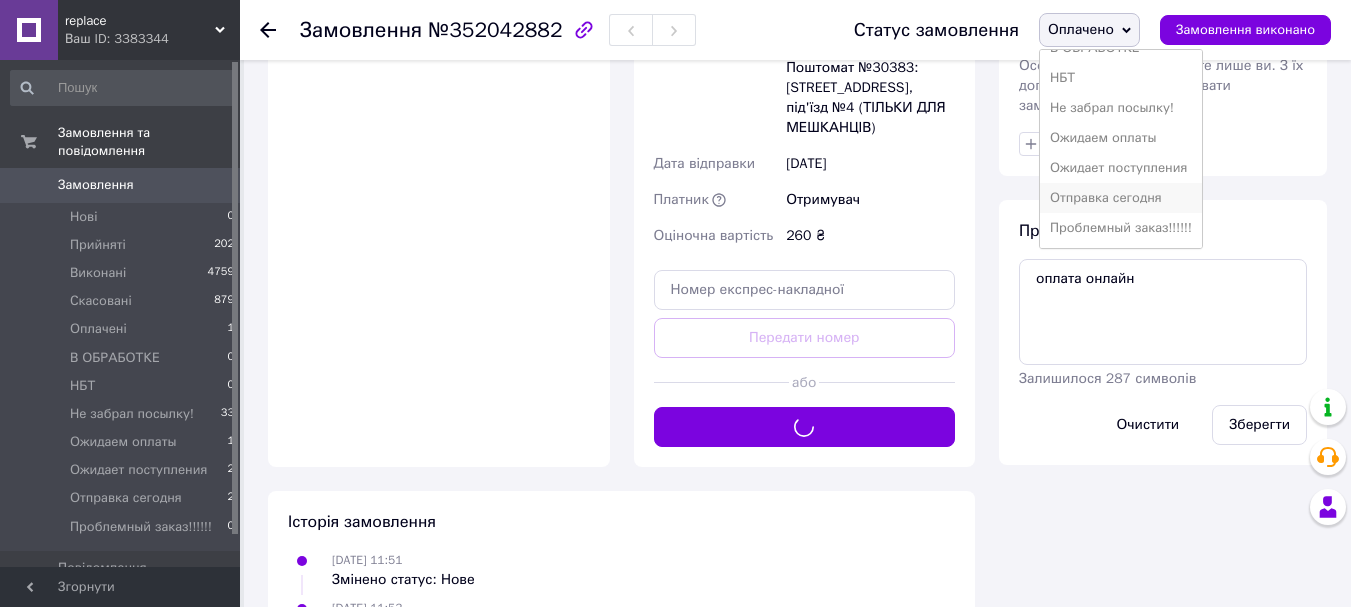 click on "Отправка сегодня" at bounding box center (1121, 198) 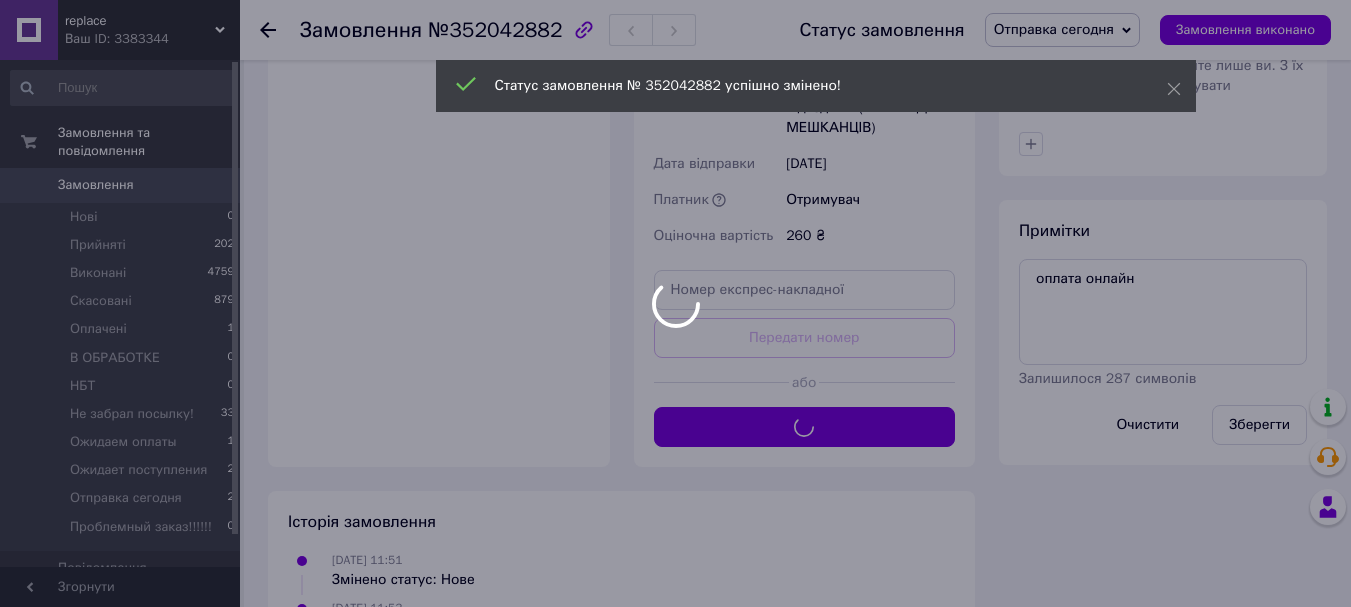 click at bounding box center (675, 303) 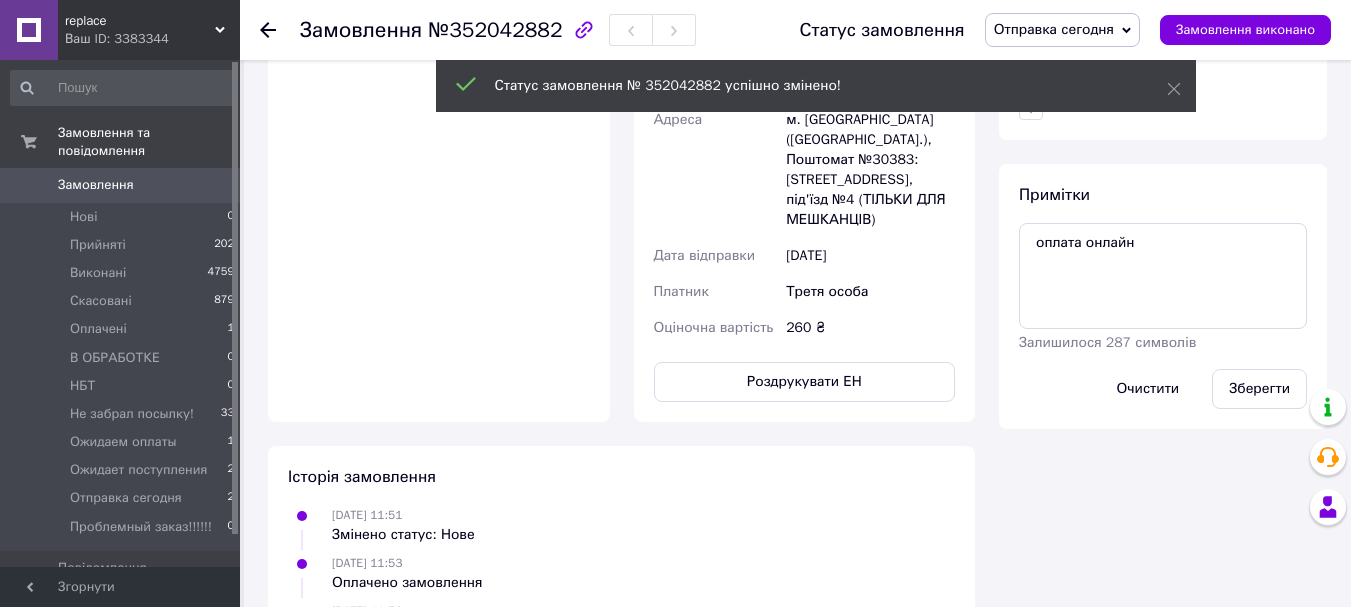 click 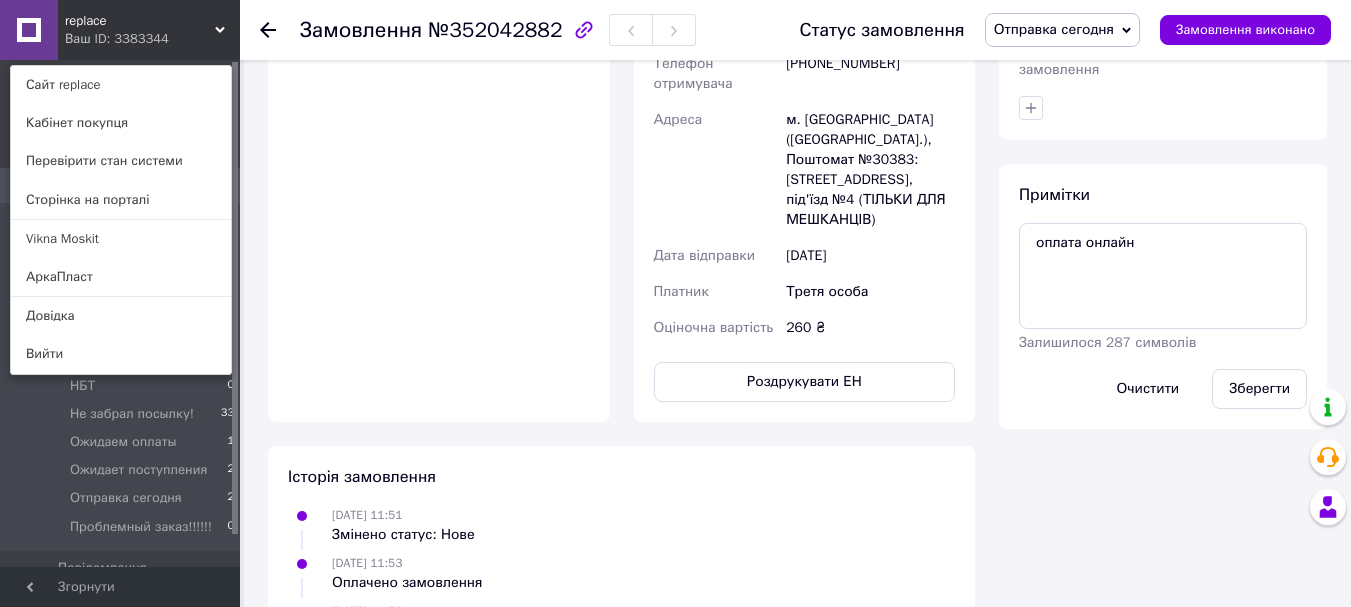 click on "Оплата Оплачено Пром-оплата" at bounding box center (439, 109) 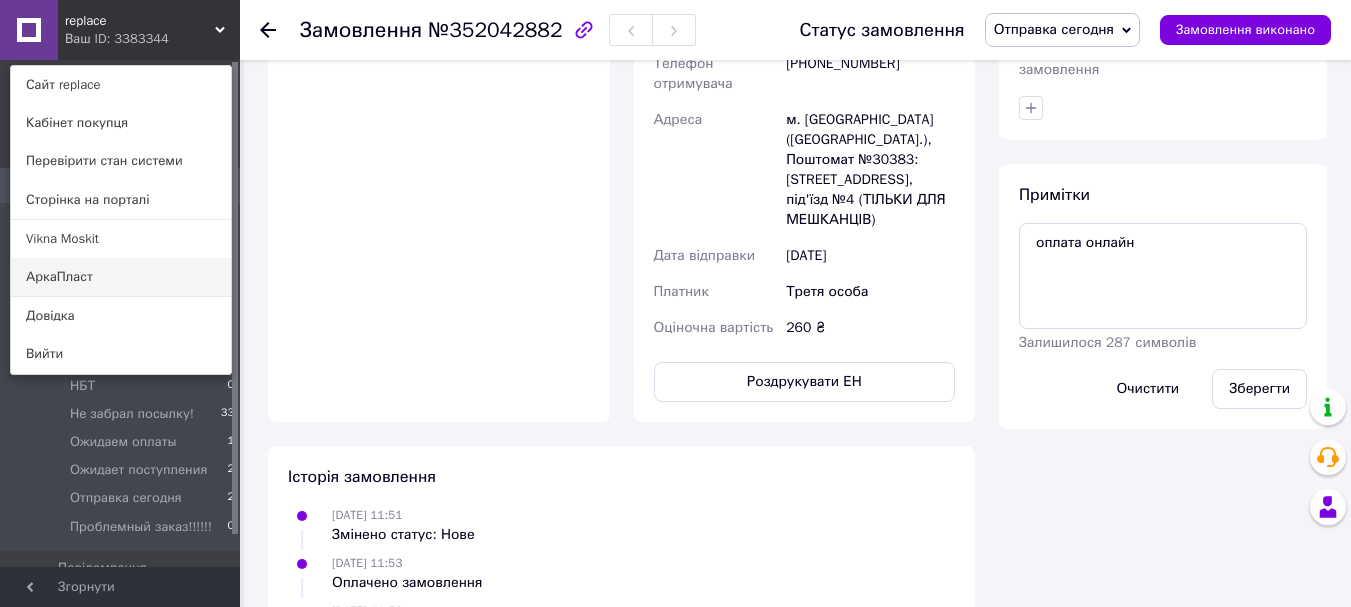 click on "АркаПласт" at bounding box center (121, 277) 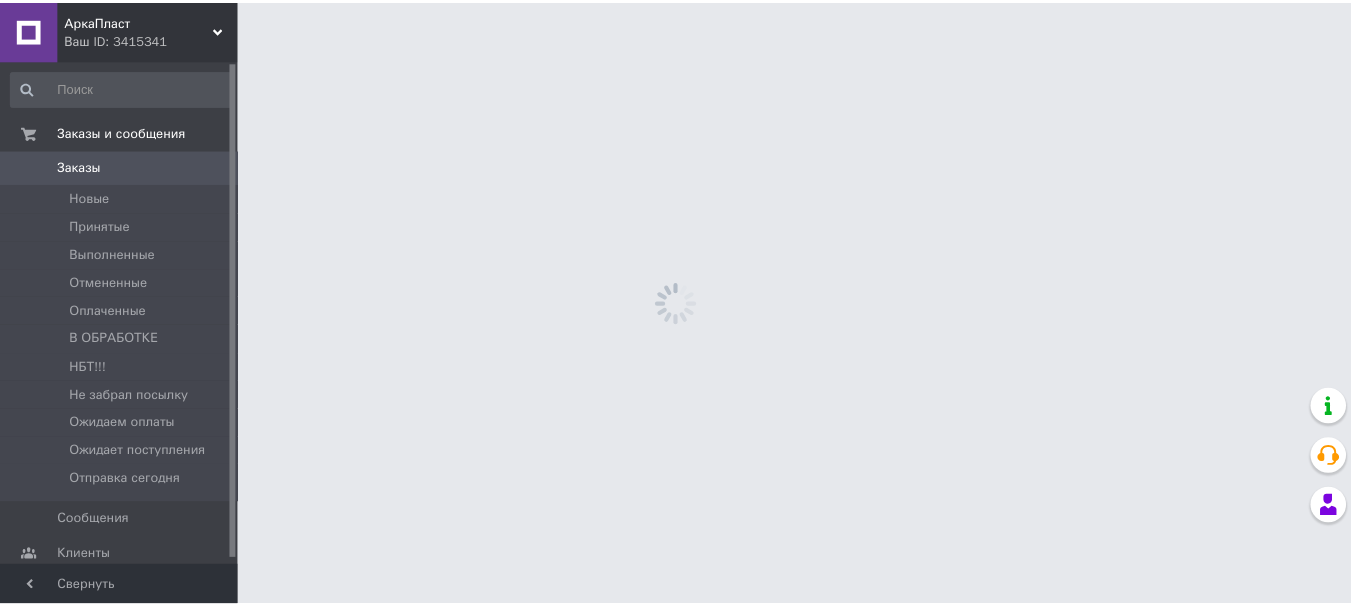 scroll, scrollTop: 0, scrollLeft: 0, axis: both 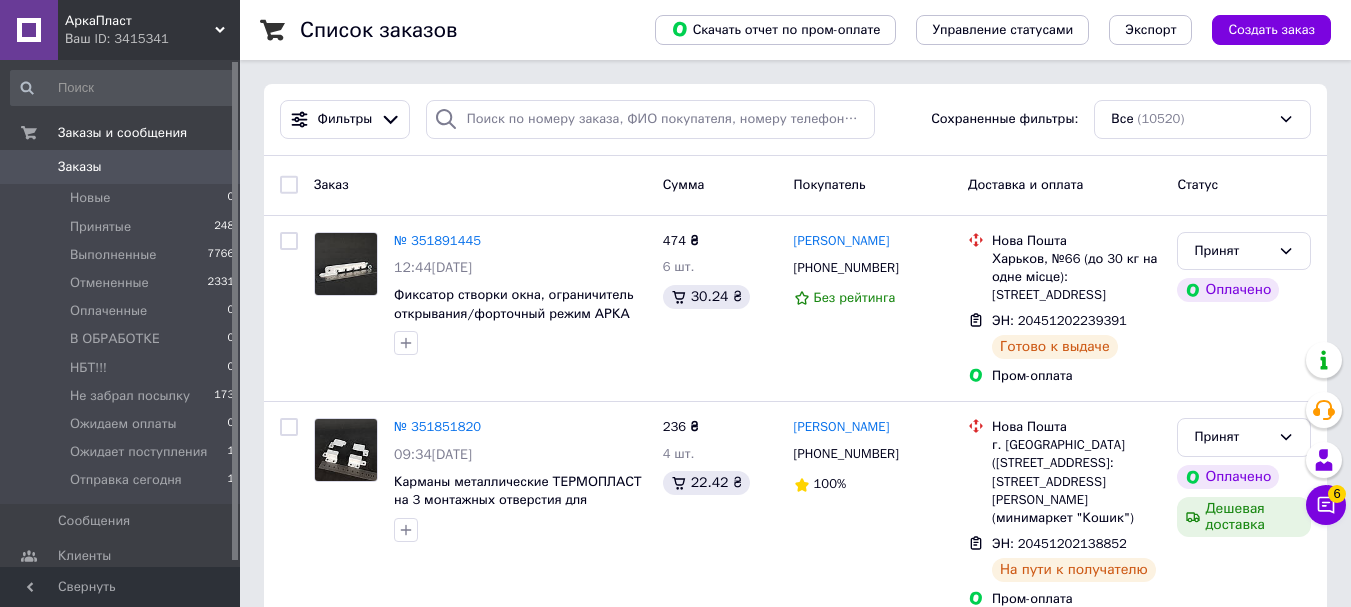 click on "Ваш ID: 3415341" at bounding box center (152, 39) 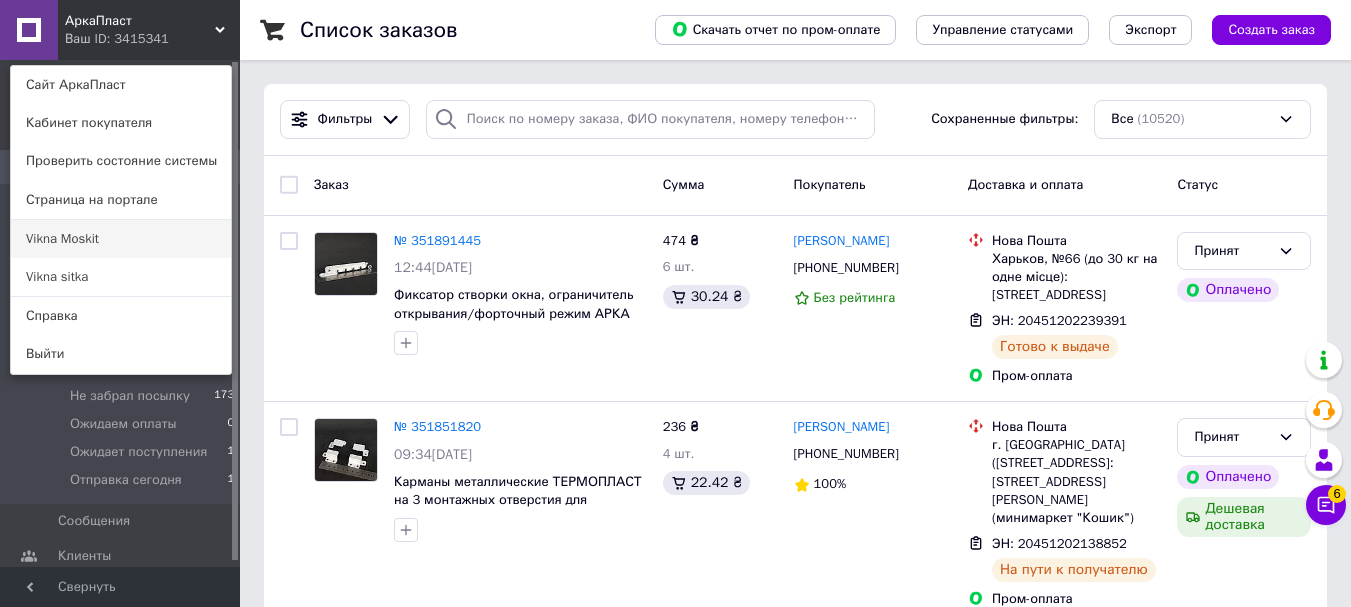 click on "Vikna Moskit" at bounding box center (121, 239) 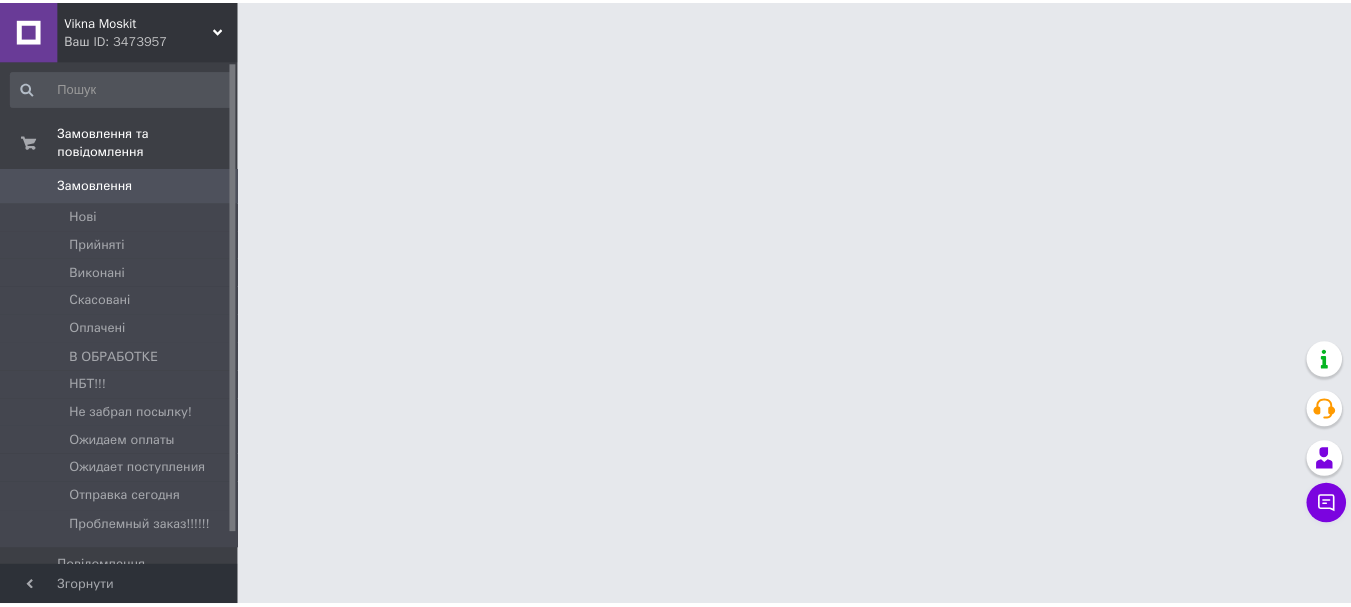 scroll, scrollTop: 0, scrollLeft: 0, axis: both 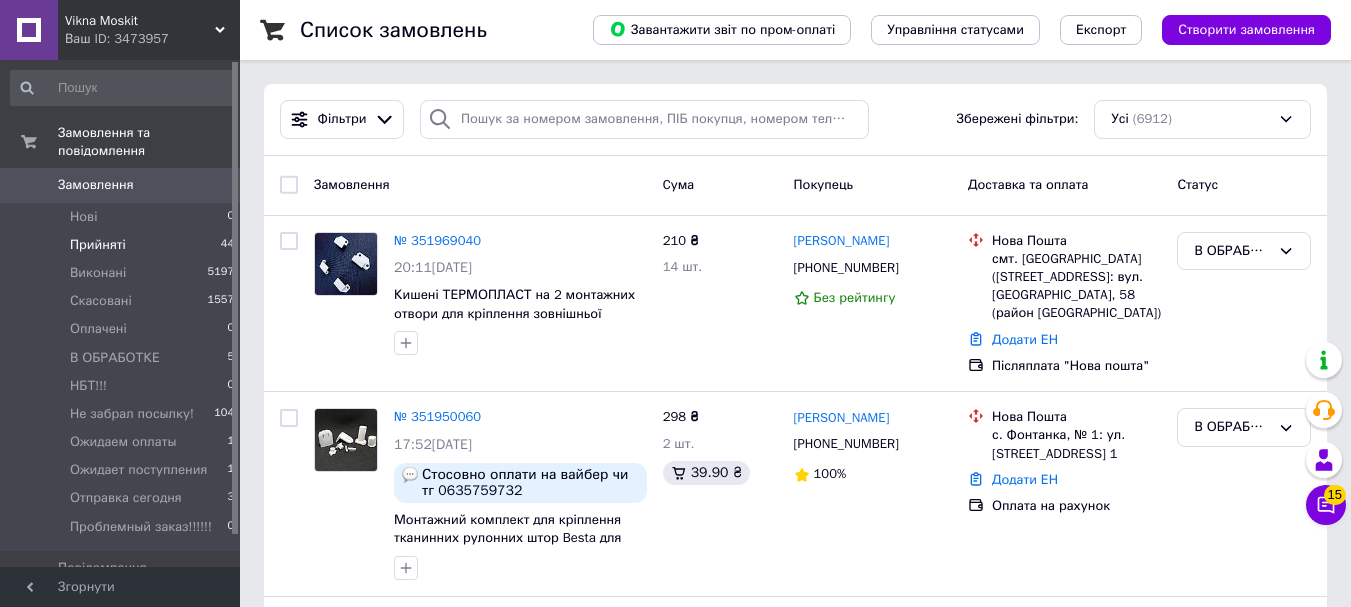 drag, startPoint x: 131, startPoint y: 230, endPoint x: 155, endPoint y: 225, distance: 24.5153 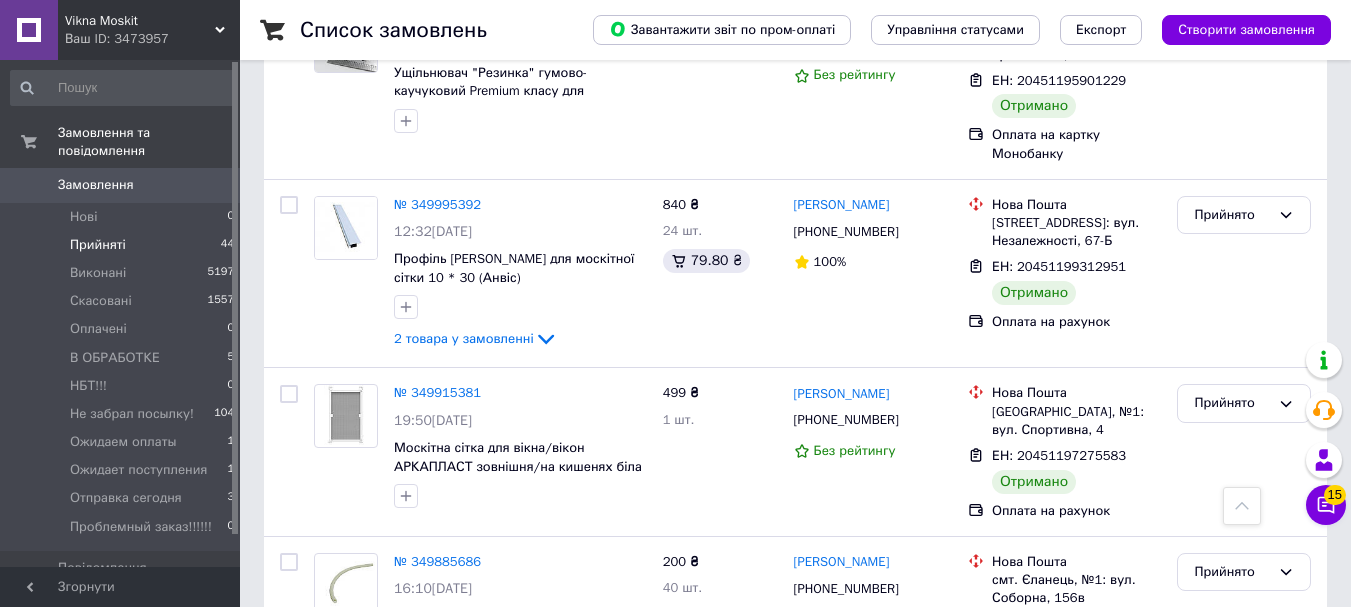 scroll, scrollTop: 3646, scrollLeft: 0, axis: vertical 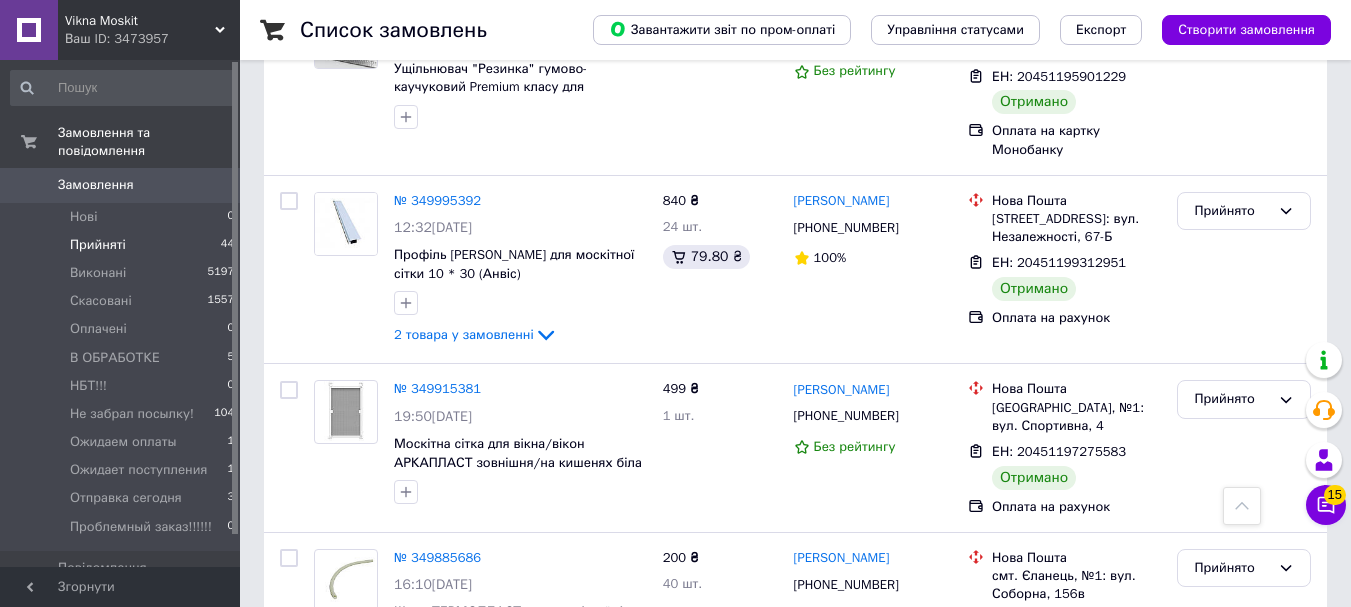 click on "2" at bounding box center (327, 765) 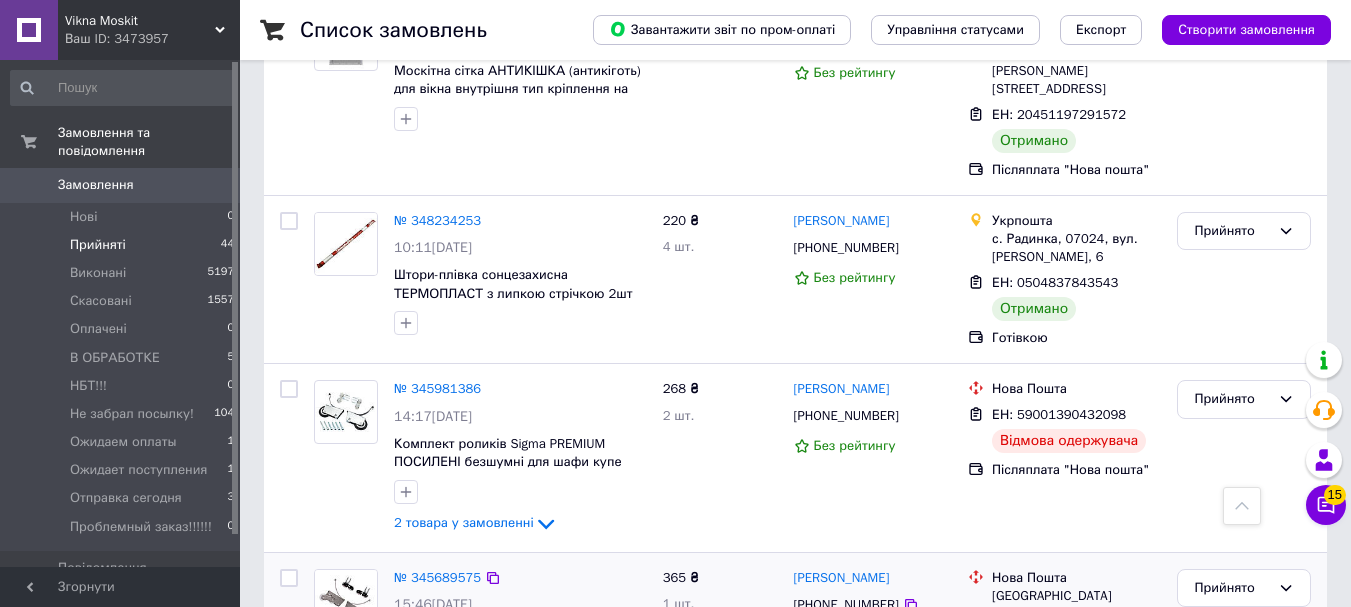 scroll, scrollTop: 3000, scrollLeft: 0, axis: vertical 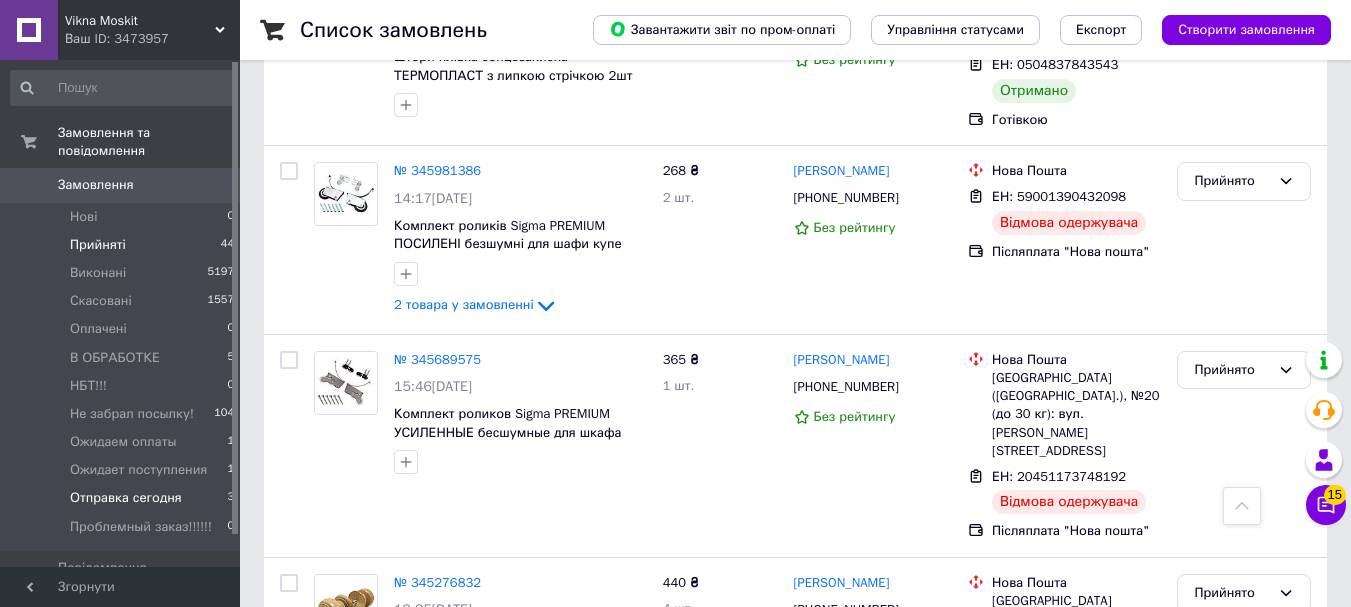 click on "Отправка сегодня" at bounding box center [126, 498] 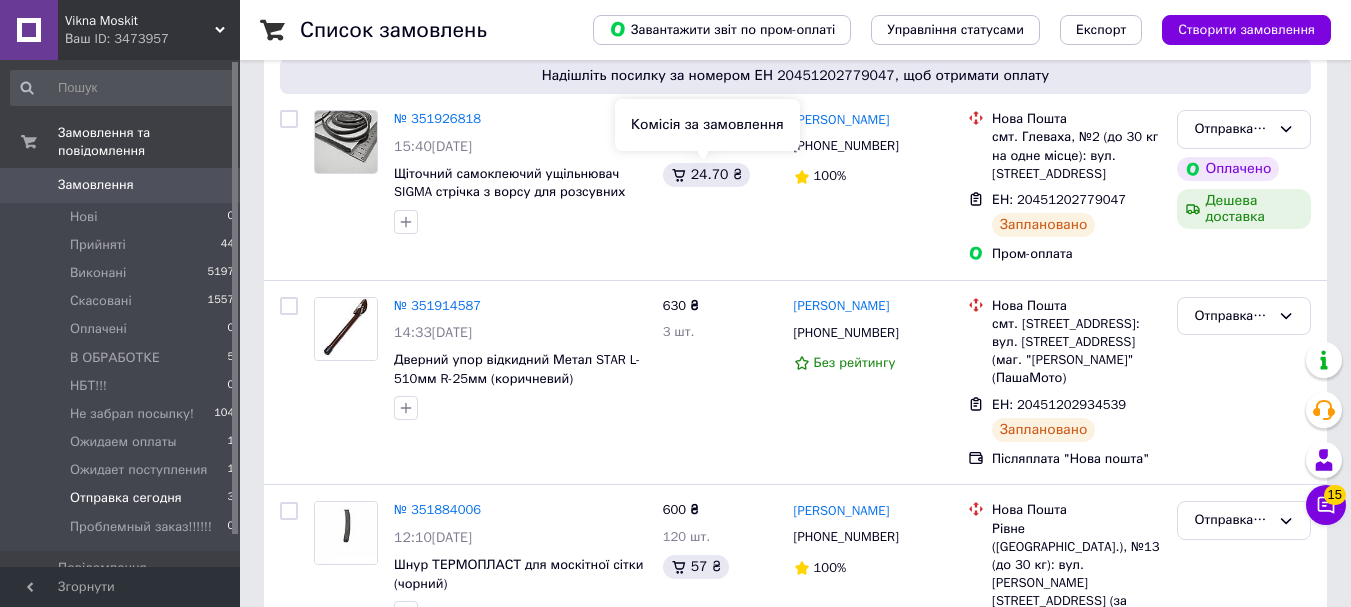 scroll, scrollTop: 333, scrollLeft: 0, axis: vertical 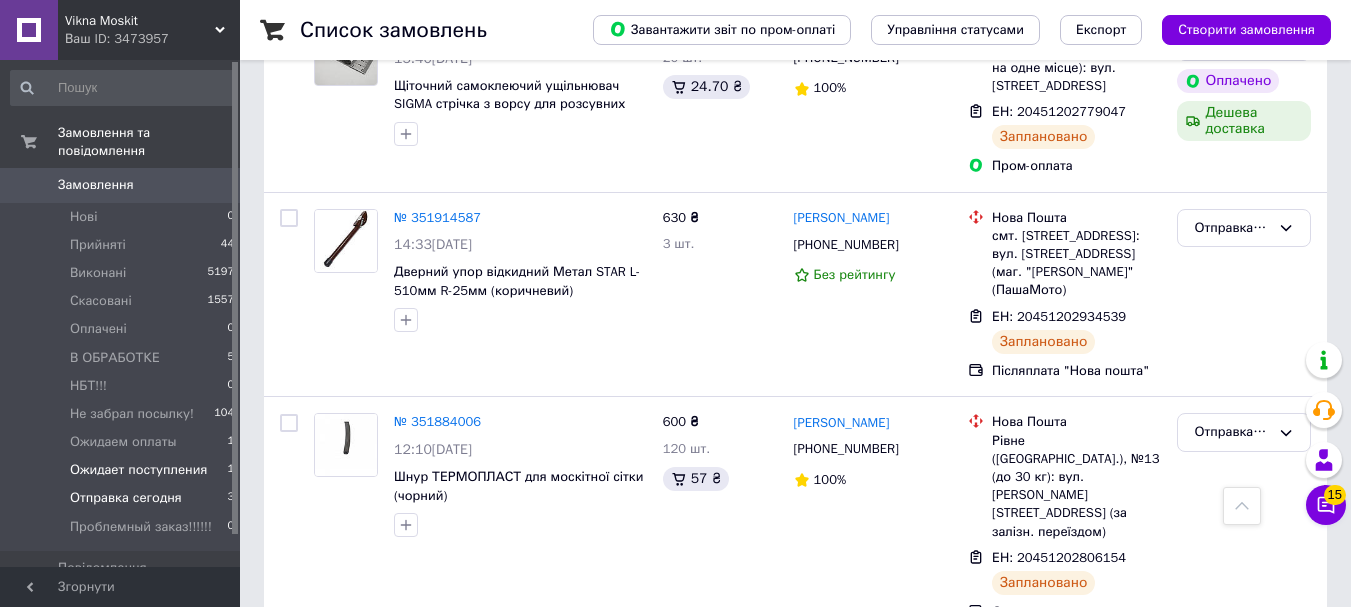 click on "Ожидает поступления" at bounding box center [138, 470] 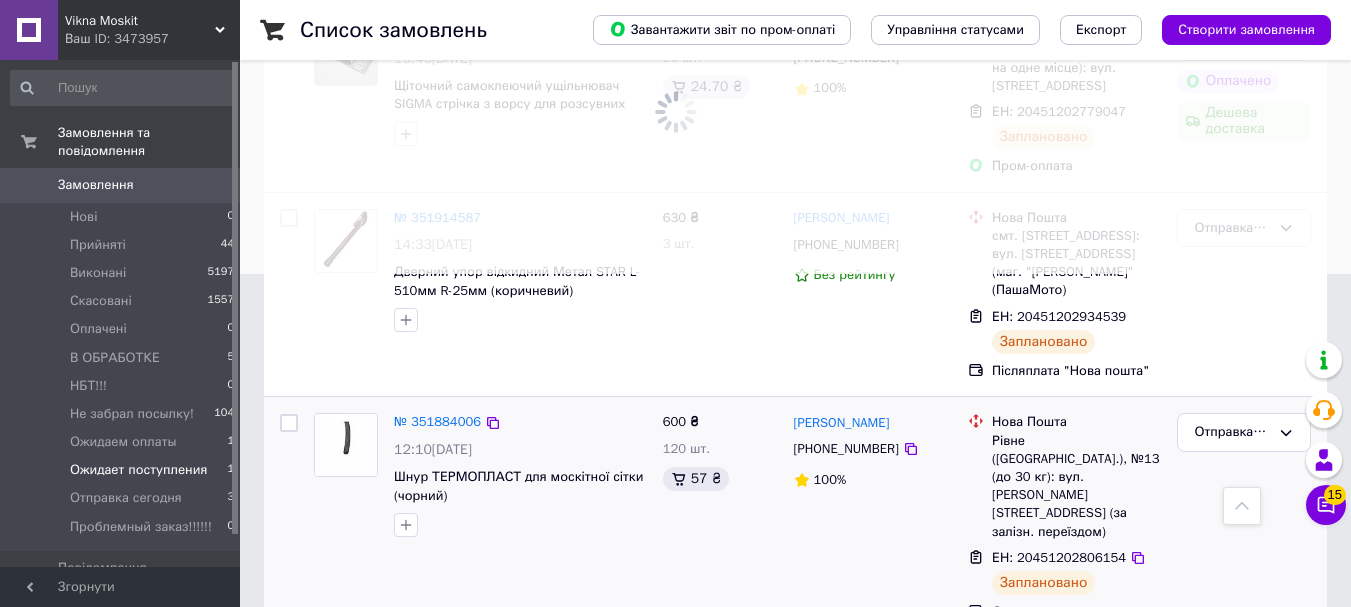 scroll, scrollTop: 0, scrollLeft: 0, axis: both 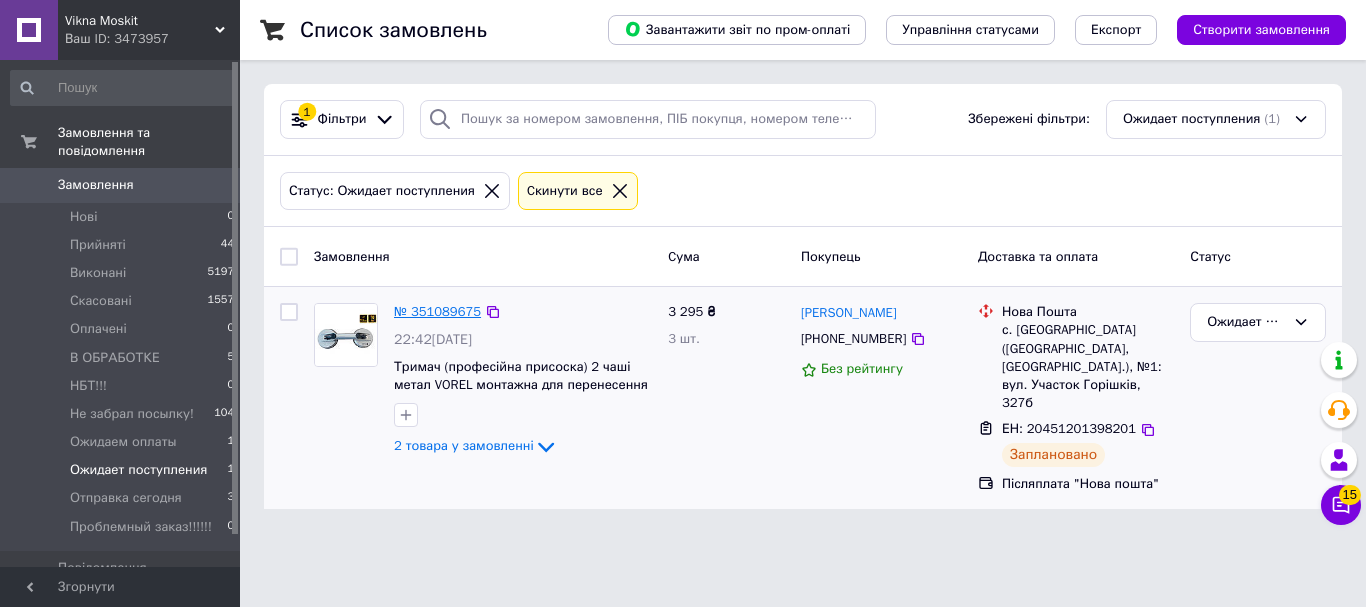 click on "№ 351089675" at bounding box center (437, 311) 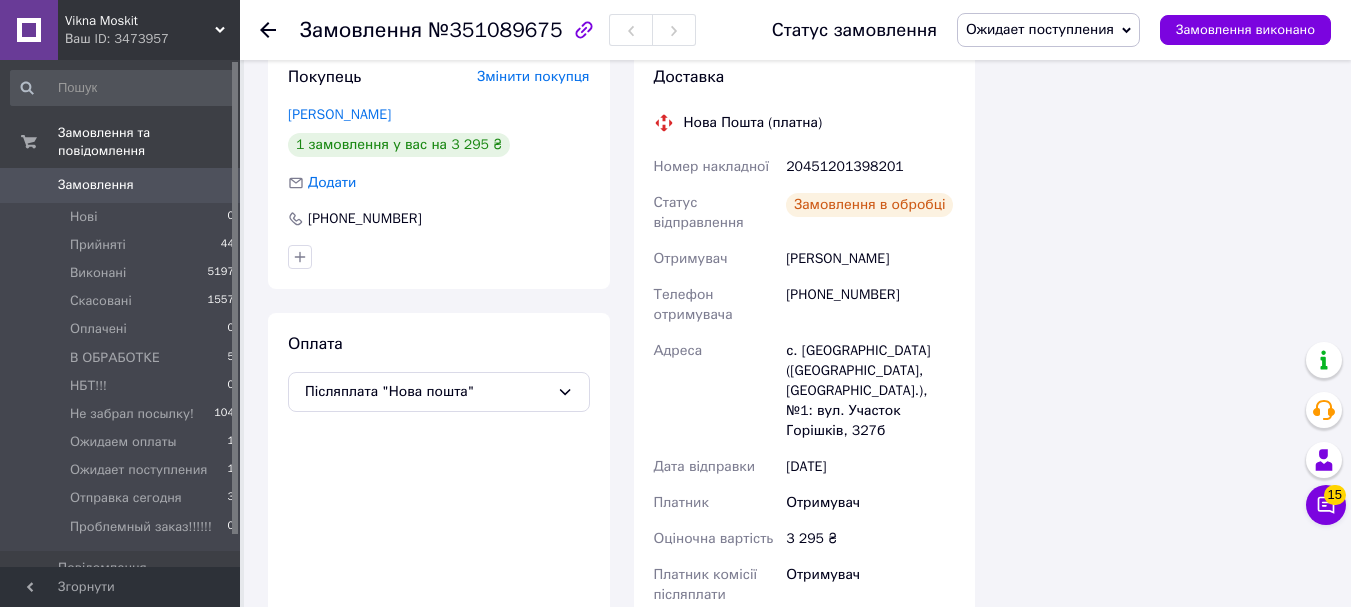 scroll, scrollTop: 582, scrollLeft: 0, axis: vertical 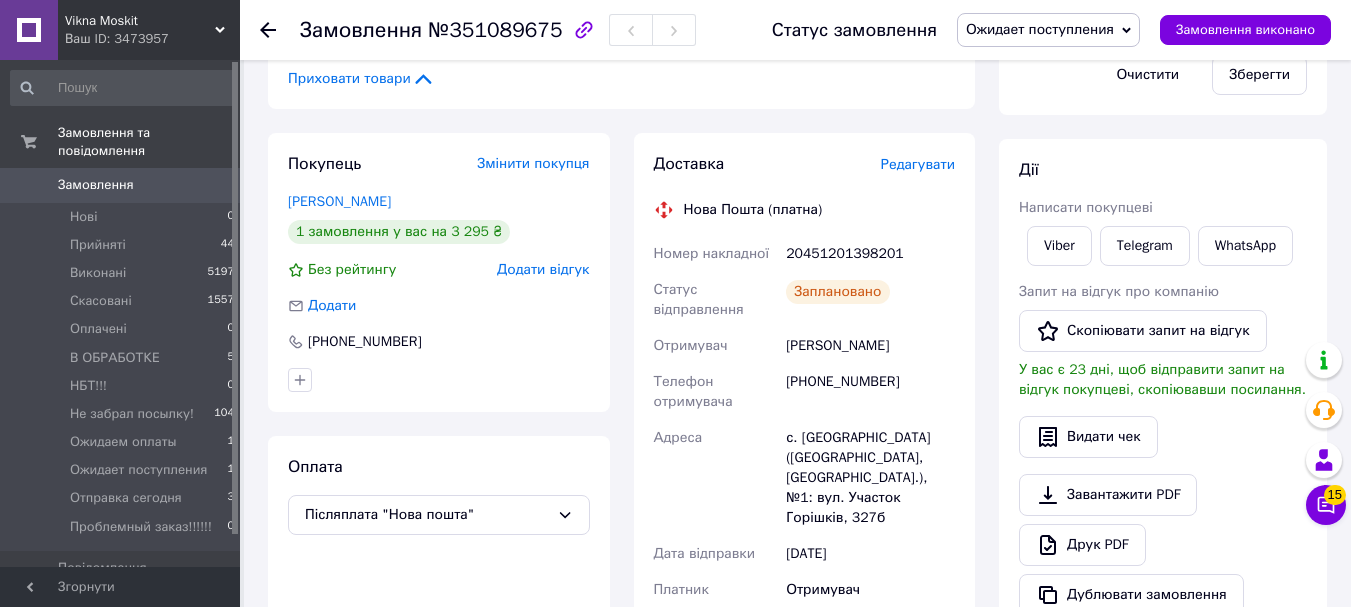 click on "Редагувати" at bounding box center [918, 164] 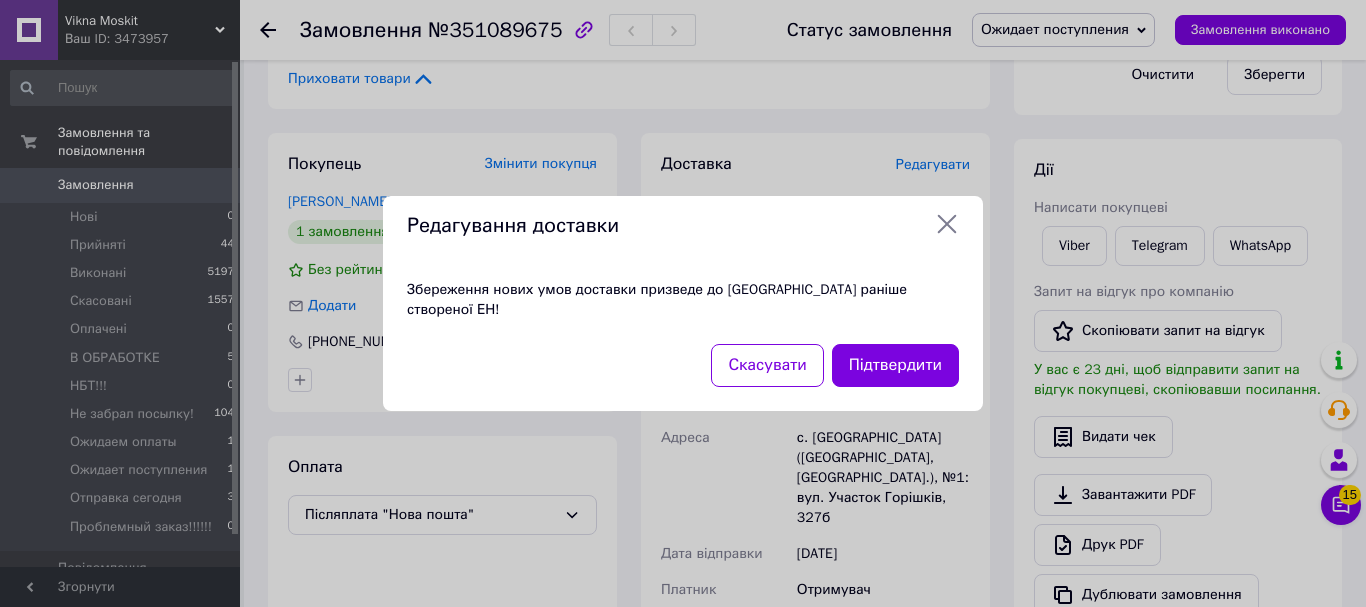 click 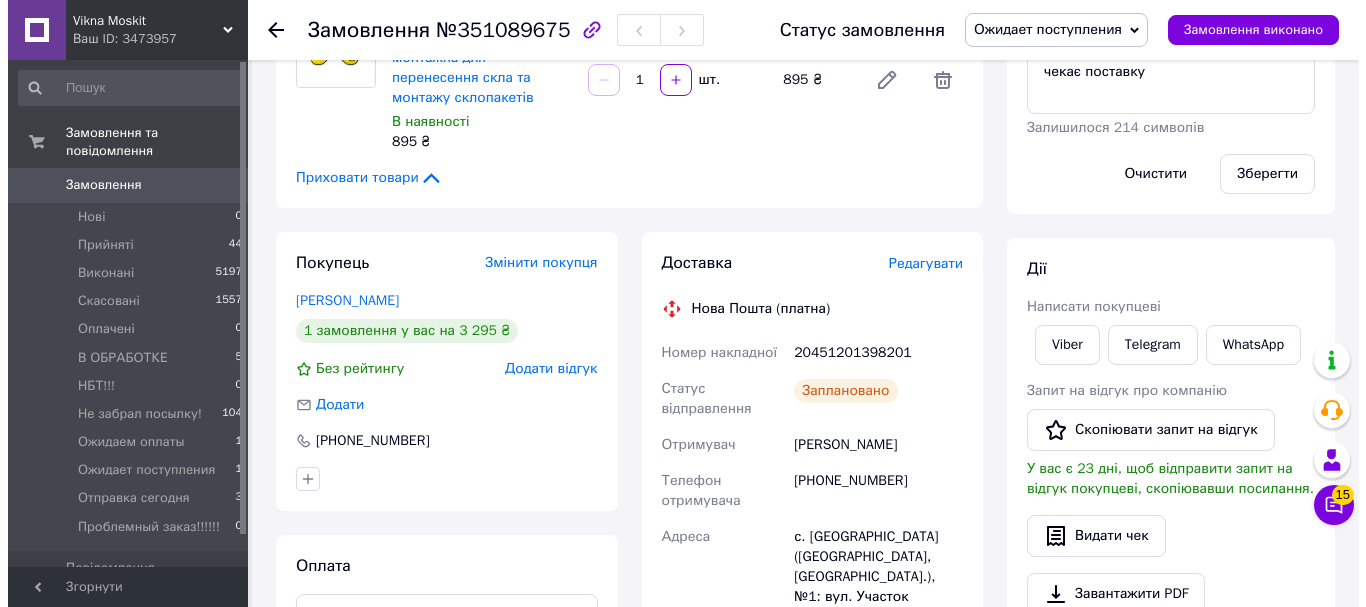 scroll, scrollTop: 382, scrollLeft: 0, axis: vertical 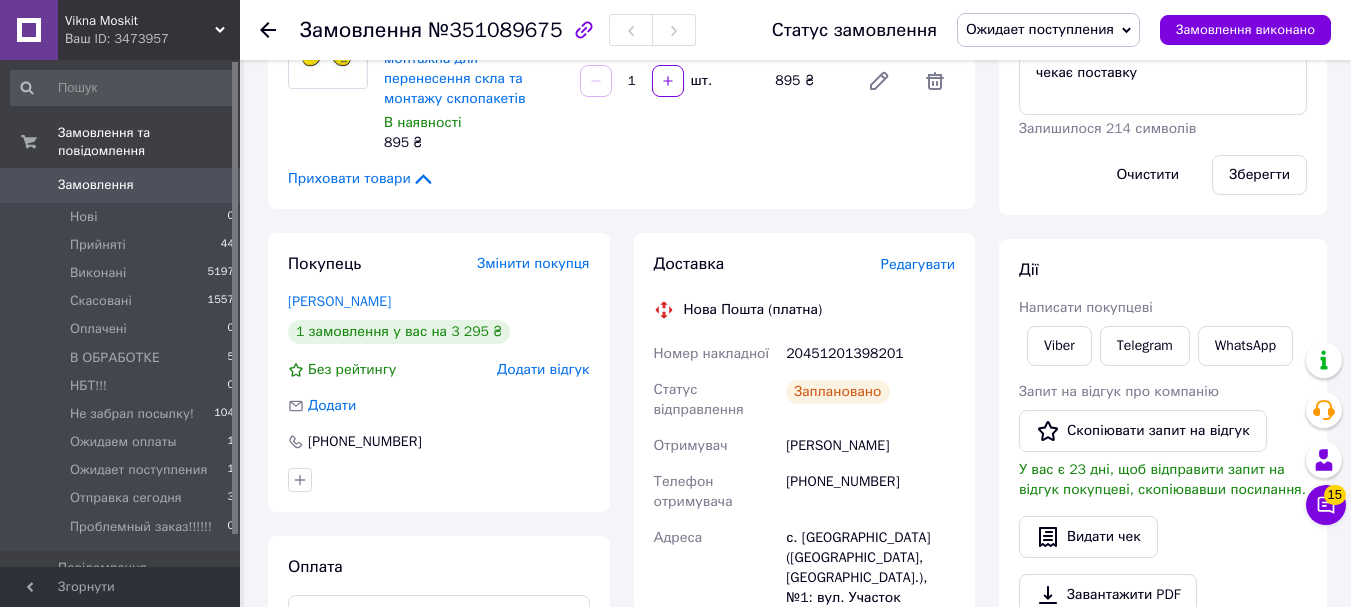 click on "Доставка Редагувати Нова Пошта (платна) Номер накладної 20451201398201 Статус відправлення Заплановано Отримувач Макійчук Василь Телефон отримувача +380673421667 Адреса с. Яблуниця (Івано-Франківська обл., Надвірнянський р-н.), №1: вул. Участок Горішків, 327б Дата відправки 08.07.2025 Платник Отримувач Оціночна вартість 3 295 ₴ Платник комісії післяплати Отримувач Сума післяплати 3 095 ₴ Комісія за післяплату 81.90 ₴ Вартість доставки 121.48 ₴ Роздрукувати ЕН" at bounding box center (805, 618) 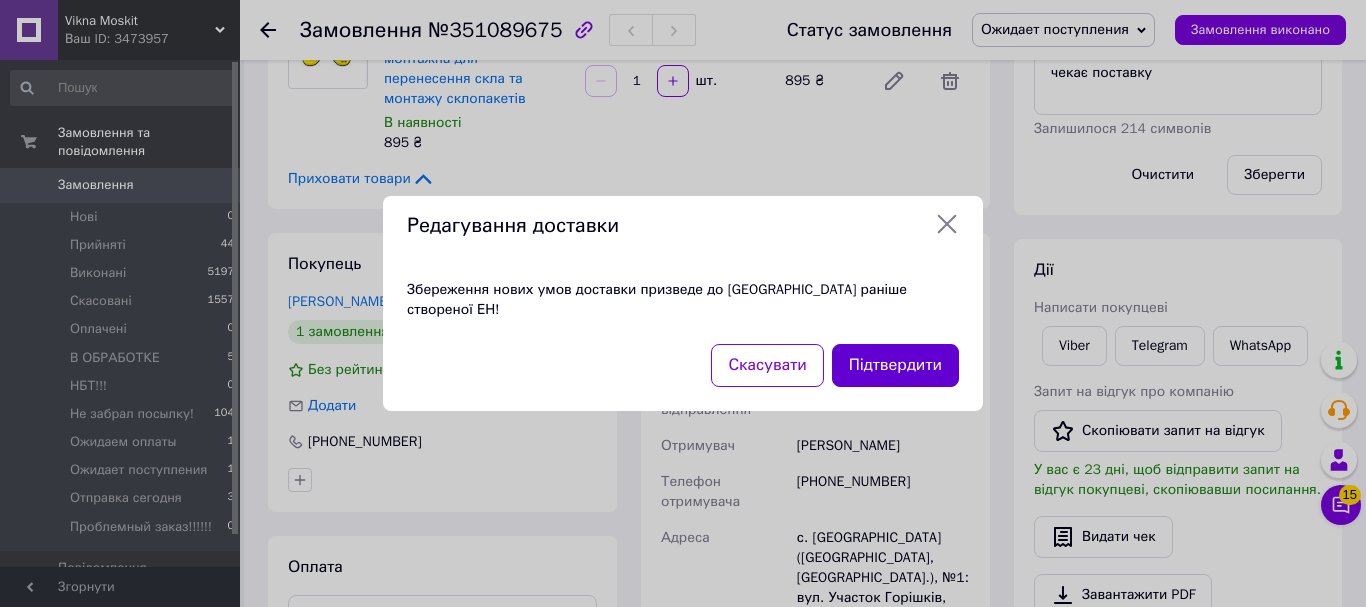 click on "Підтвердити" at bounding box center [895, 365] 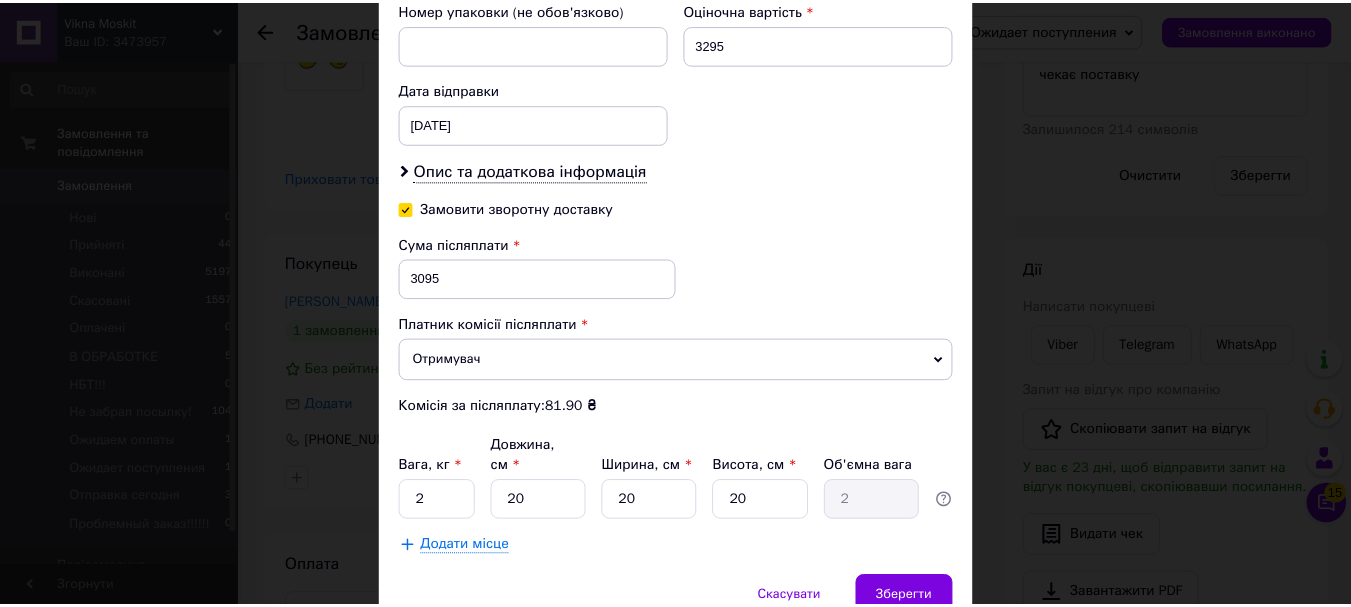 scroll, scrollTop: 959, scrollLeft: 0, axis: vertical 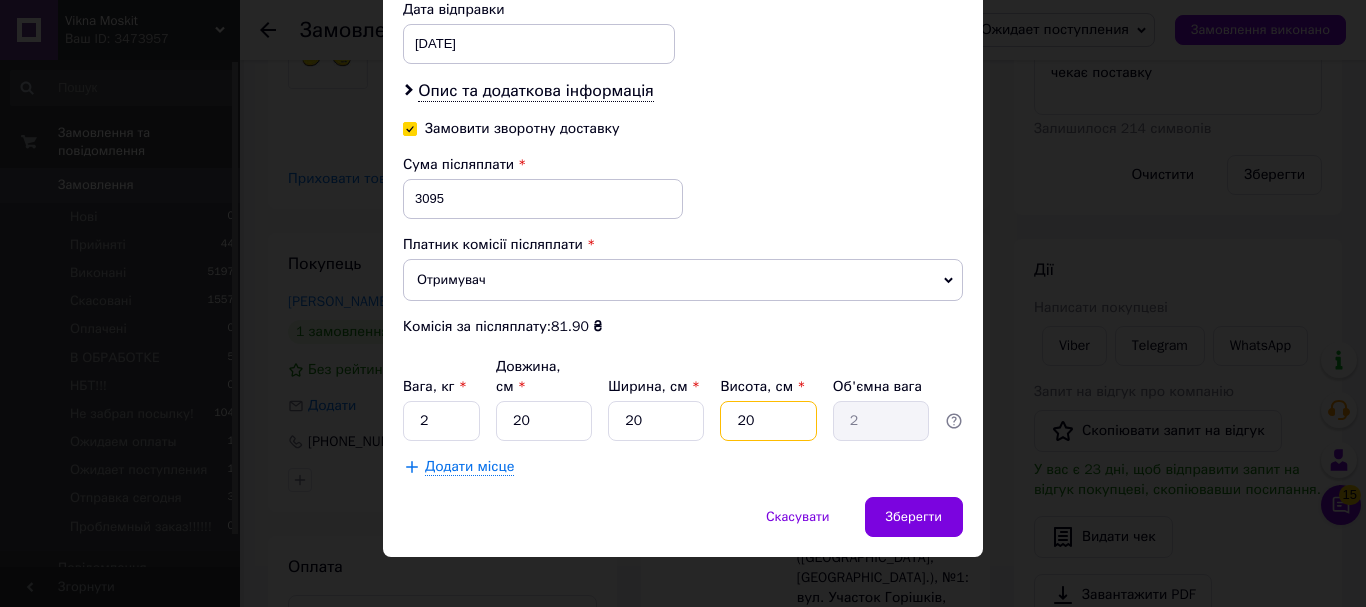 drag, startPoint x: 751, startPoint y: 403, endPoint x: 721, endPoint y: 404, distance: 30.016663 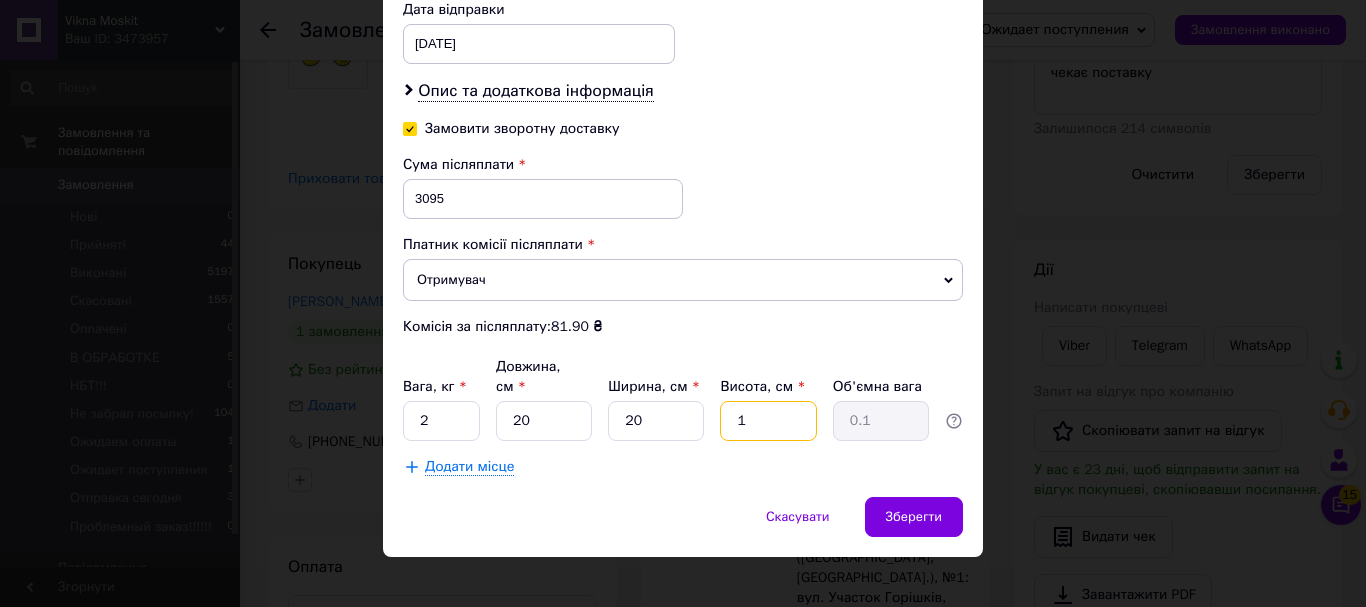 type on "10" 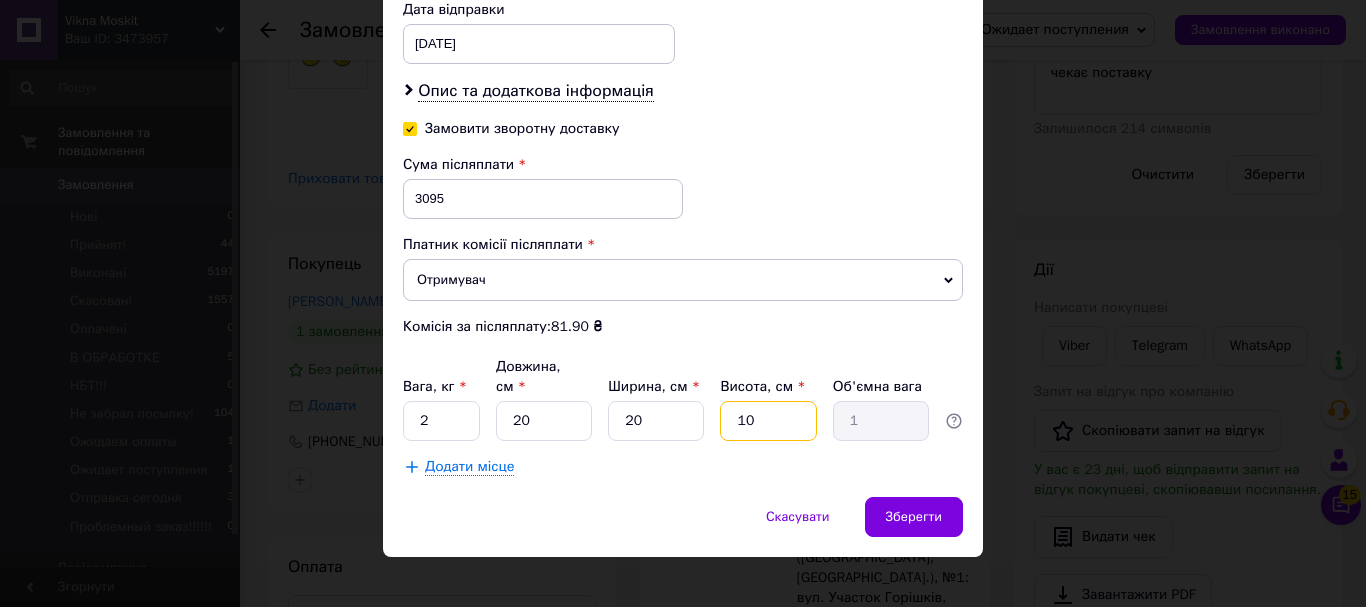 drag, startPoint x: 745, startPoint y: 390, endPoint x: 719, endPoint y: 395, distance: 26.476404 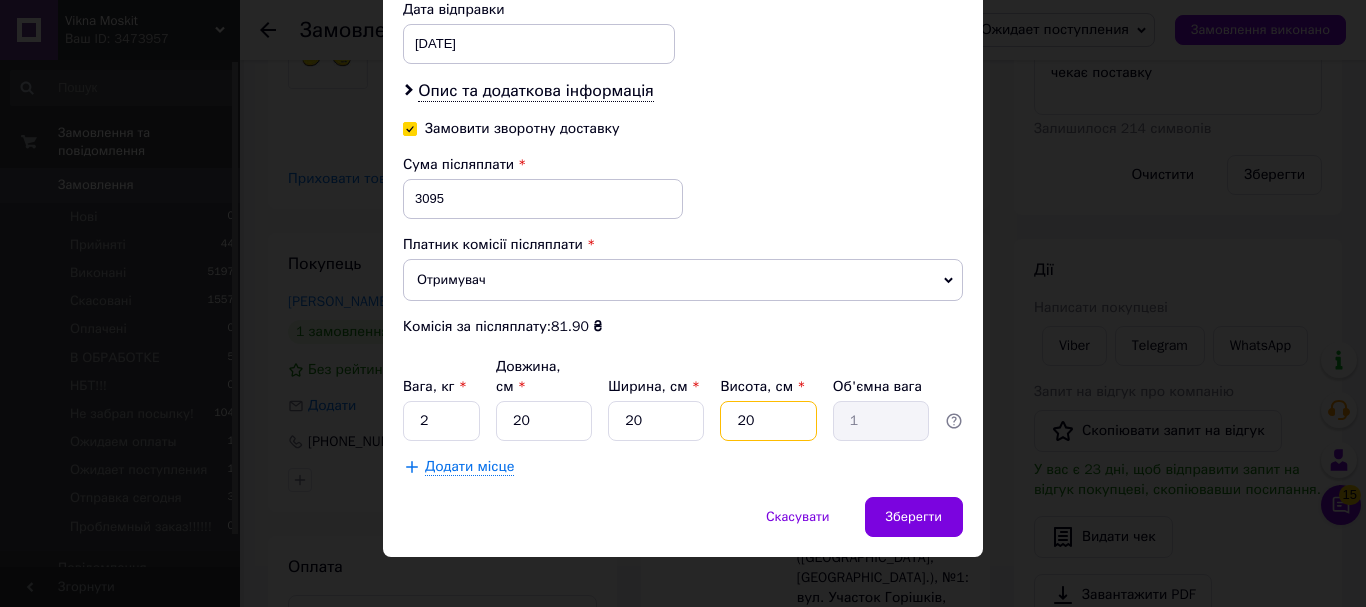 type on "2" 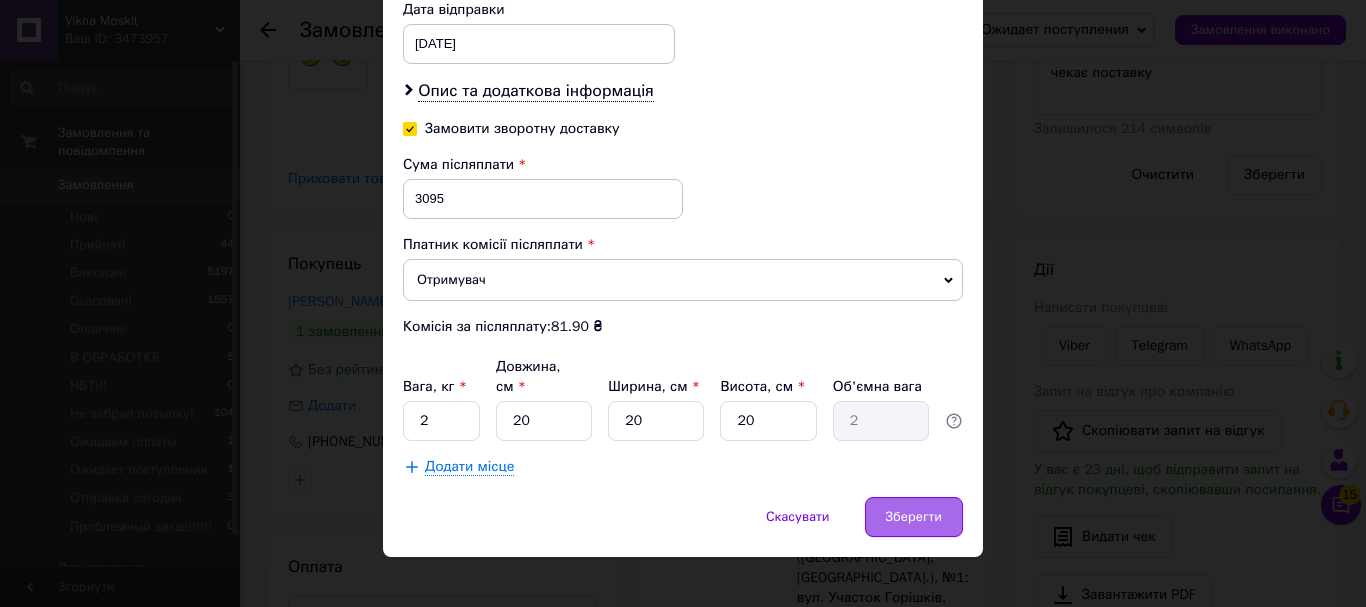 click on "Зберегти" at bounding box center (914, 517) 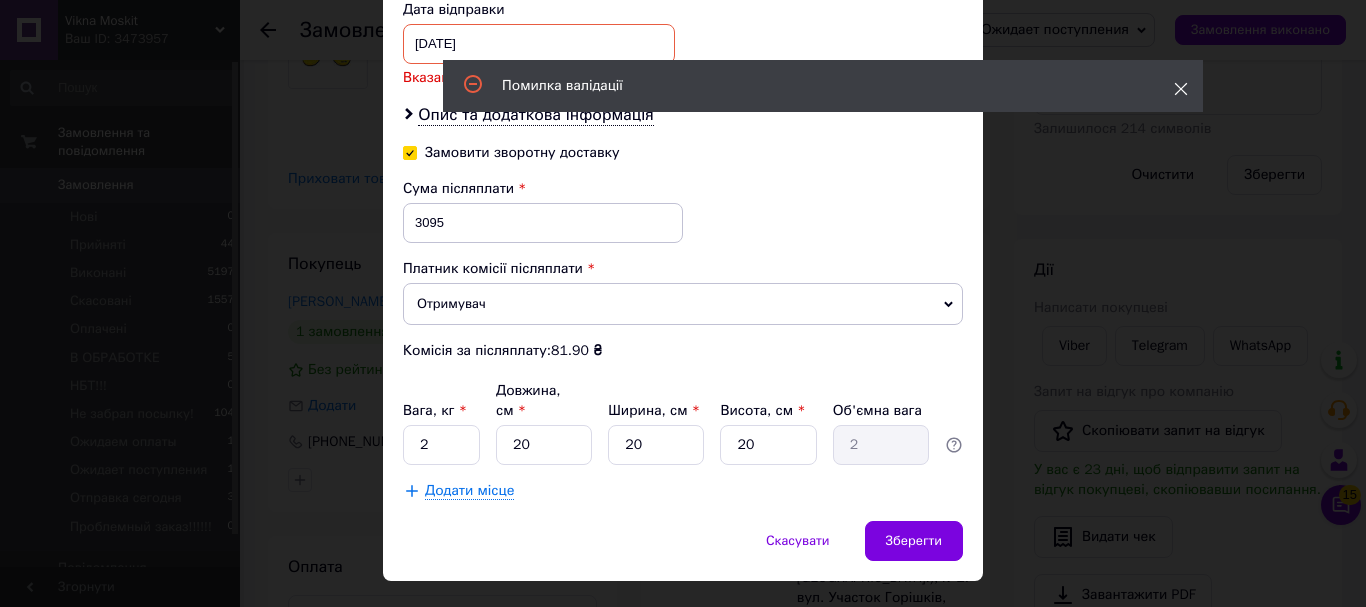 click 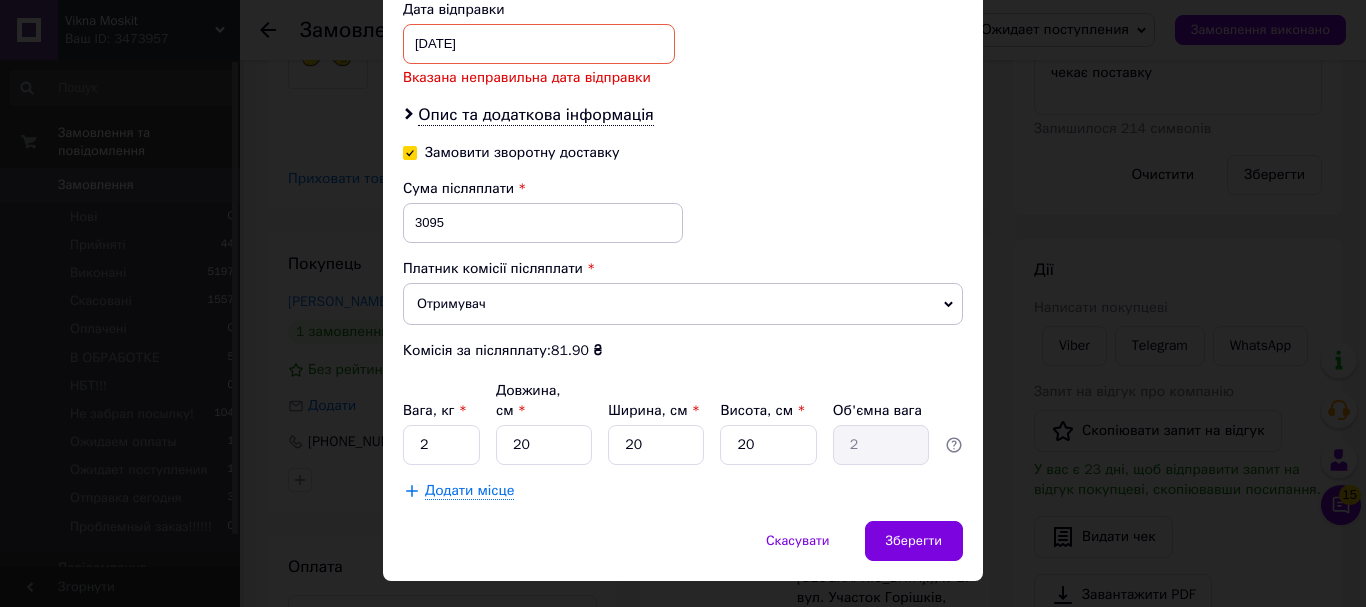 click on "× Редагування доставки Спосіб доставки Нова Пошта (платна) Платник Отримувач Відправник Прізвище отримувача Макійчук Ім'я отримувача Василь По батькові отримувача Телефон отримувача +380673421667 Тип доставки У відділенні Кур'єром В поштоматі Місто с. Яблуниця (Івано-Франківська обл., Надвірнянський р-н.) Відділення №1: вул. Участок Горішків, 327б Місце відправки Дніпро: №71 (до 30 кг): просп. Д. Яворницького, 125, прим. 63а Дніпро: №6: вул. Ударників, 27 (заїзд із вул. Івана Езау) Дніпро: №4: пл. Старомостова, 1Б Додати ще місце відправки Тип посилки Вантаж Документи 3295 08.07.2025" at bounding box center [683, 303] 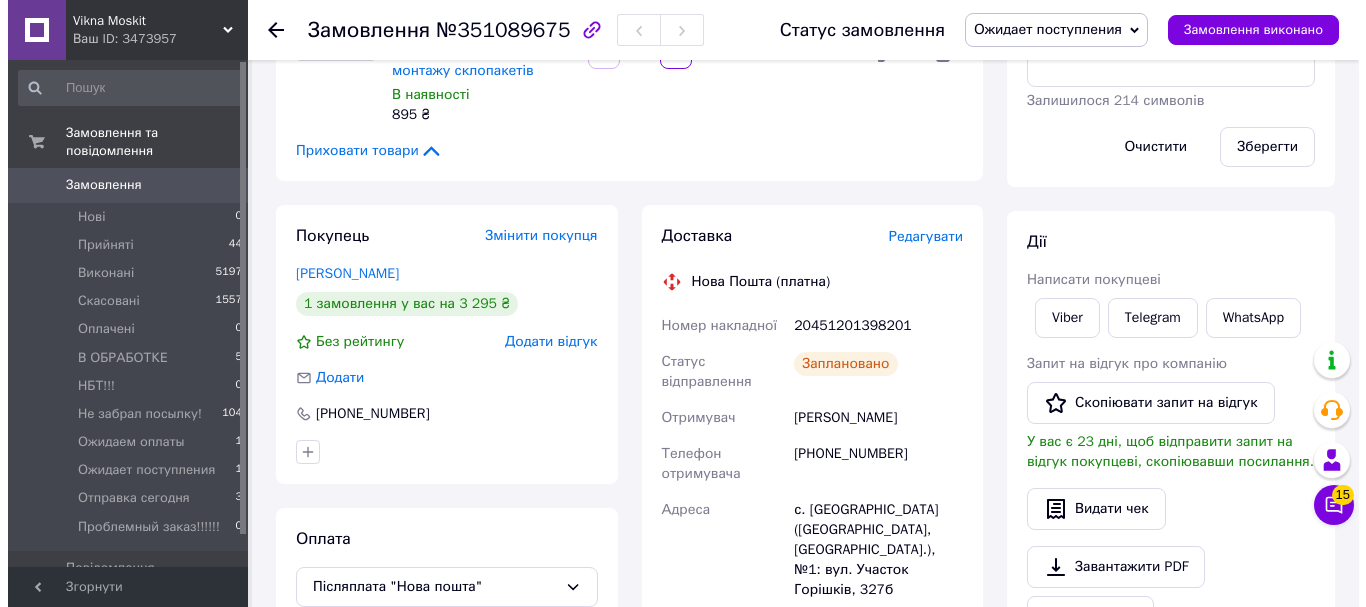 scroll, scrollTop: 382, scrollLeft: 0, axis: vertical 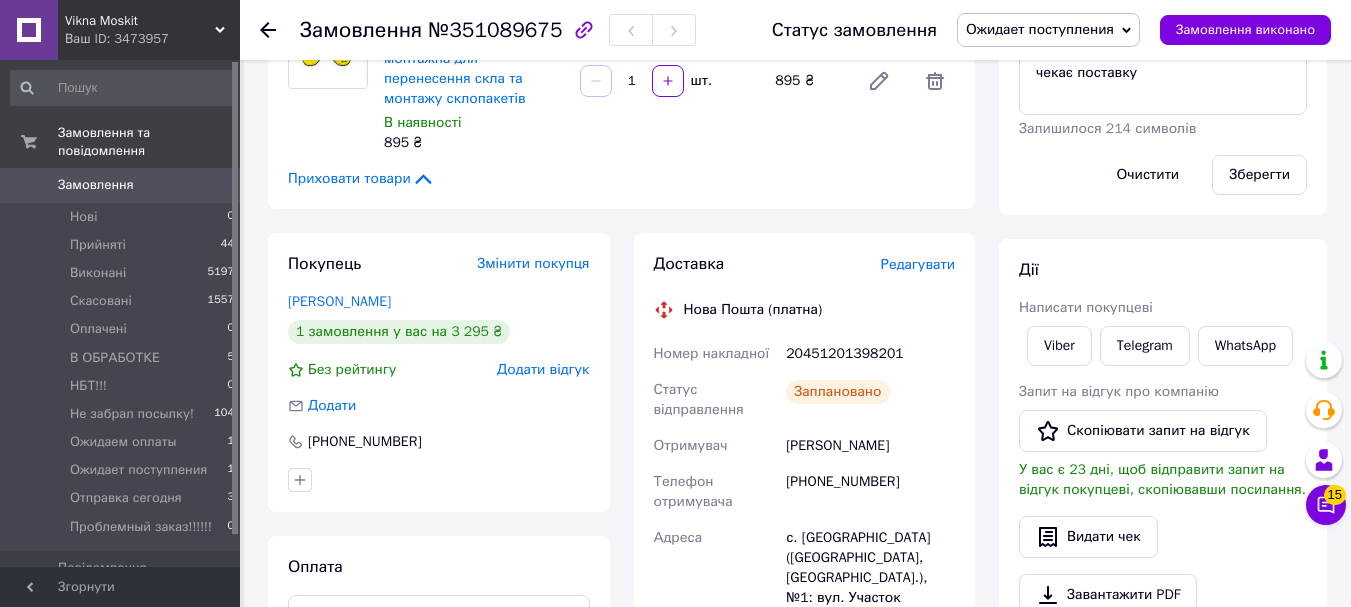 click on "Редагувати" at bounding box center [918, 264] 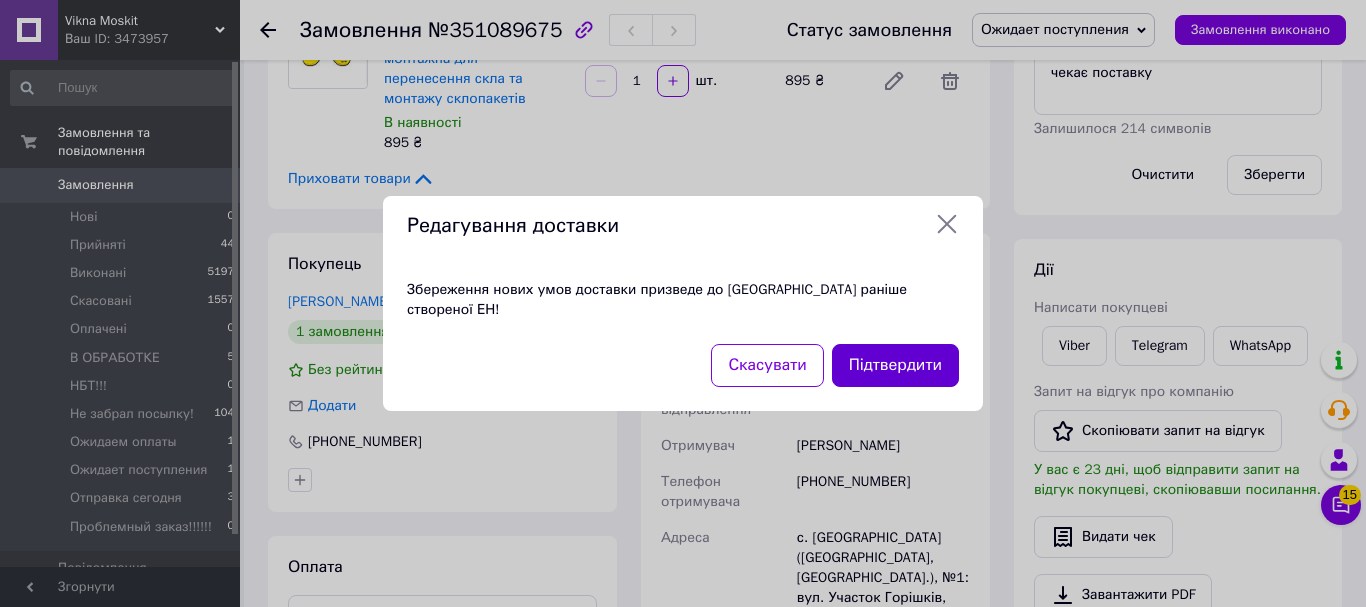 click on "Підтвердити" at bounding box center [895, 365] 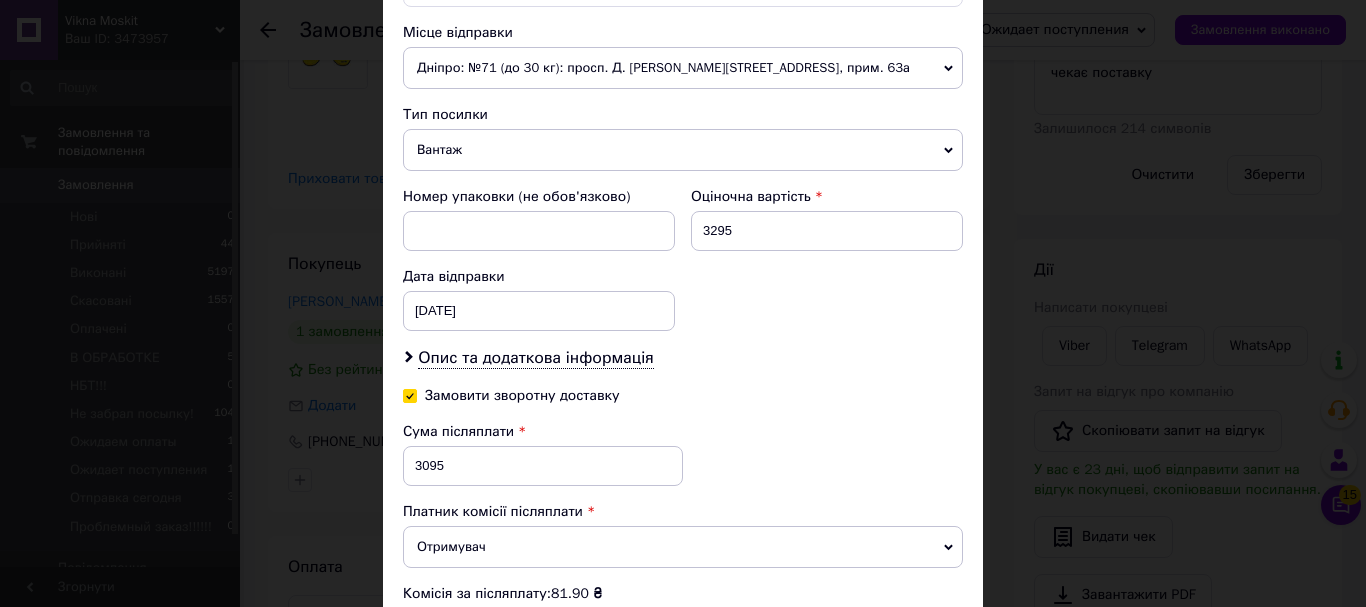 scroll, scrollTop: 700, scrollLeft: 0, axis: vertical 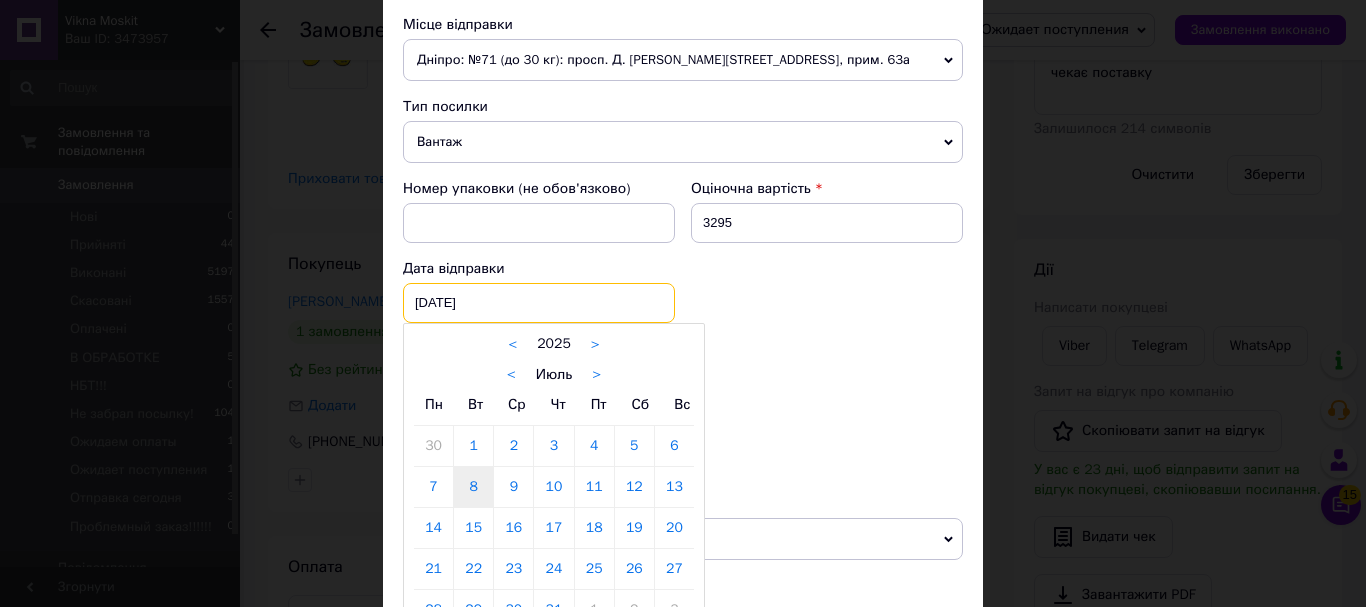 click on "08.07.2025 < 2025 > < Июль > Пн Вт Ср Чт Пт Сб Вс 30 1 2 3 4 5 6 7 8 9 10 11 12 13 14 15 16 17 18 19 20 21 22 23 24 25 26 27 28 29 30 31 1 2 3 4 5 6 7 8 9 10" at bounding box center (539, 303) 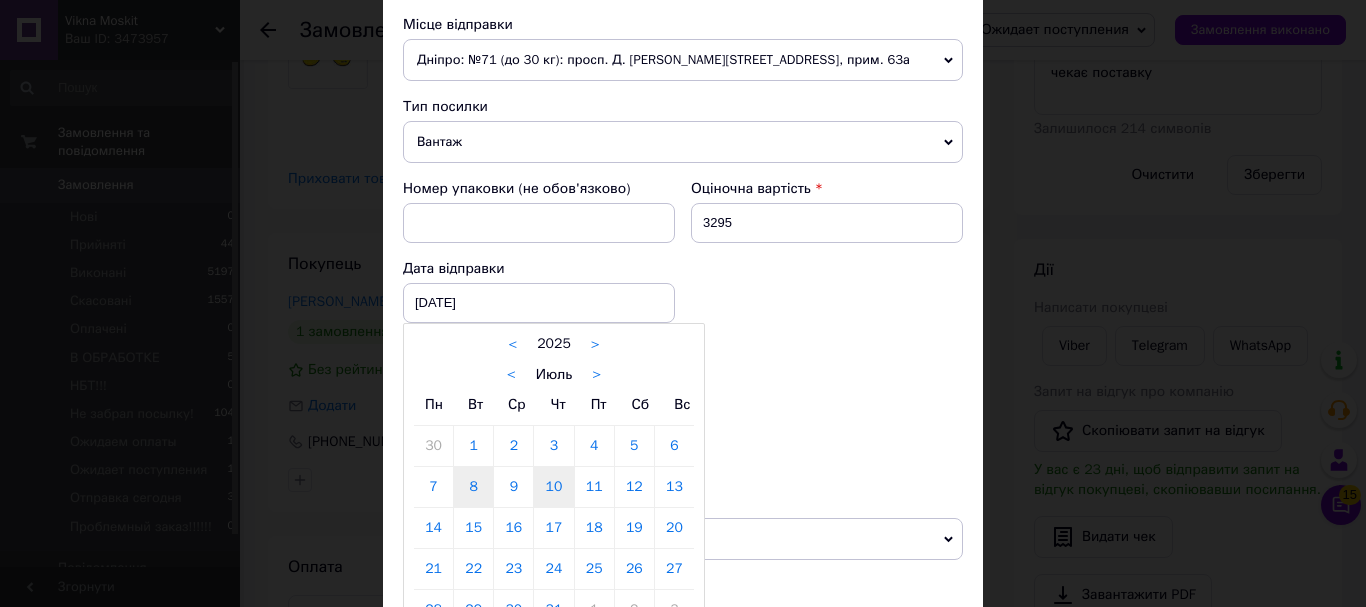 click on "10" at bounding box center [553, 487] 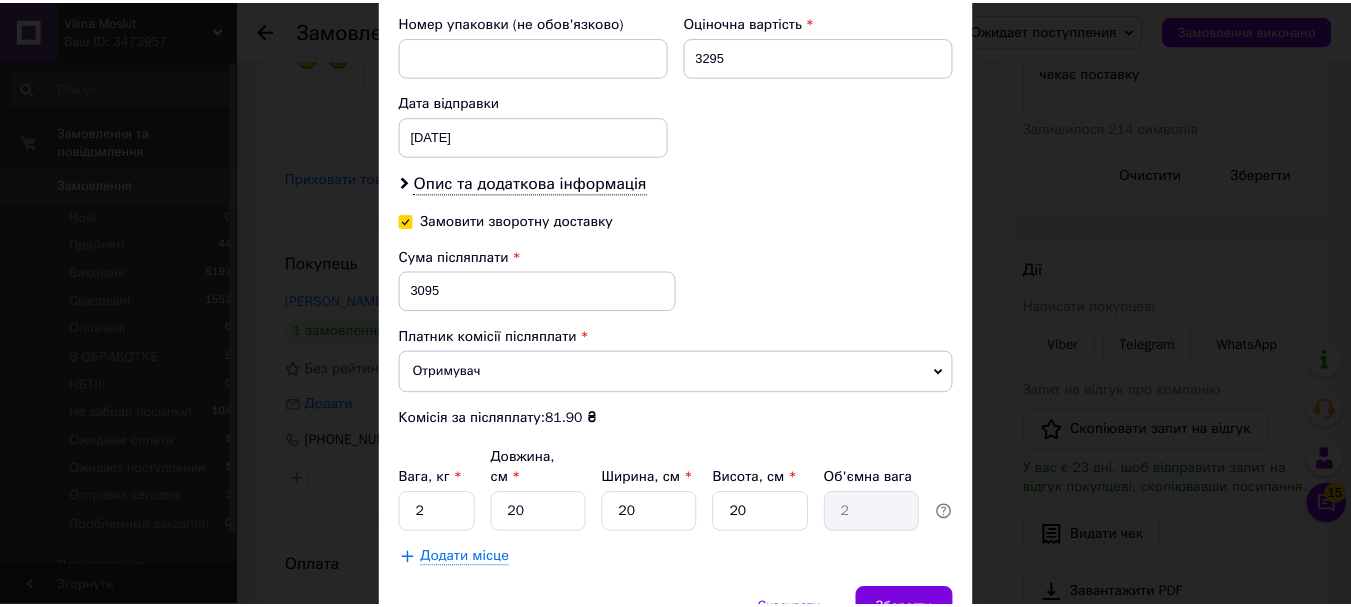 scroll, scrollTop: 959, scrollLeft: 0, axis: vertical 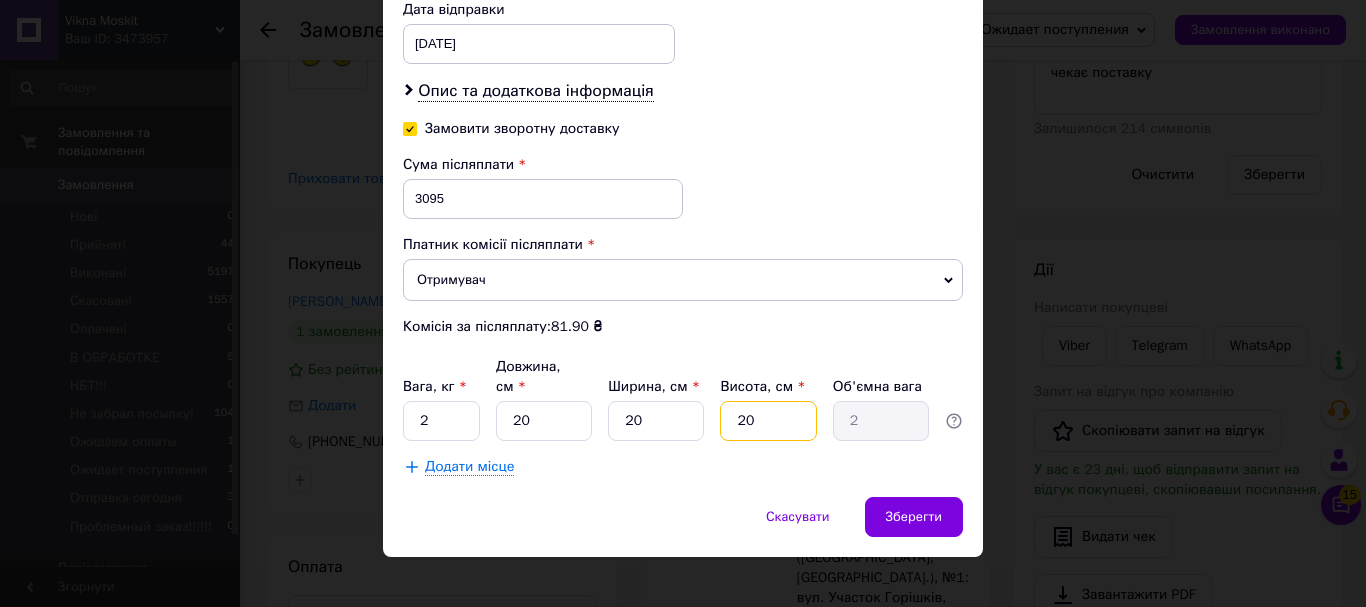 click on "20" at bounding box center (768, 421) 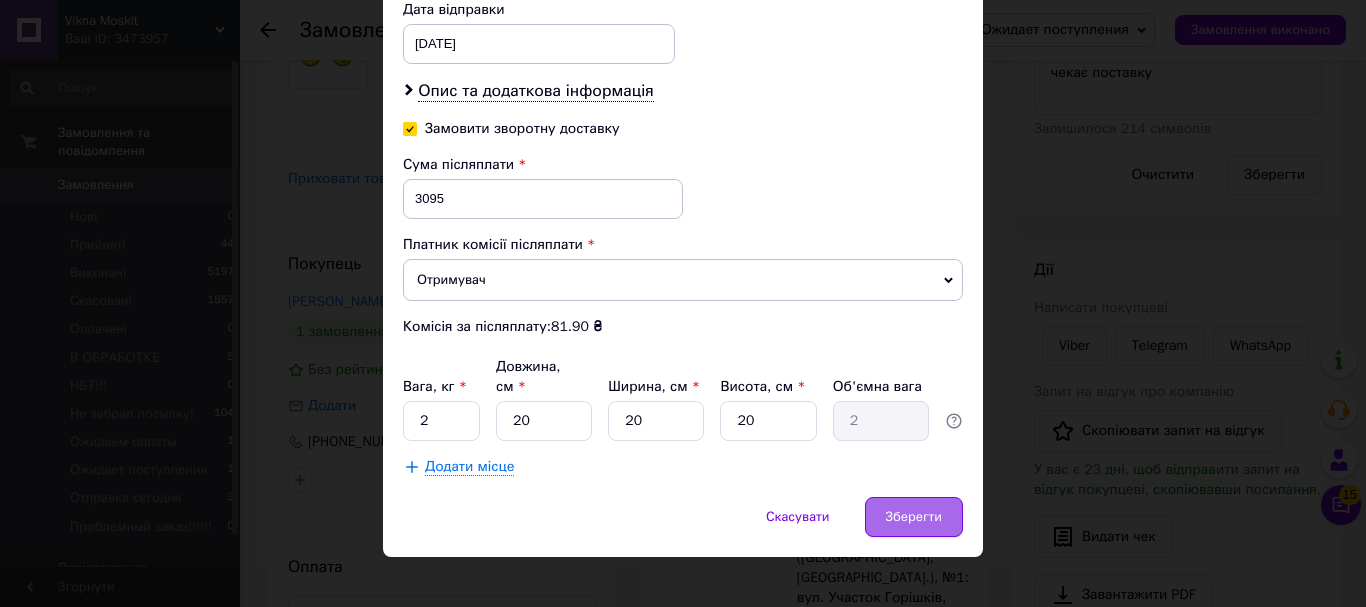click on "Зберегти" at bounding box center [914, 517] 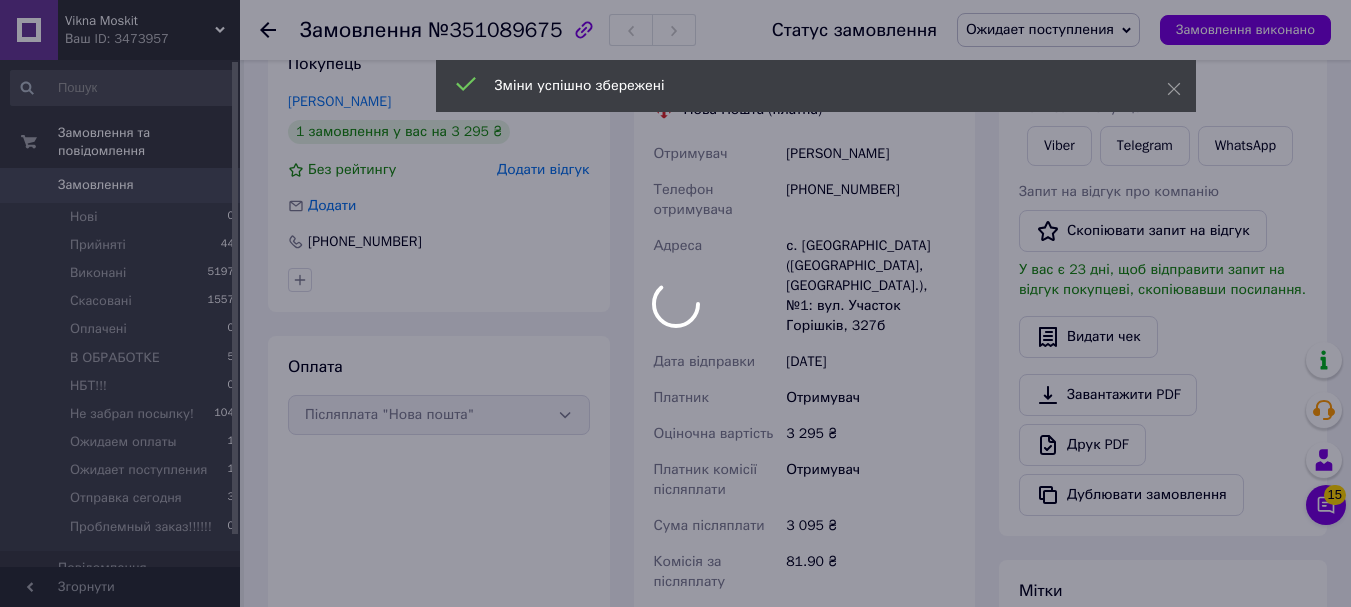 scroll, scrollTop: 674, scrollLeft: 0, axis: vertical 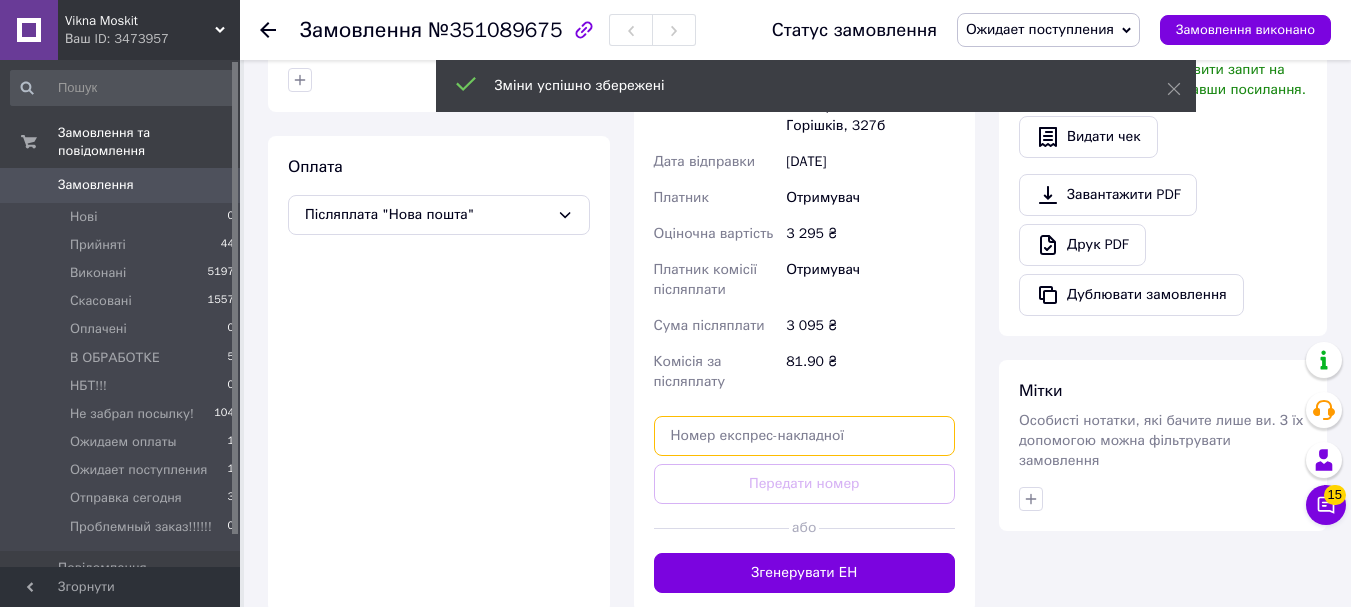 click at bounding box center [805, 436] 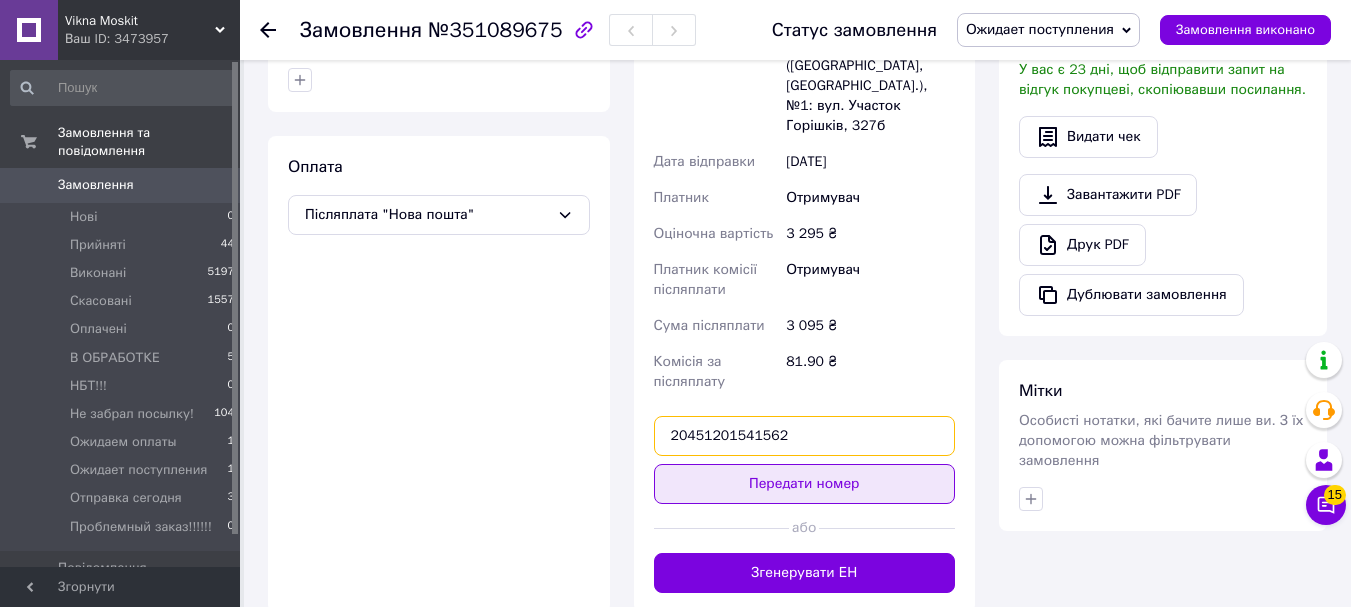 type on "20451201541562" 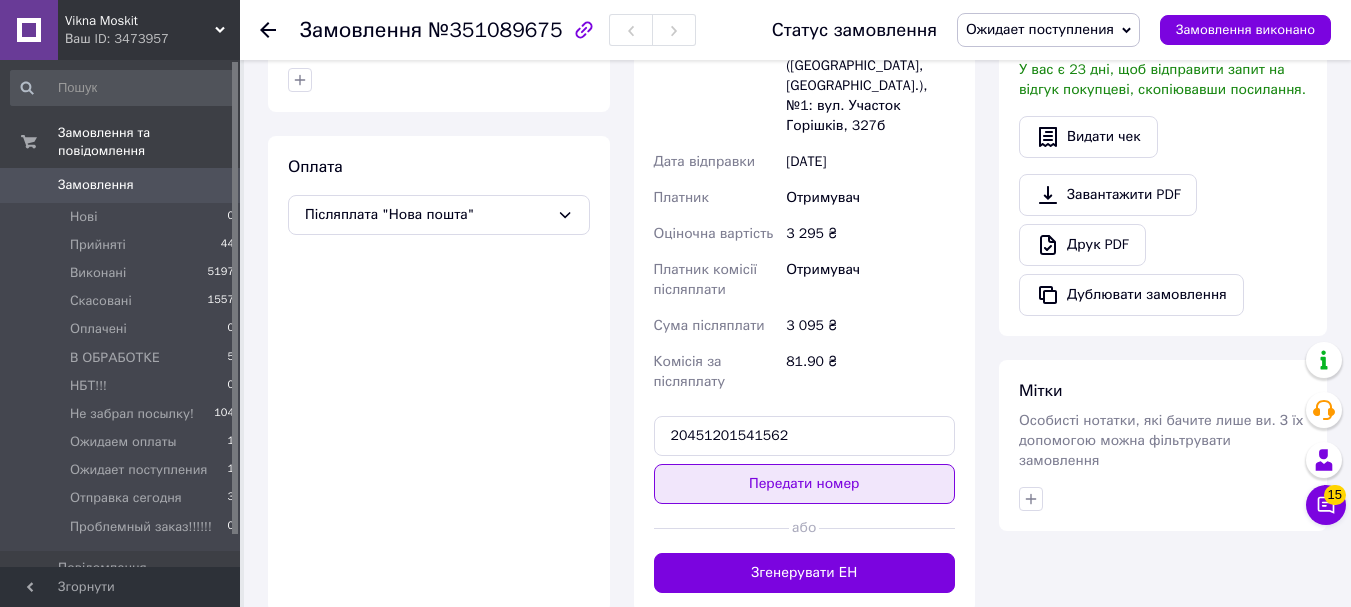 click on "Передати номер" at bounding box center (805, 484) 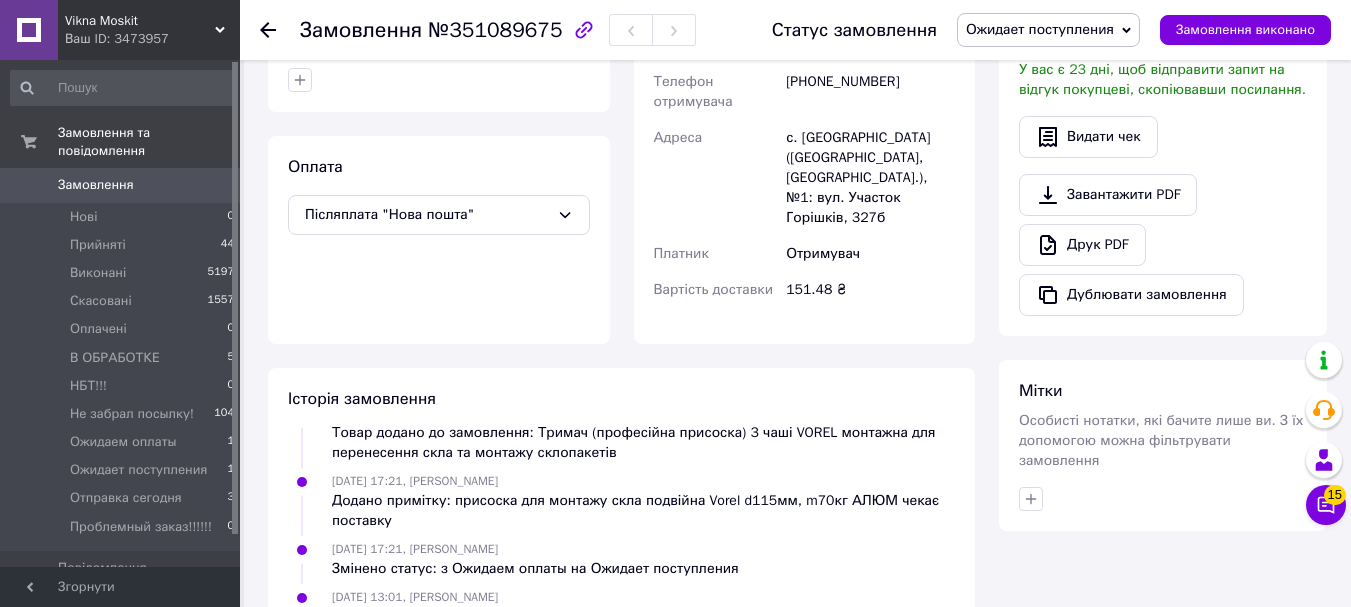 scroll, scrollTop: 332, scrollLeft: 0, axis: vertical 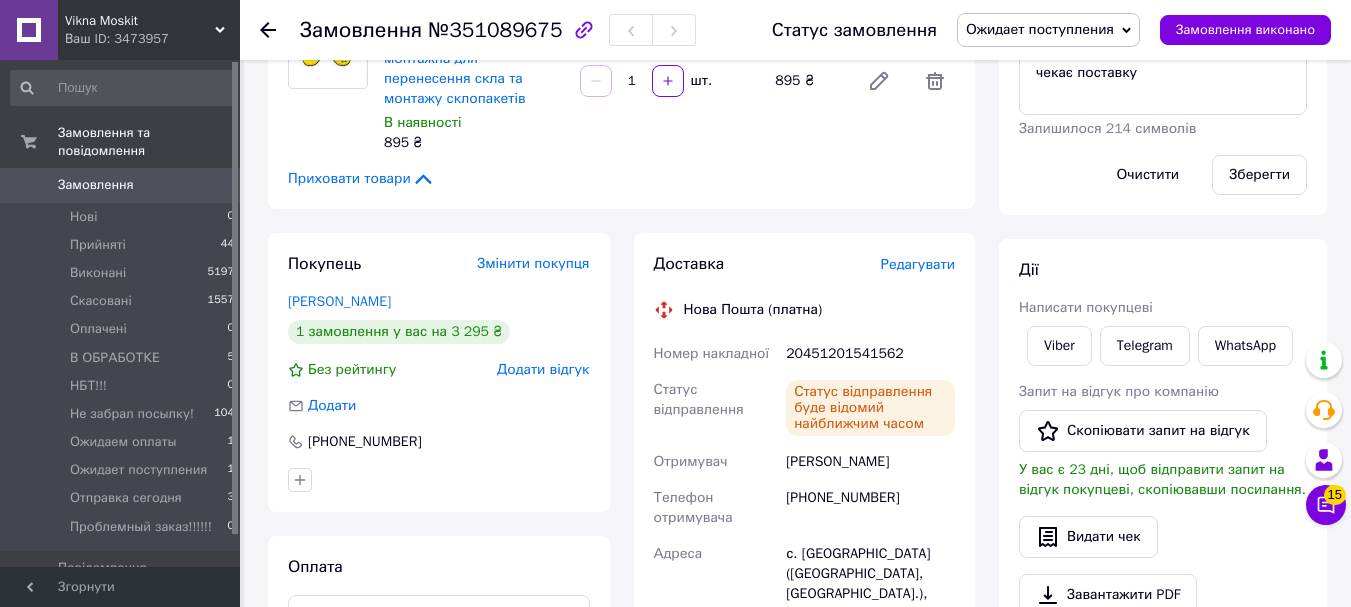 click on "Ожидает поступления" at bounding box center (1040, 29) 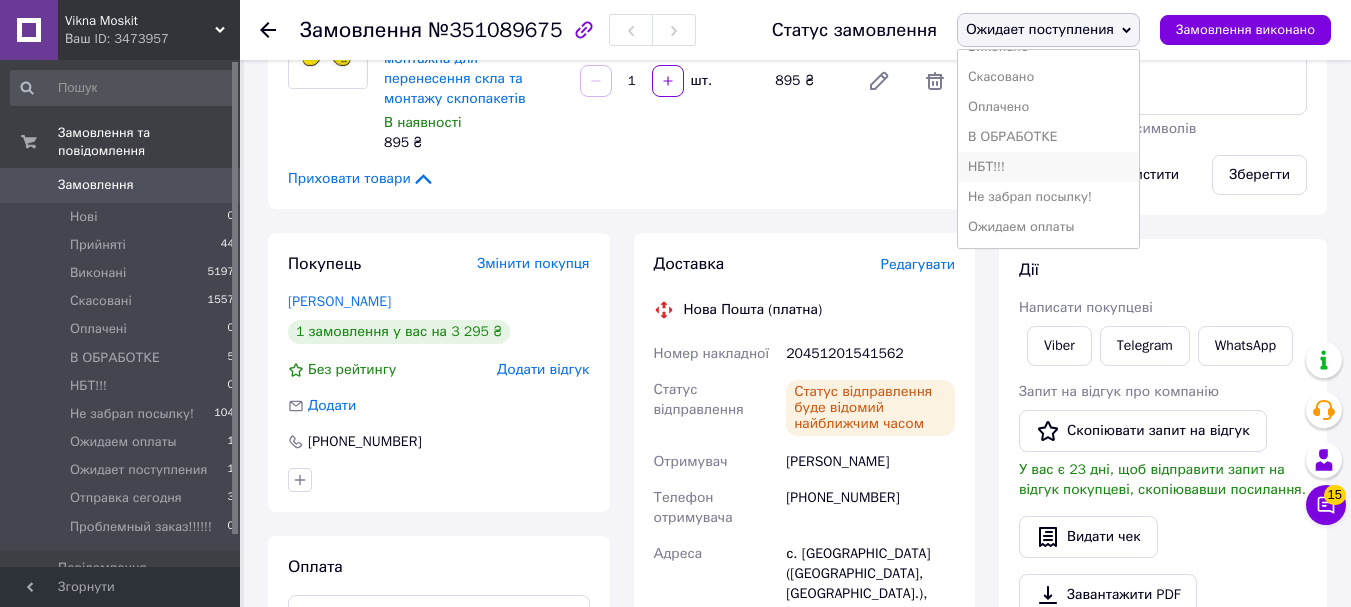 scroll, scrollTop: 0, scrollLeft: 0, axis: both 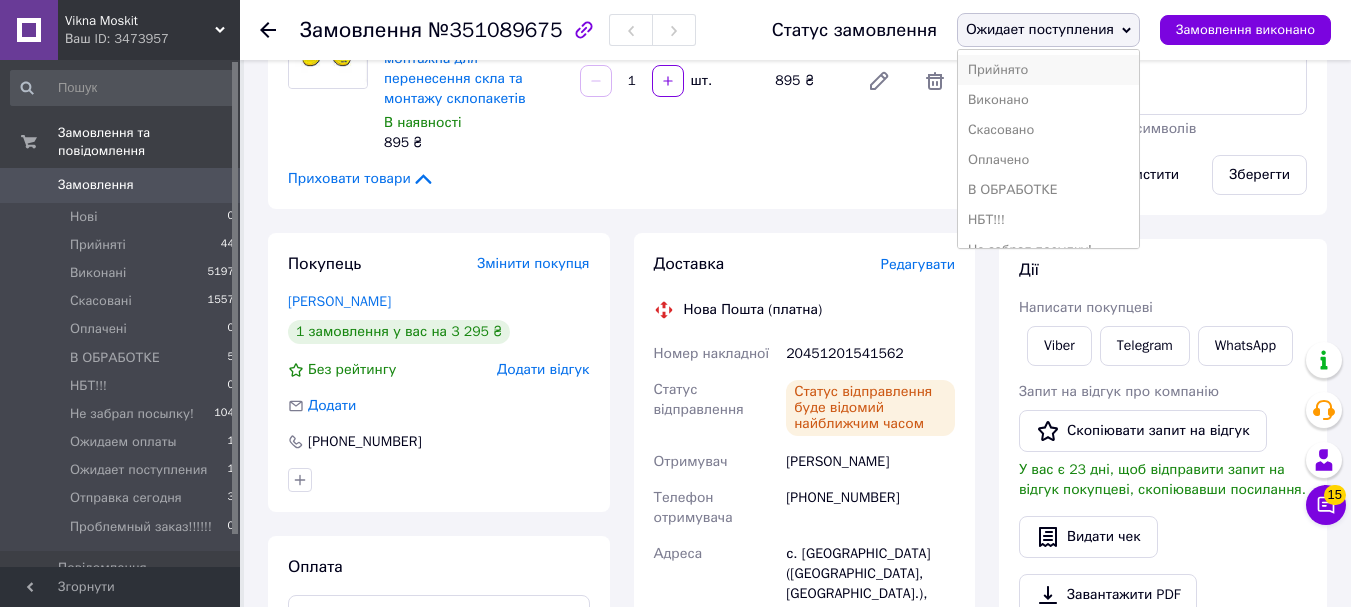 click on "Прийнято" at bounding box center [1048, 70] 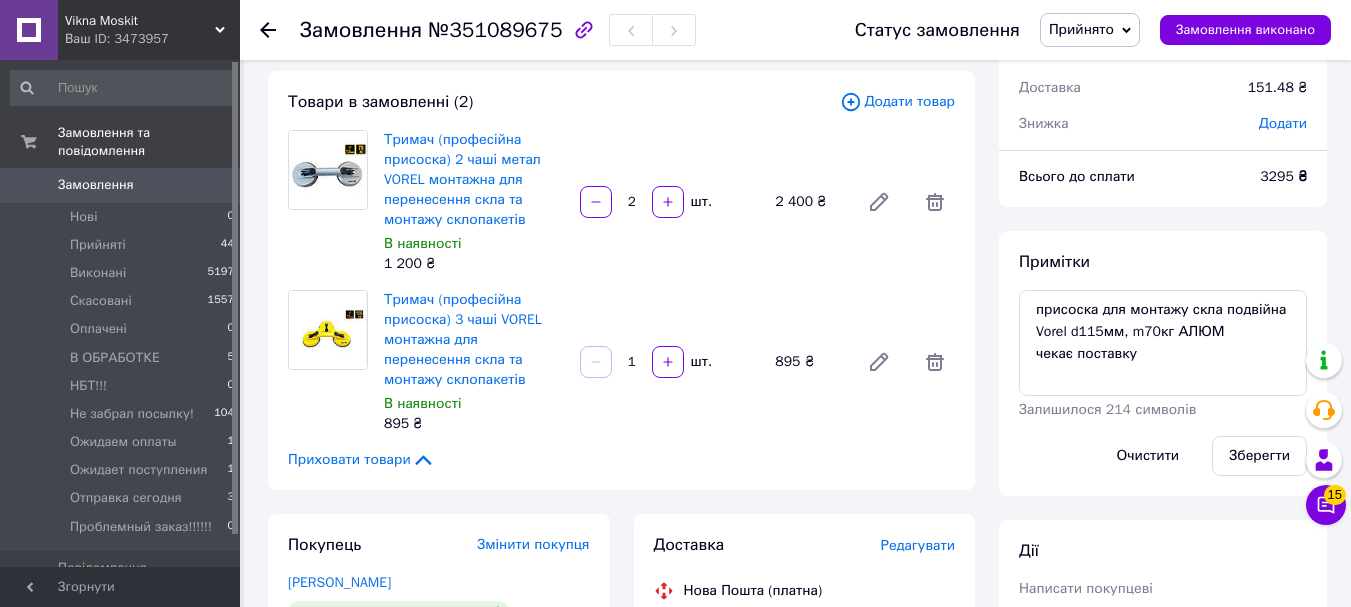 scroll, scrollTop: 0, scrollLeft: 0, axis: both 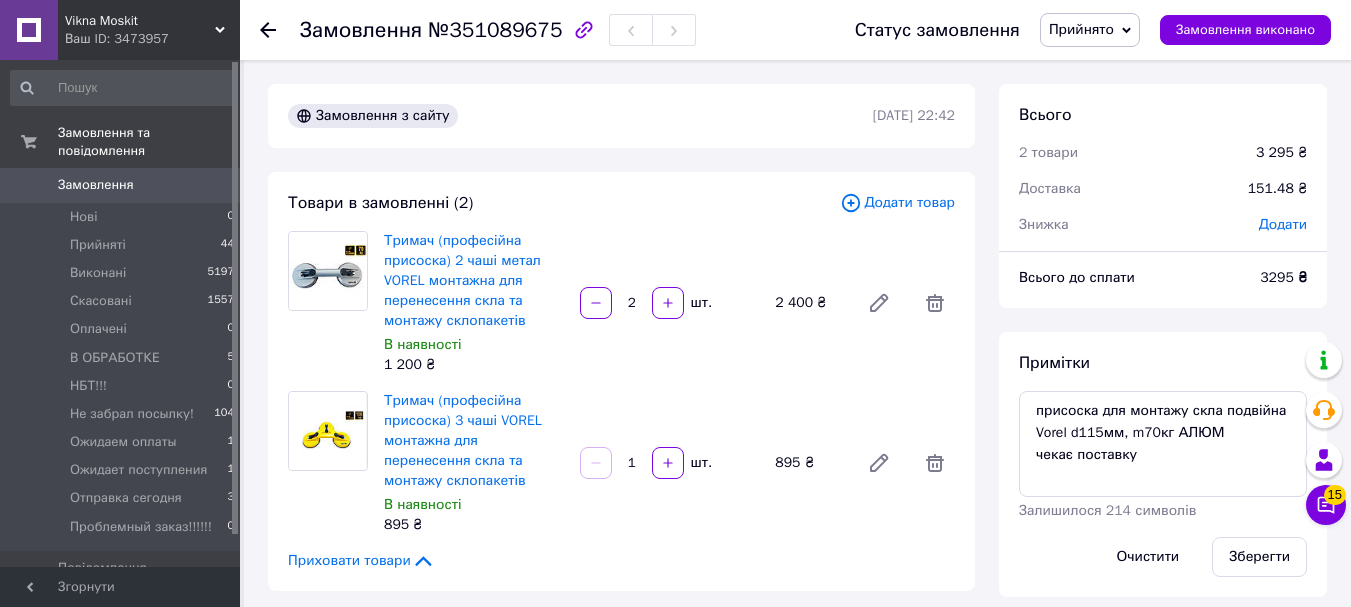 click on "Ваш ID: 3473957" at bounding box center [152, 39] 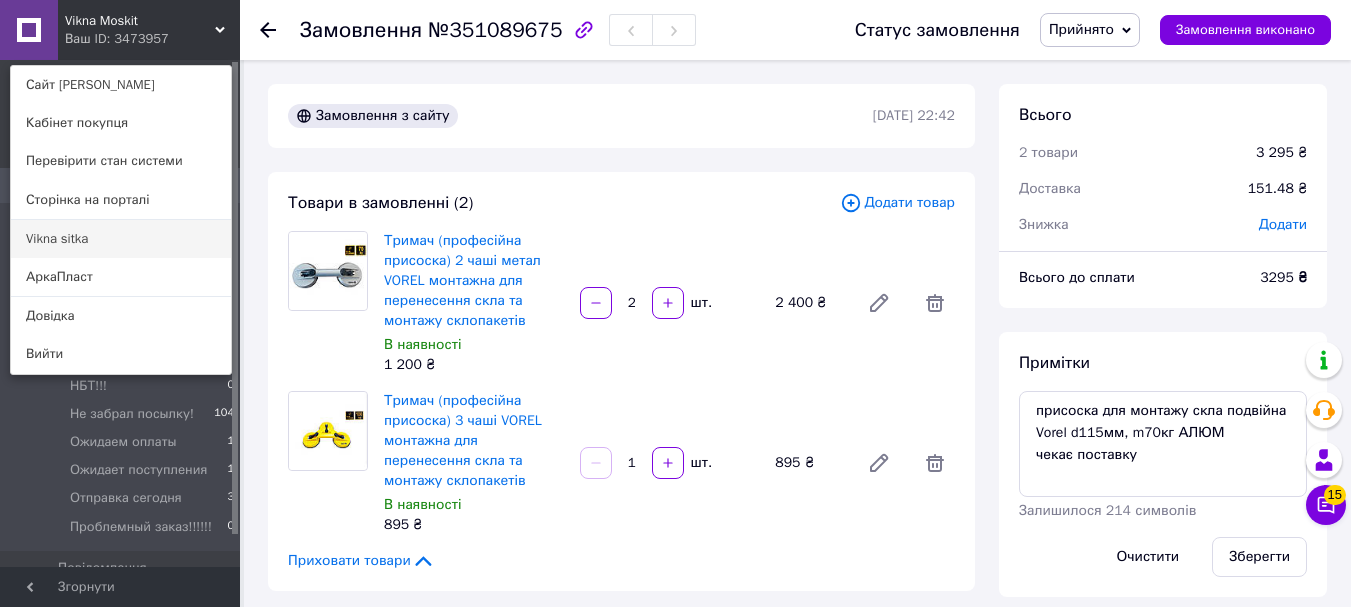 click on "Vikna sitka" at bounding box center (121, 239) 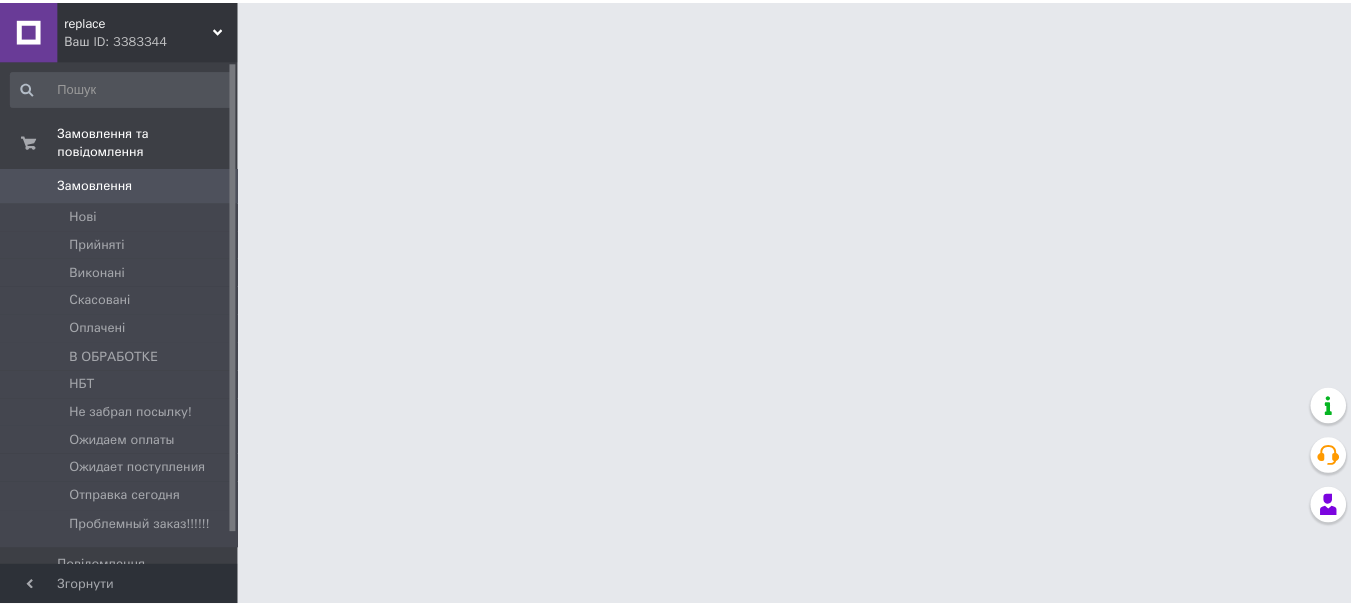 scroll, scrollTop: 0, scrollLeft: 0, axis: both 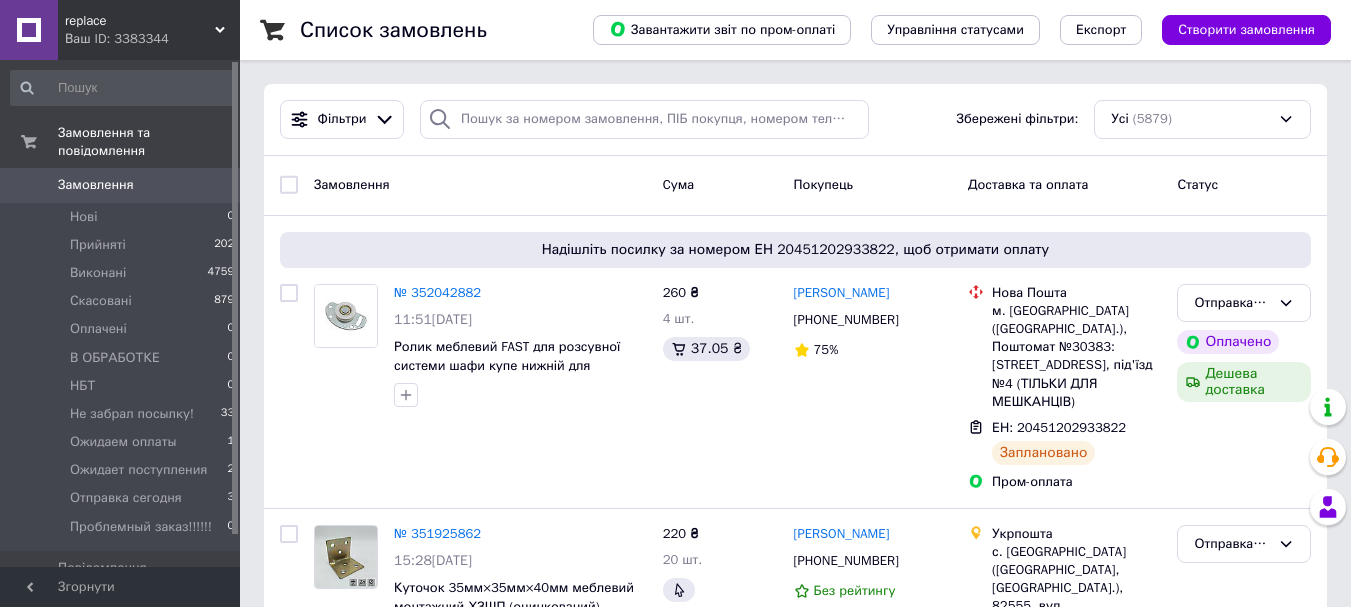 click on "replace Ваш ID: 3383344" at bounding box center [149, 30] 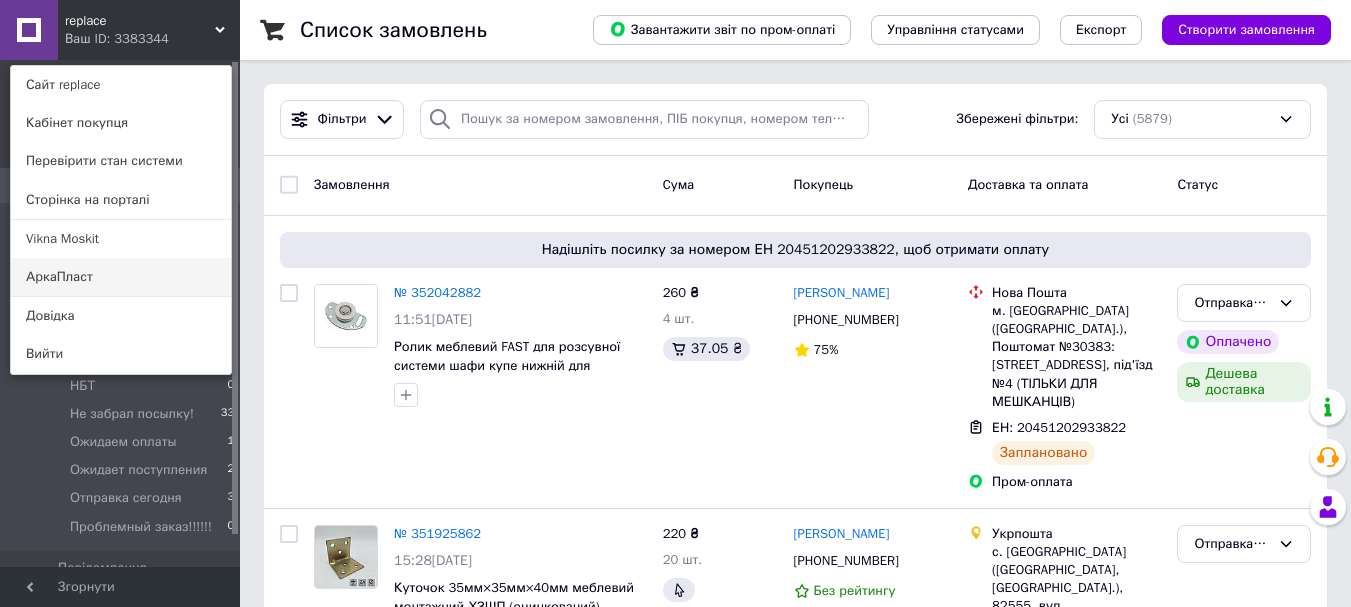 click on "АркаПласт" at bounding box center [121, 277] 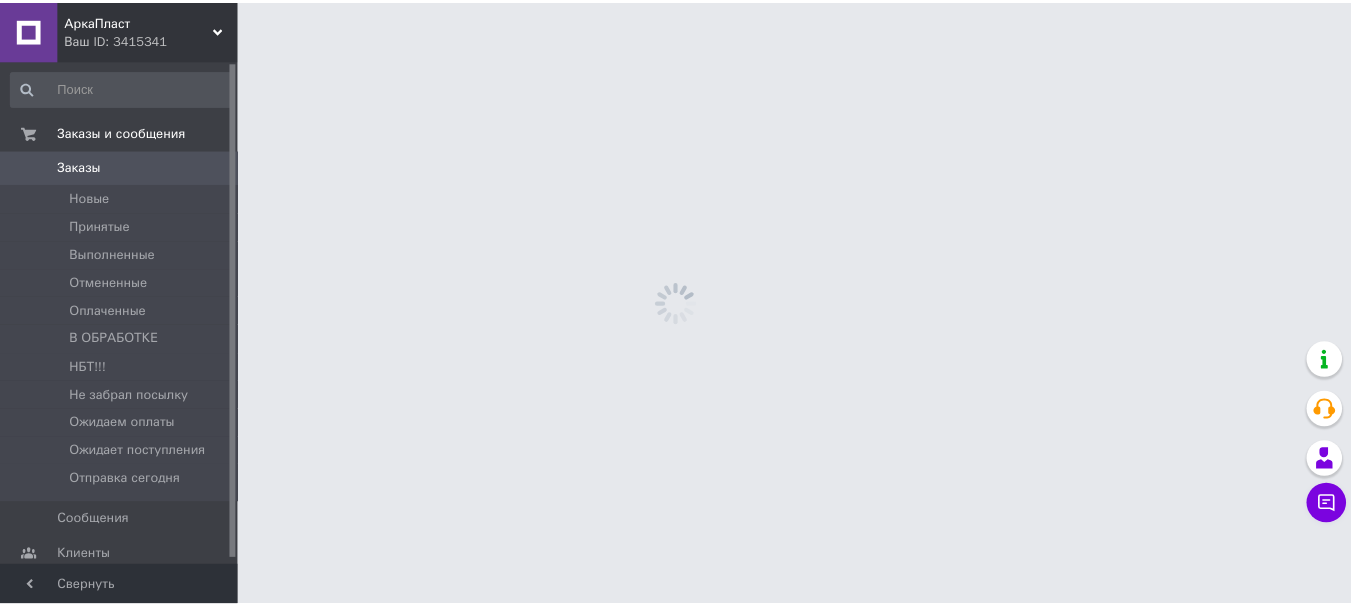 scroll, scrollTop: 0, scrollLeft: 0, axis: both 